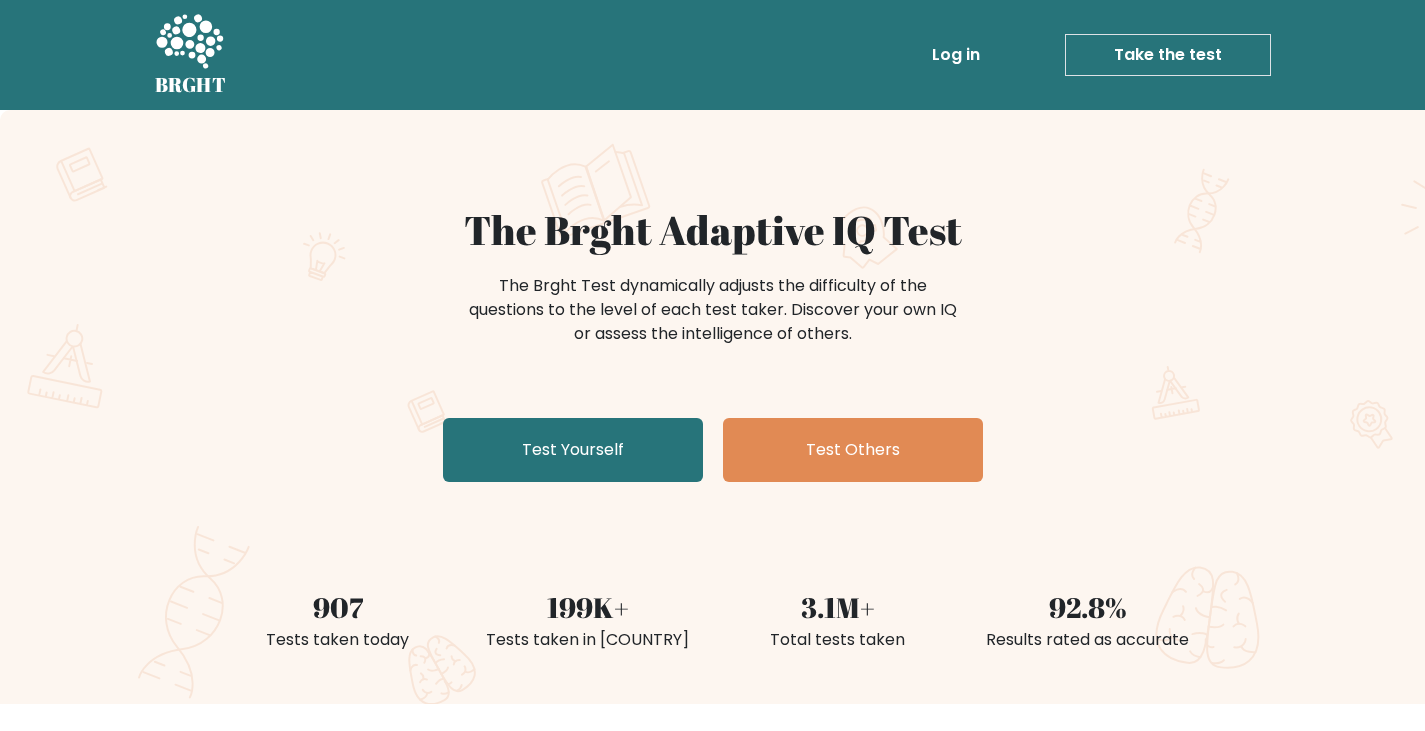 scroll, scrollTop: 0, scrollLeft: 0, axis: both 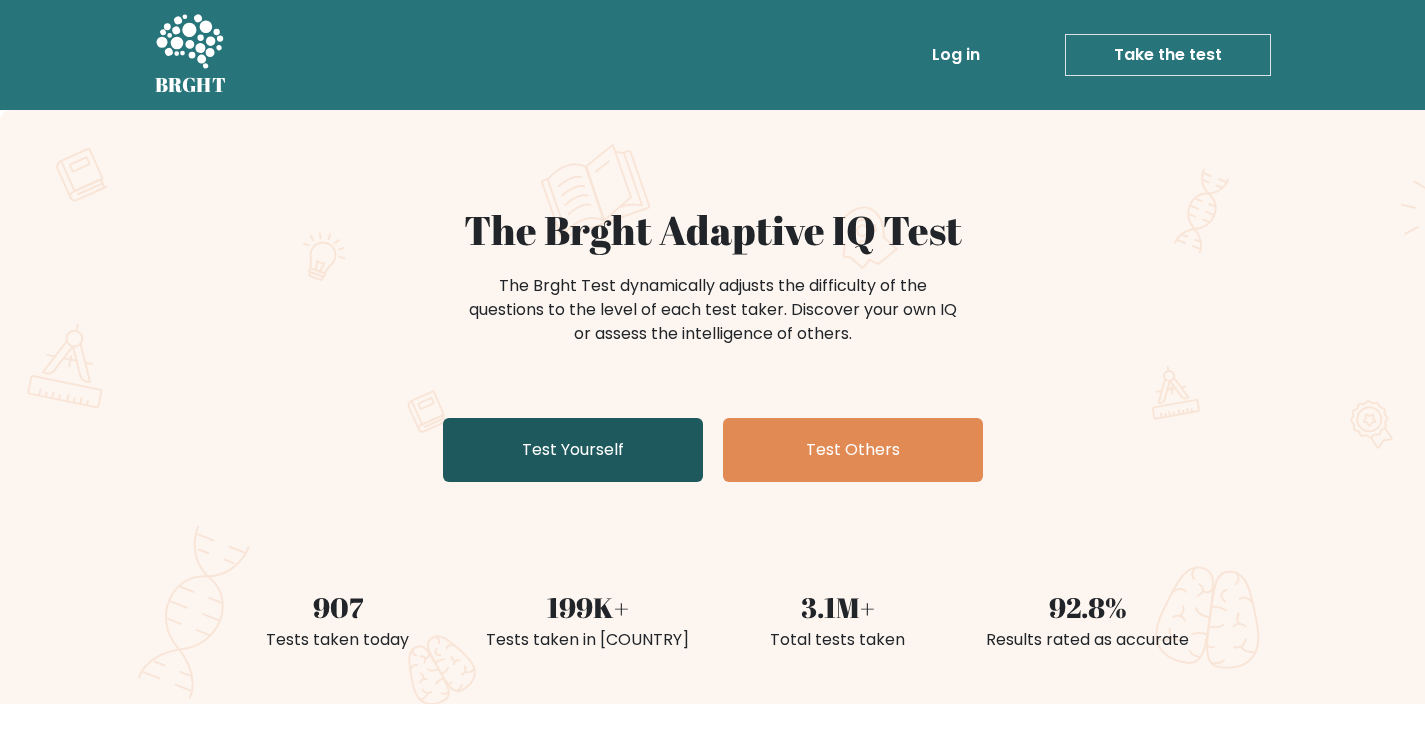 click on "Test Yourself" at bounding box center (573, 450) 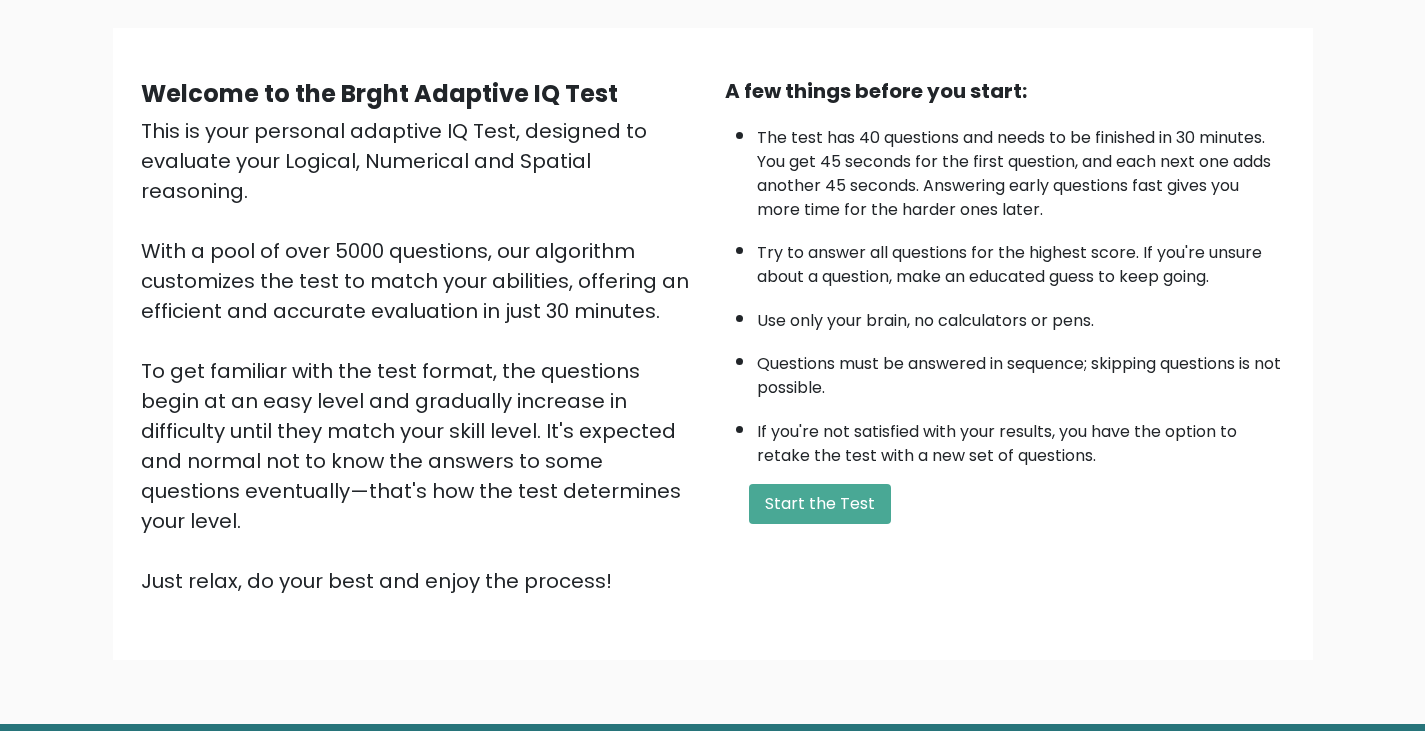 scroll, scrollTop: 85, scrollLeft: 0, axis: vertical 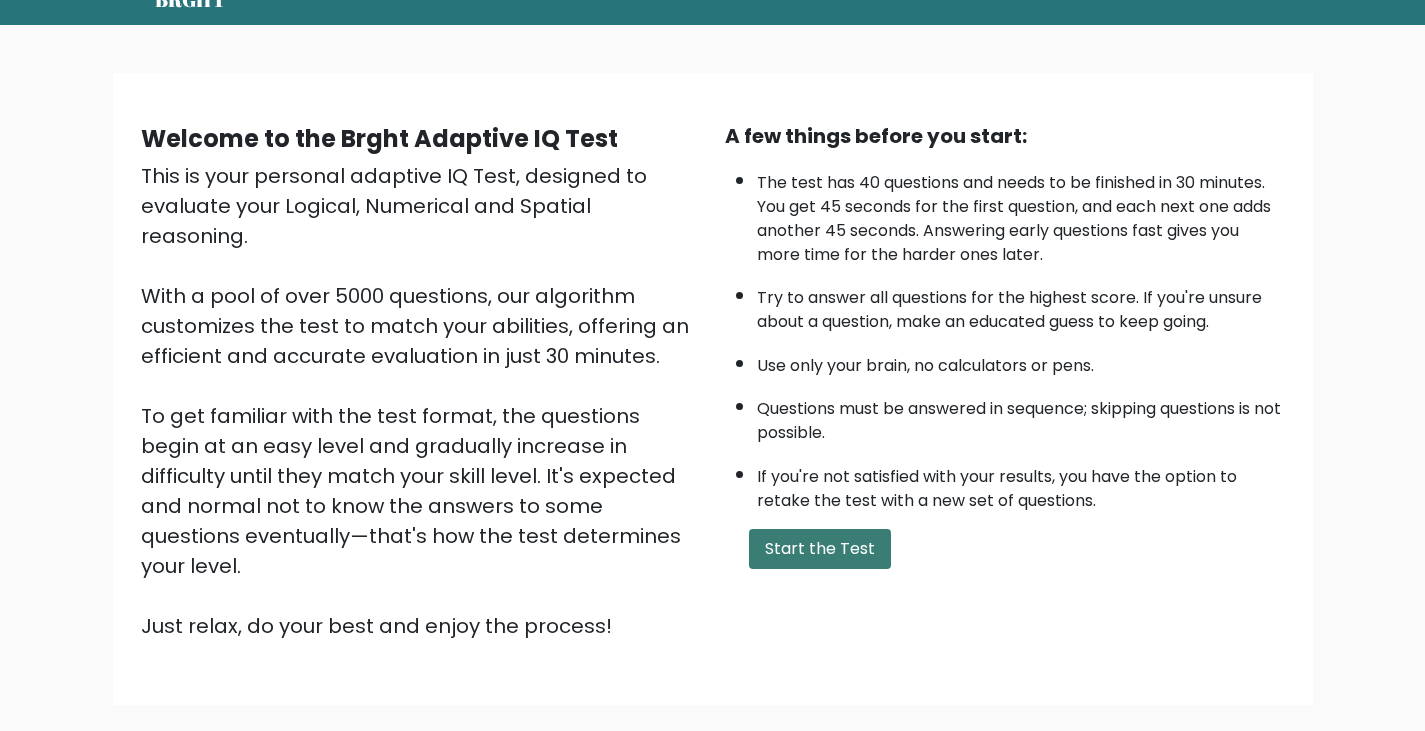 click on "Start the Test" at bounding box center [820, 549] 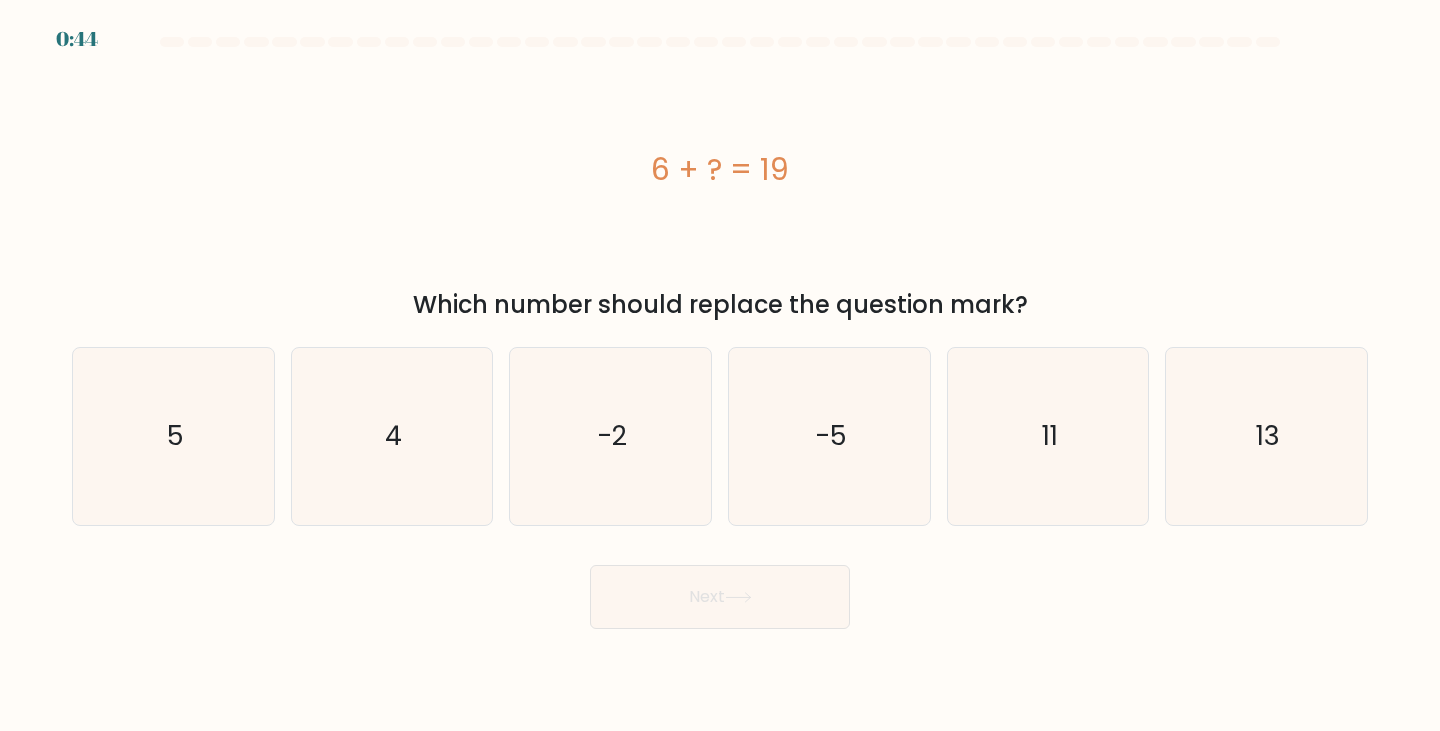 scroll, scrollTop: 0, scrollLeft: 0, axis: both 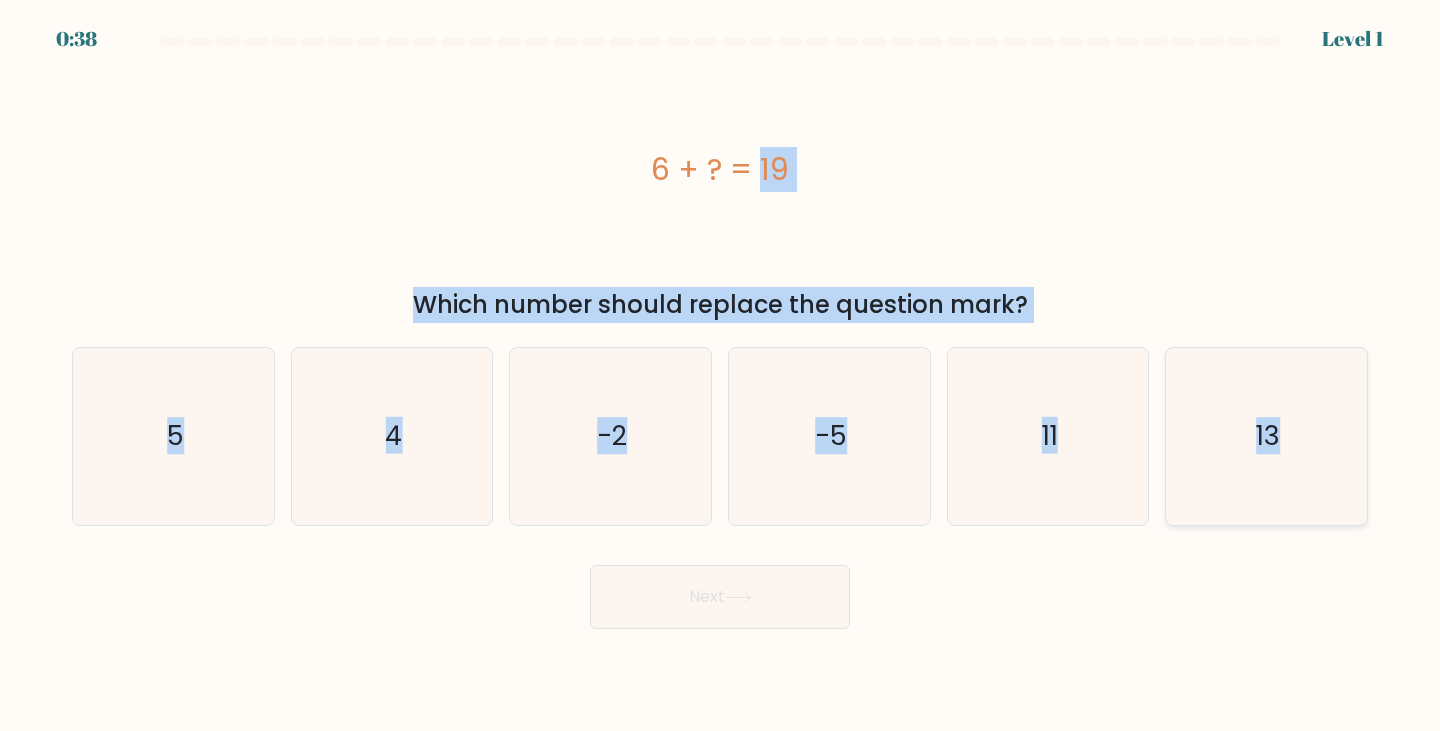 drag, startPoint x: 654, startPoint y: 154, endPoint x: 1307, endPoint y: 394, distance: 695.7076 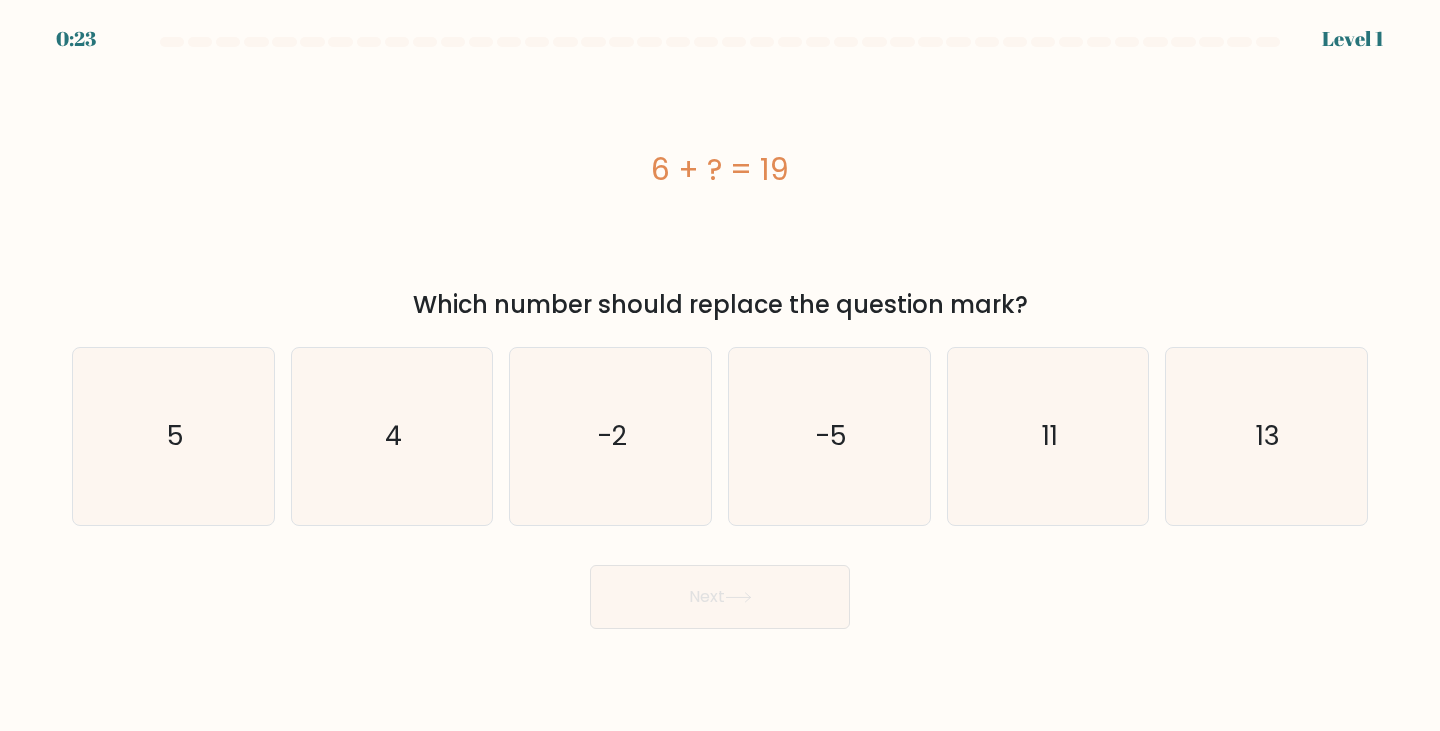 click on "Next" at bounding box center (720, 589) 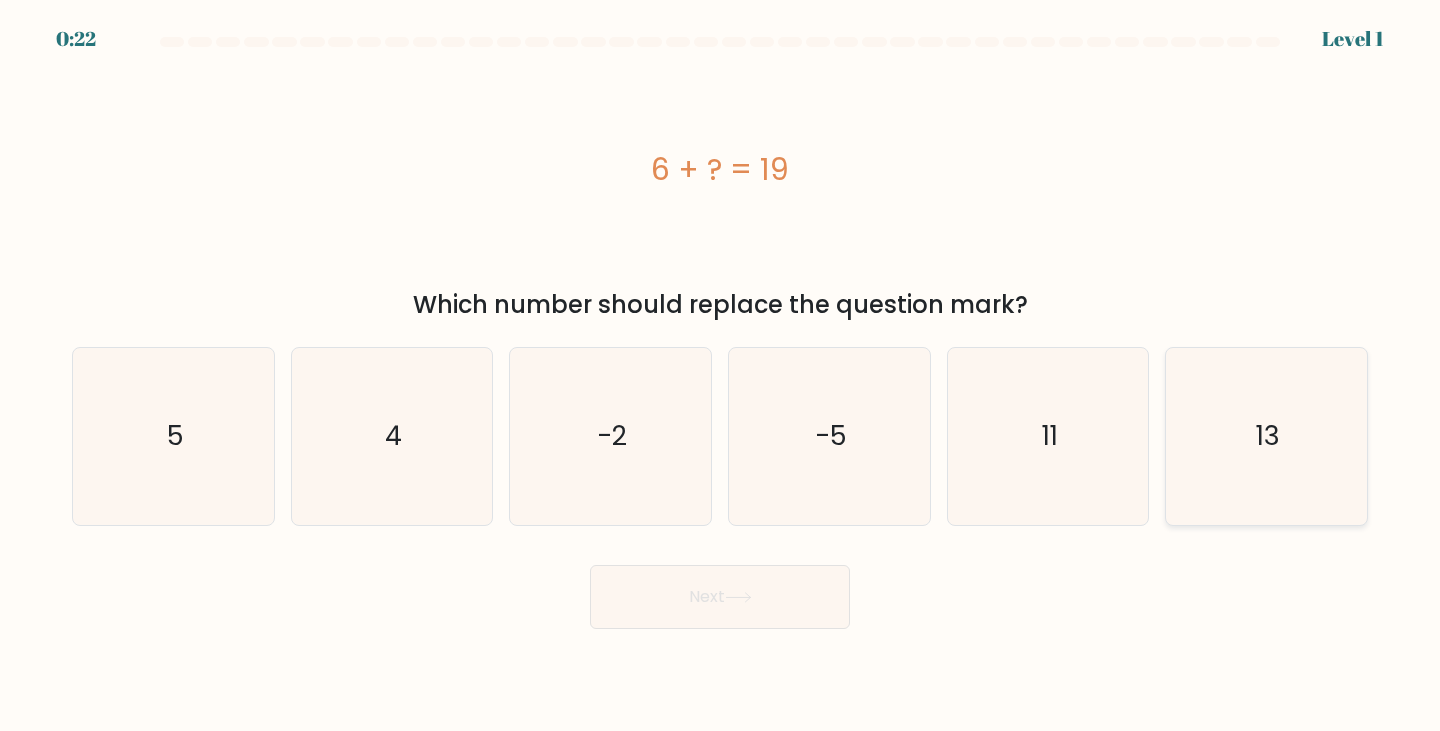 click on "13" 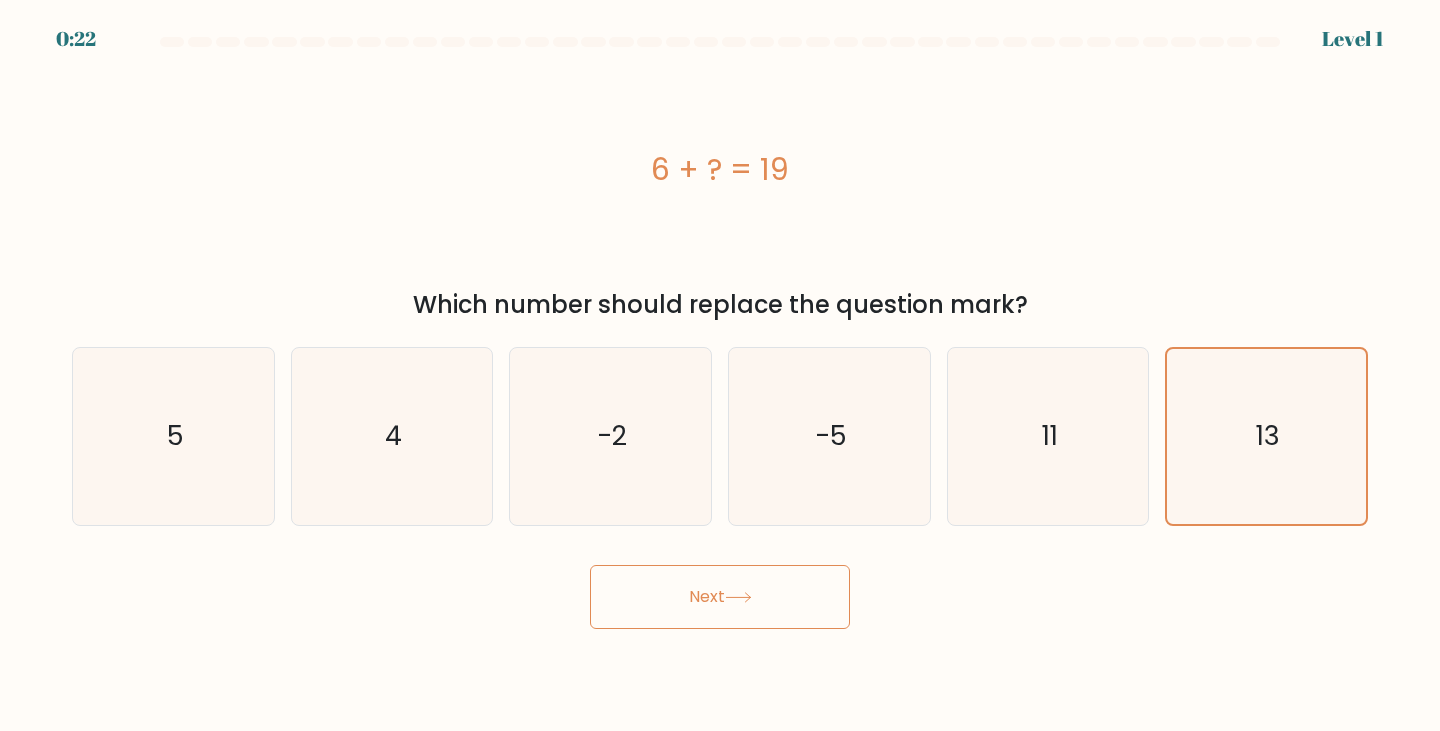 click on "Next" at bounding box center (720, 597) 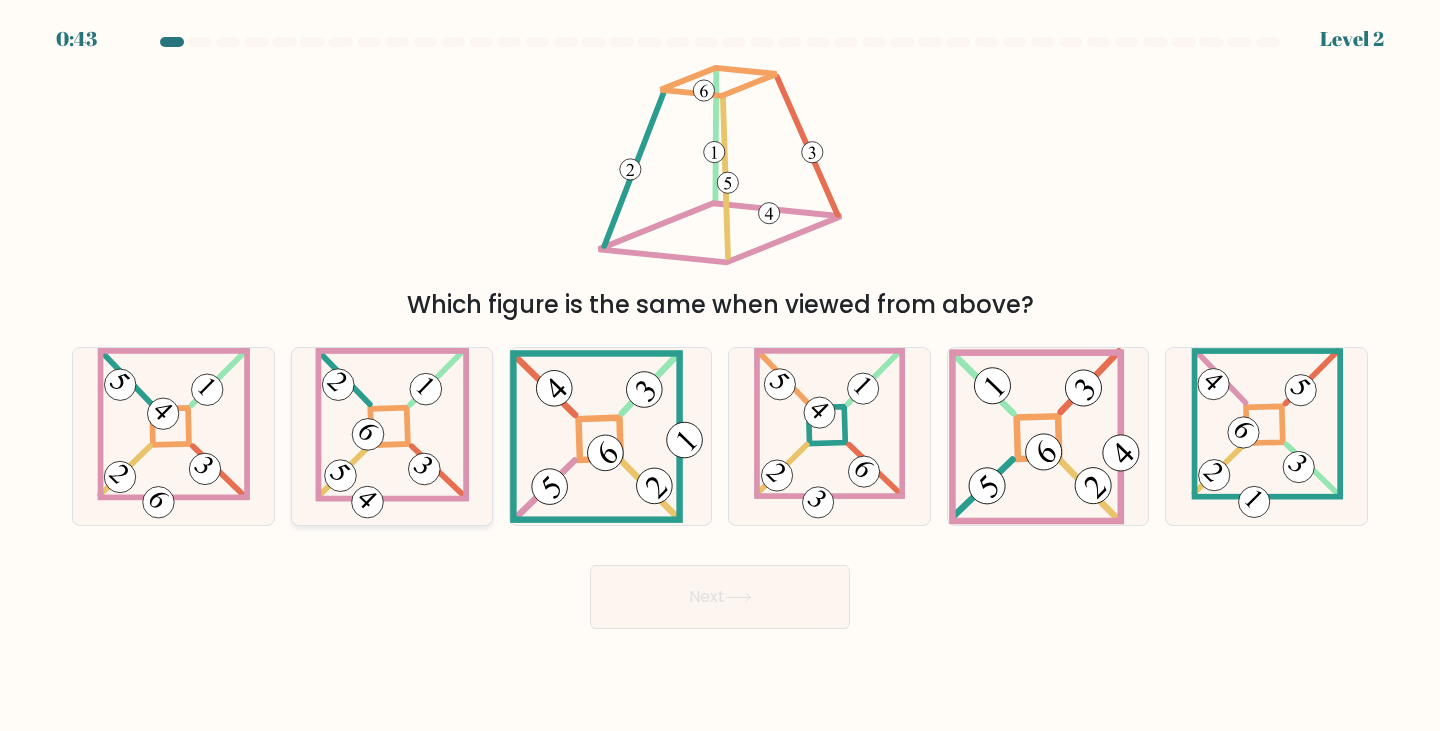 click 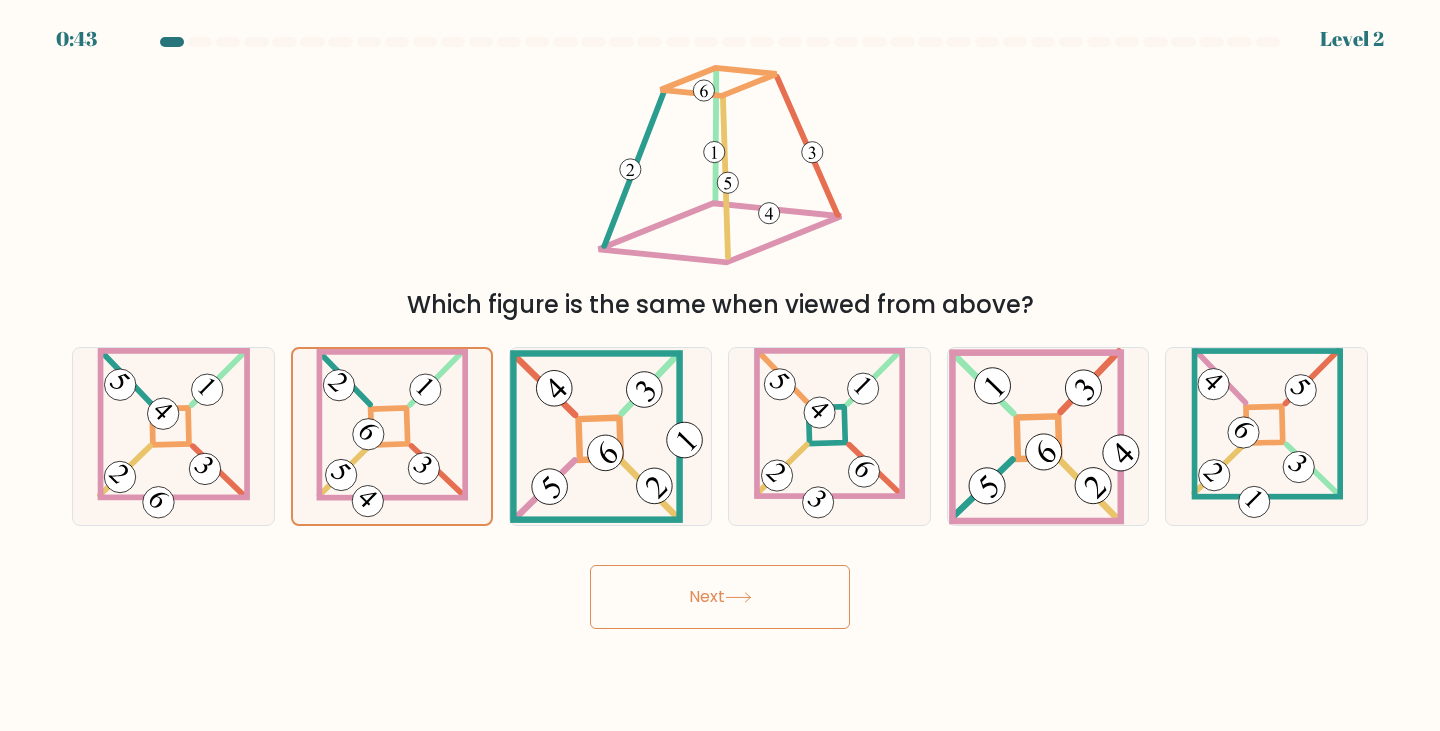 click on "Next" at bounding box center (720, 597) 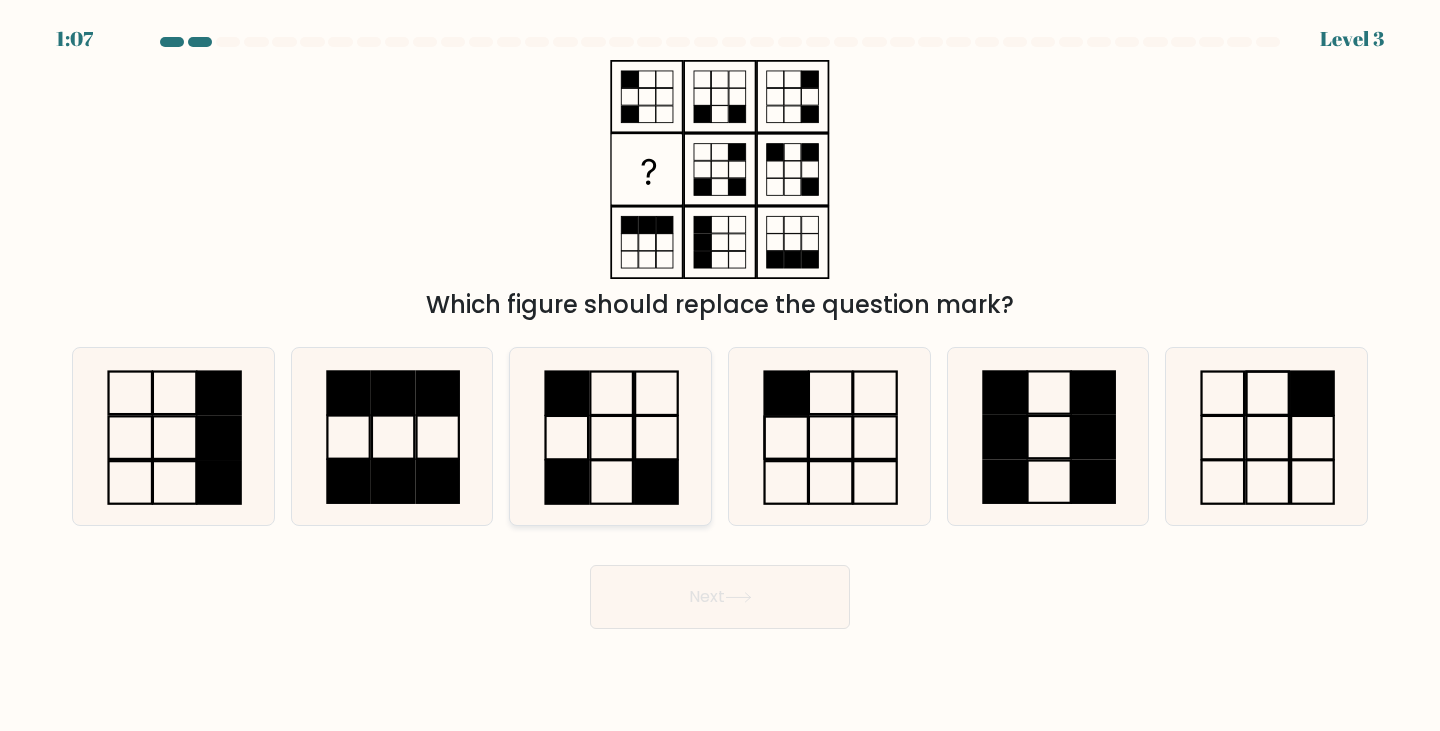 click 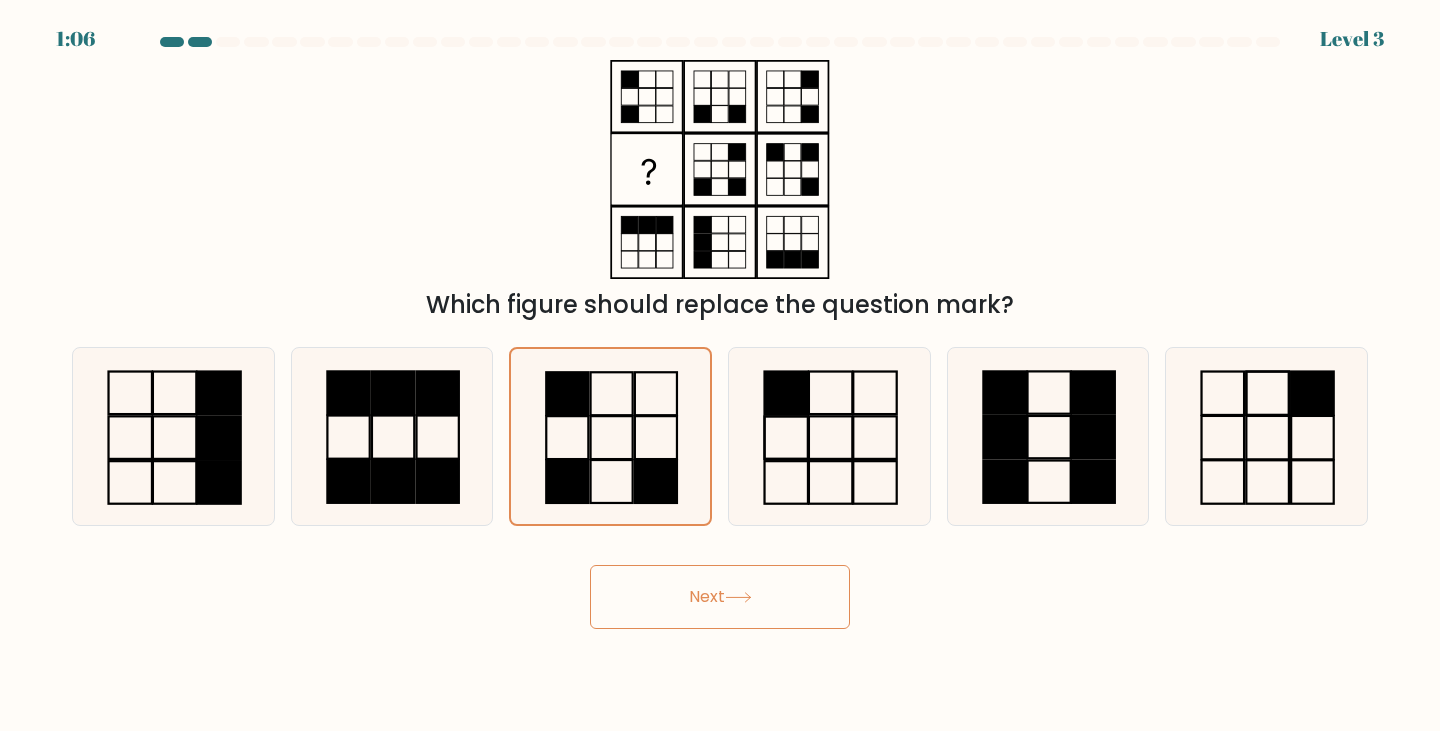 click on "Next" at bounding box center (720, 597) 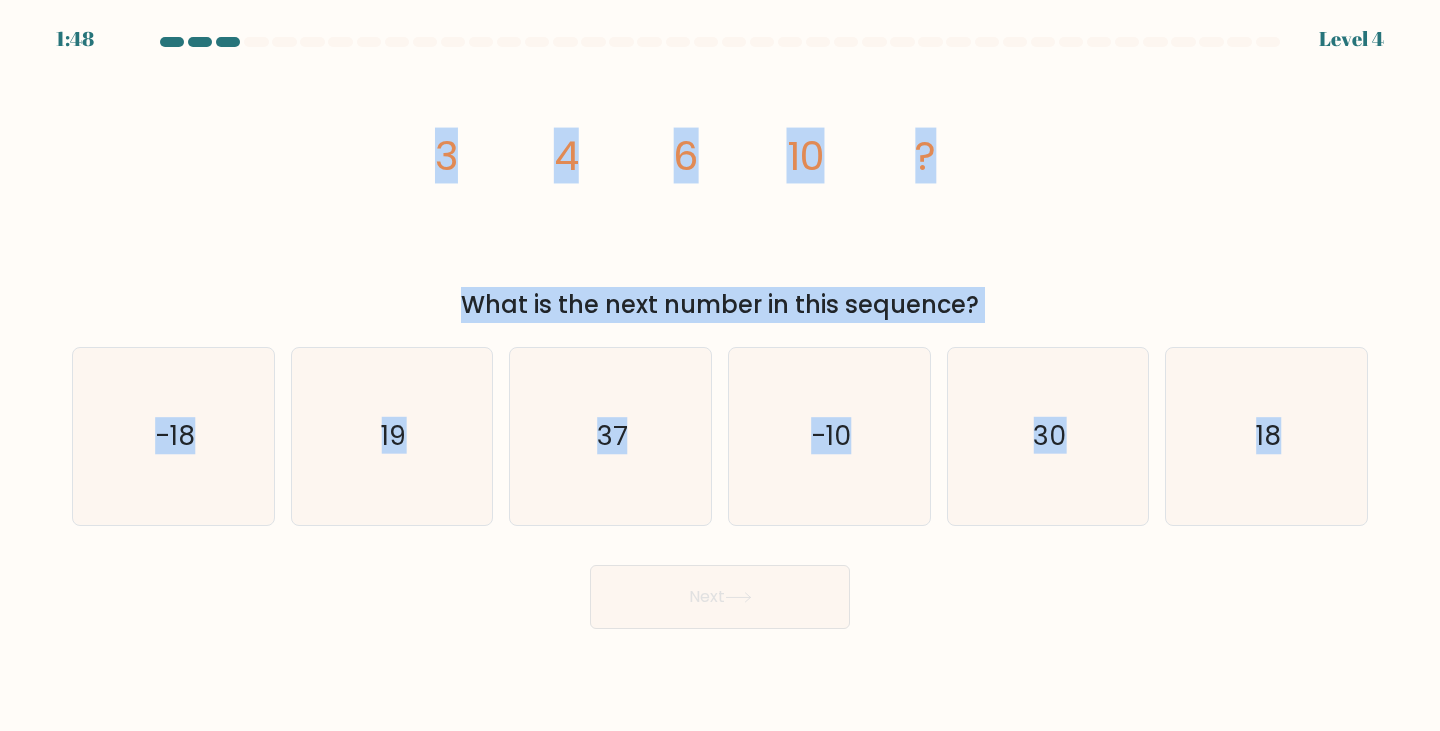 drag, startPoint x: 443, startPoint y: 144, endPoint x: 1378, endPoint y: 487, distance: 995.9287 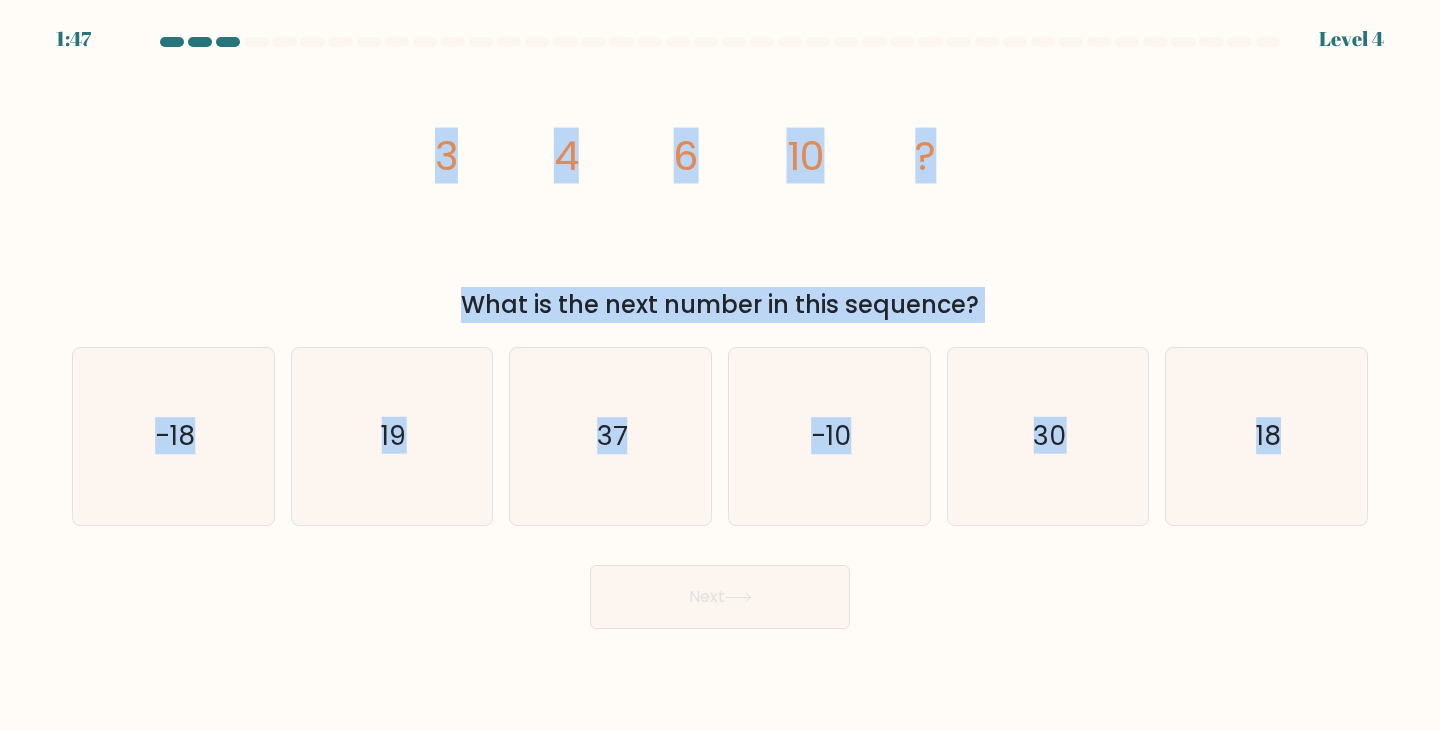 copy on "3
4
6
10
?
What is the next number in this sequence?
a.
-18
b.
19
c.
37
d.
-10
e.
30
f.
18" 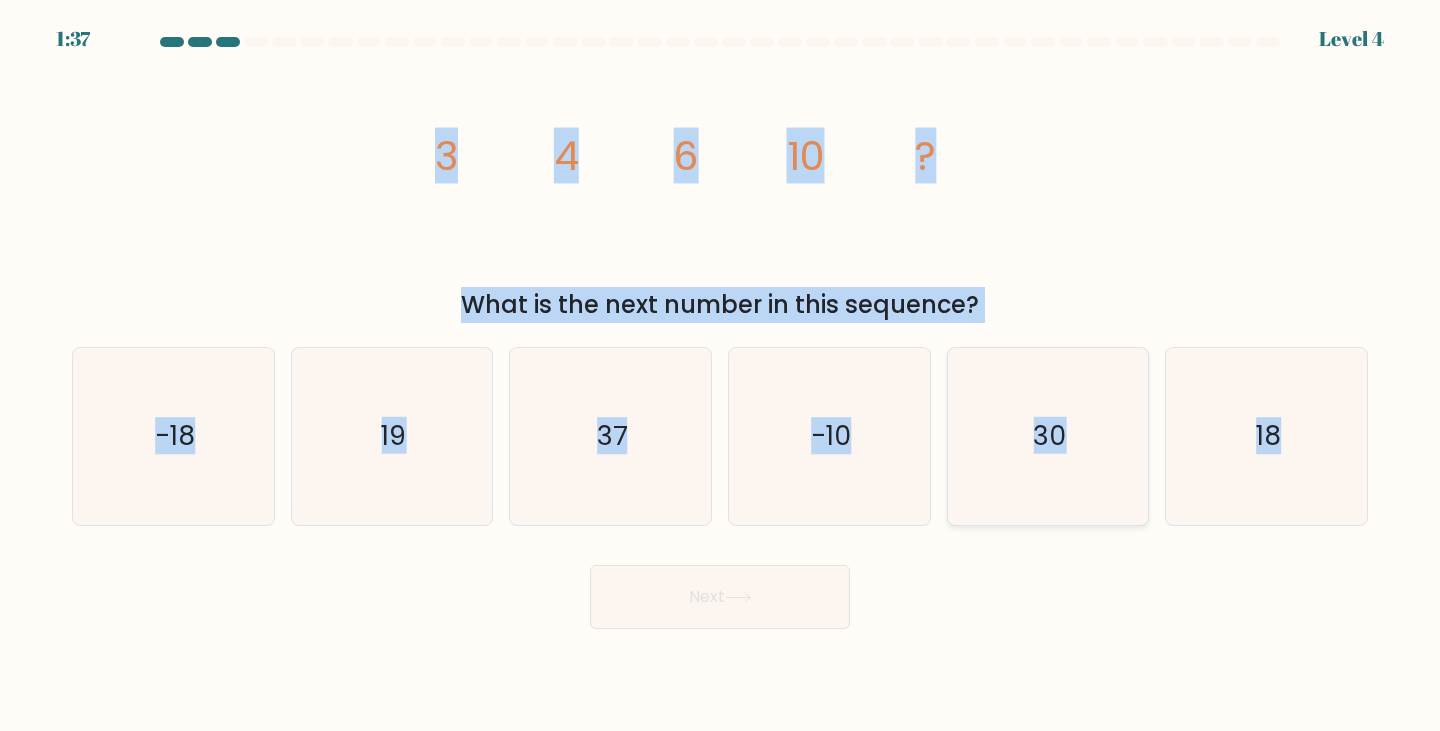 click on "30" 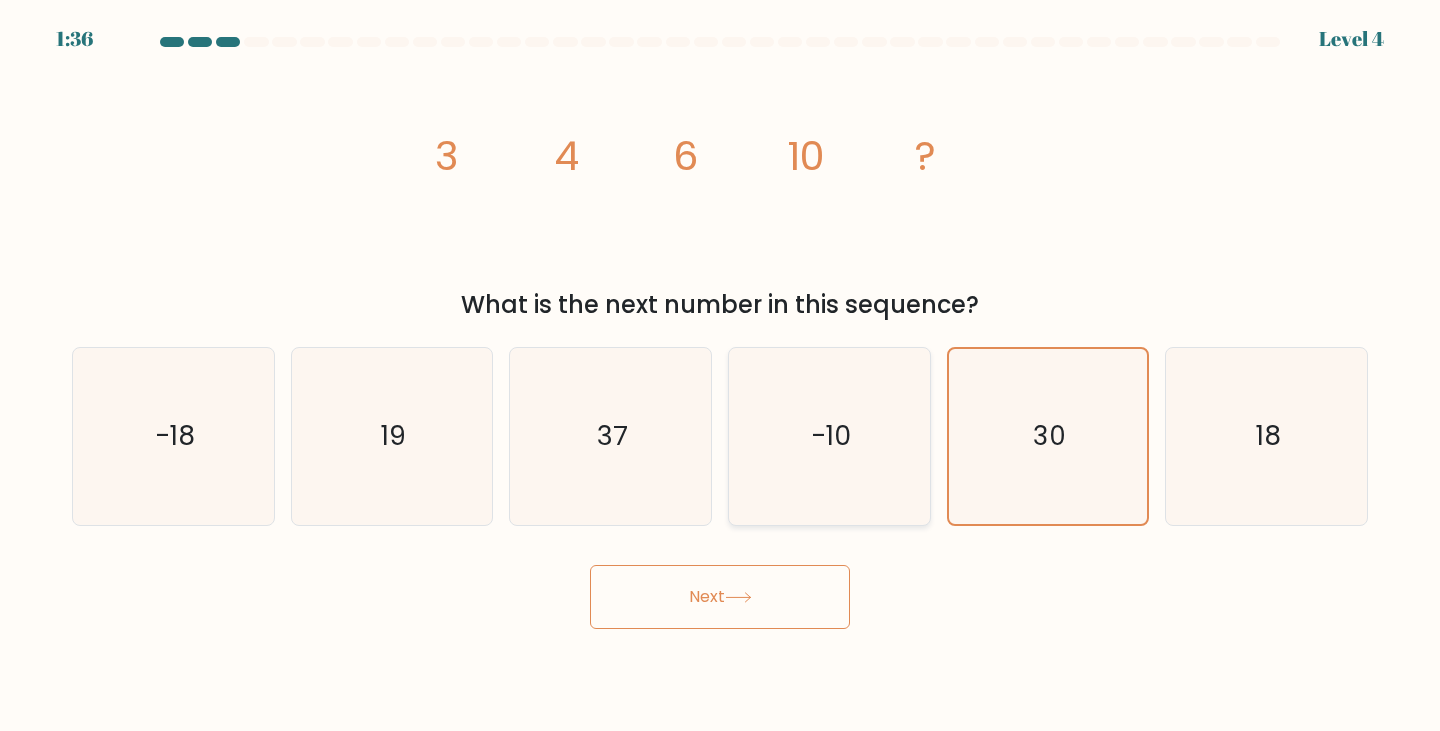 click on "-10" 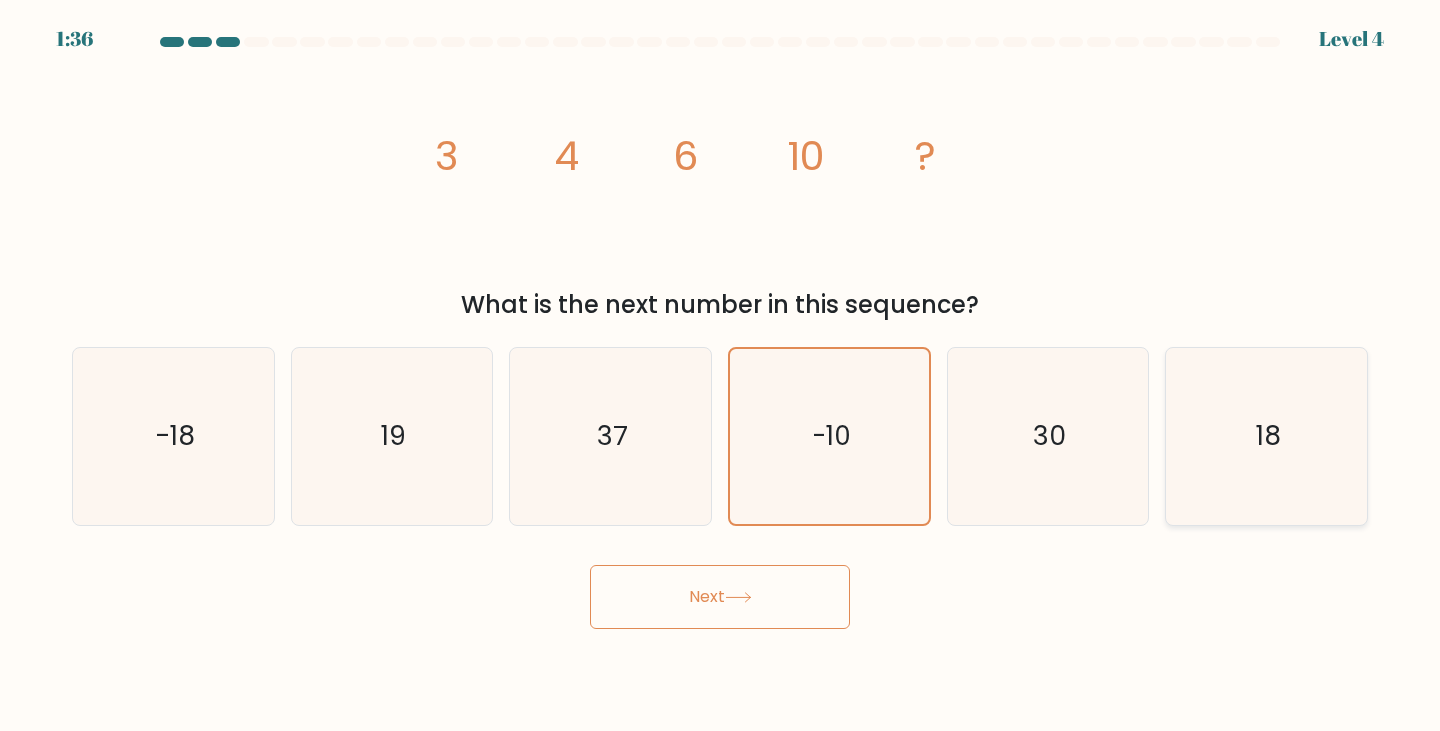 click on "18" 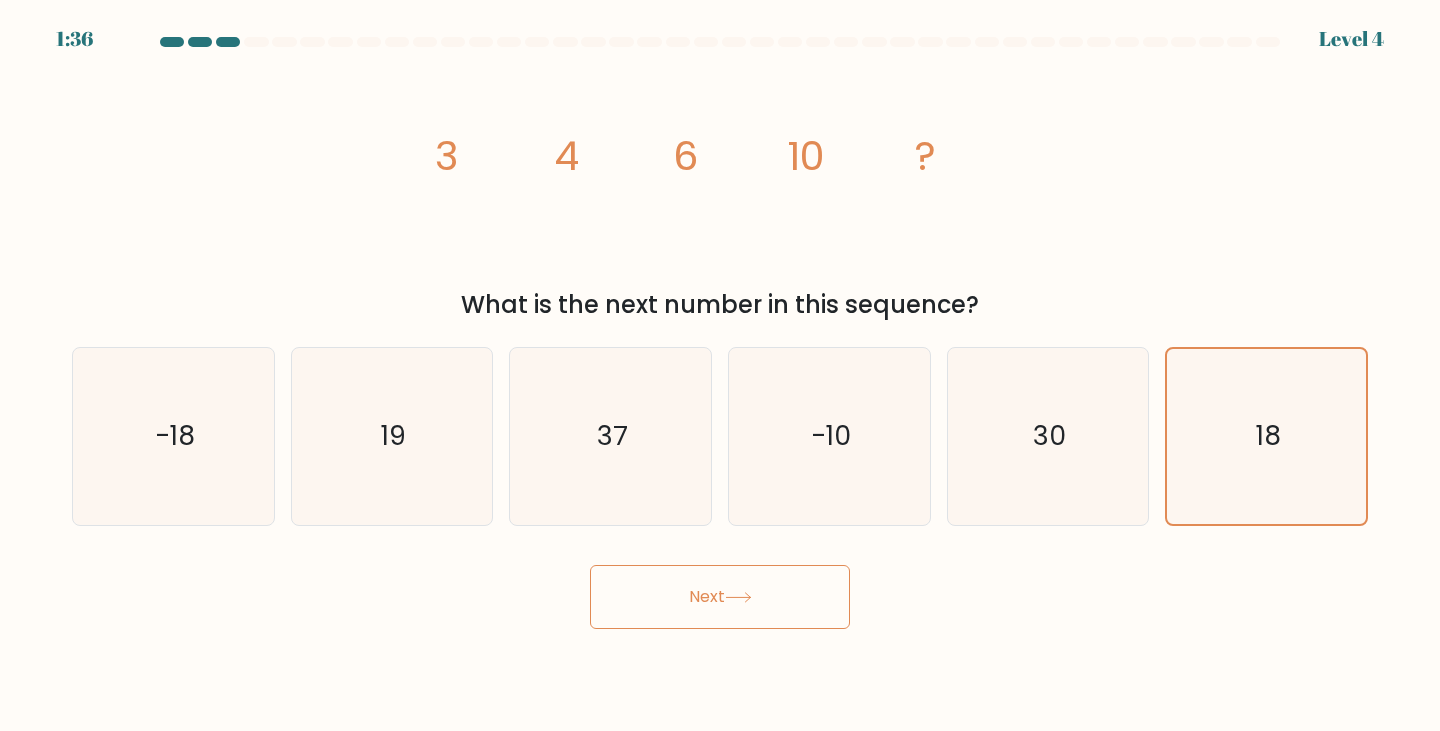 click 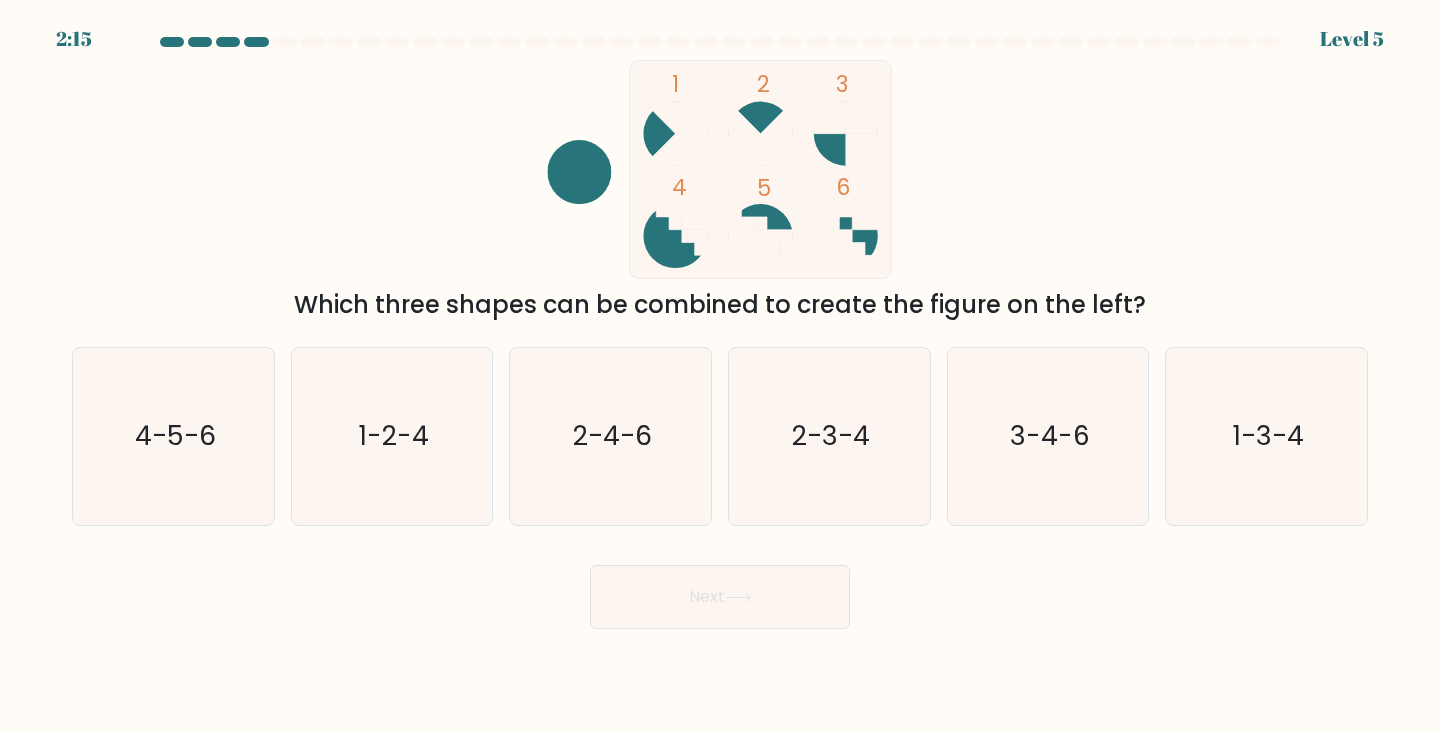 type 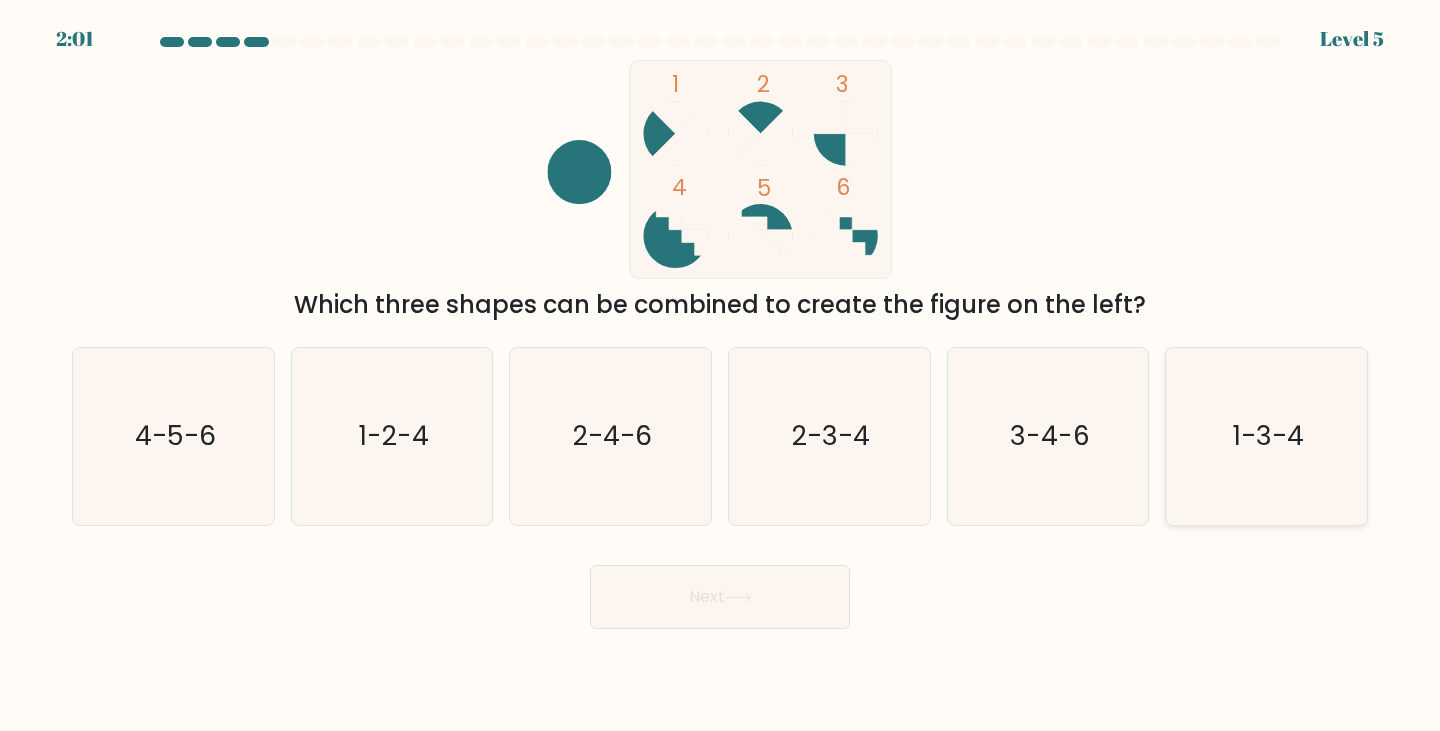 click on "1-3-4" 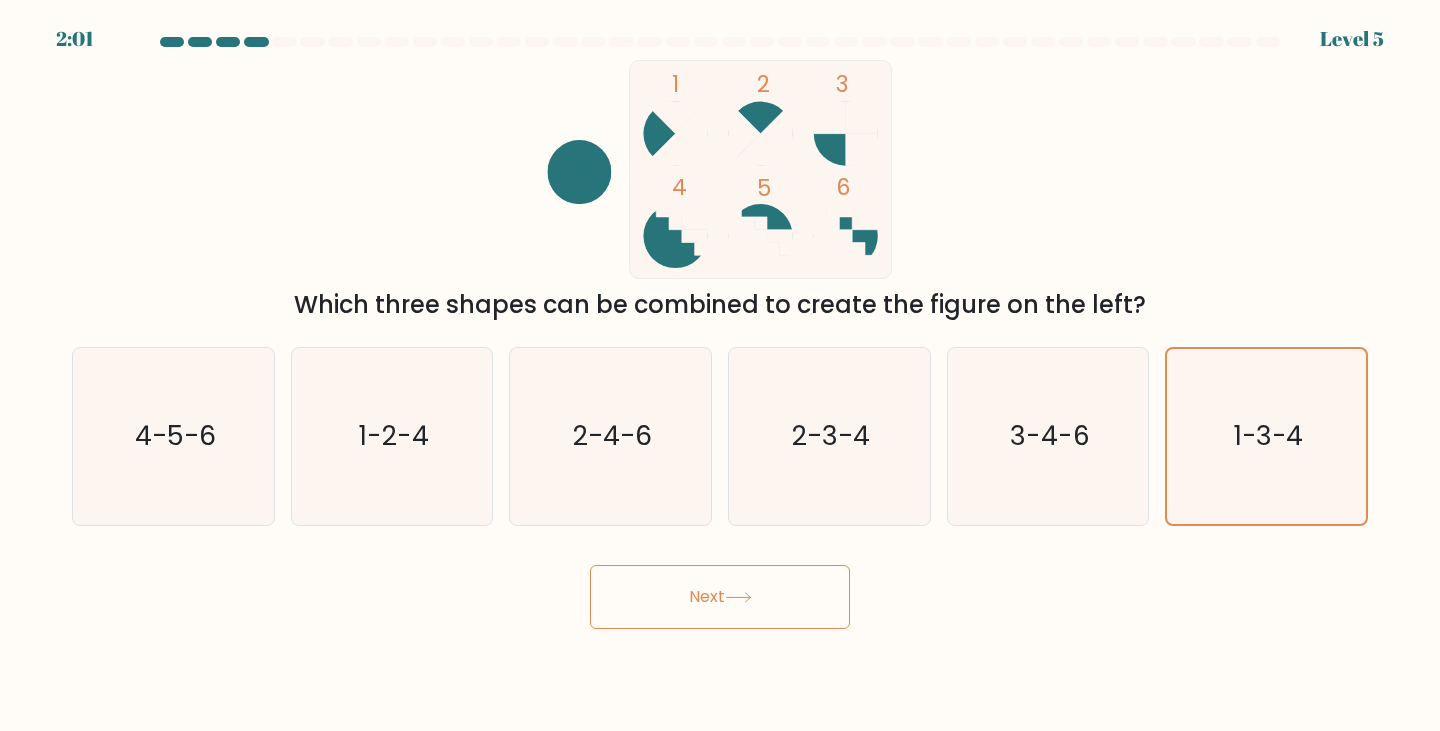 click on "Next" at bounding box center [720, 597] 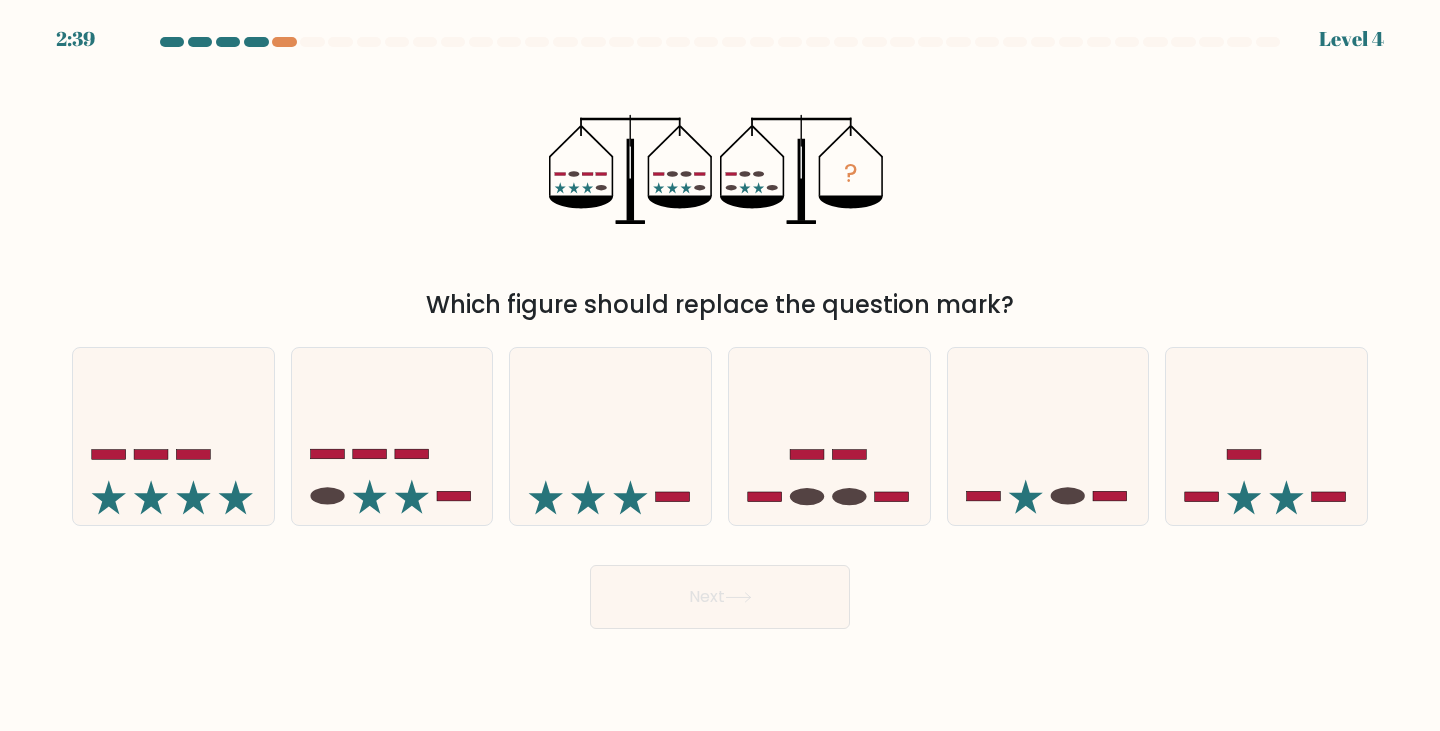 type 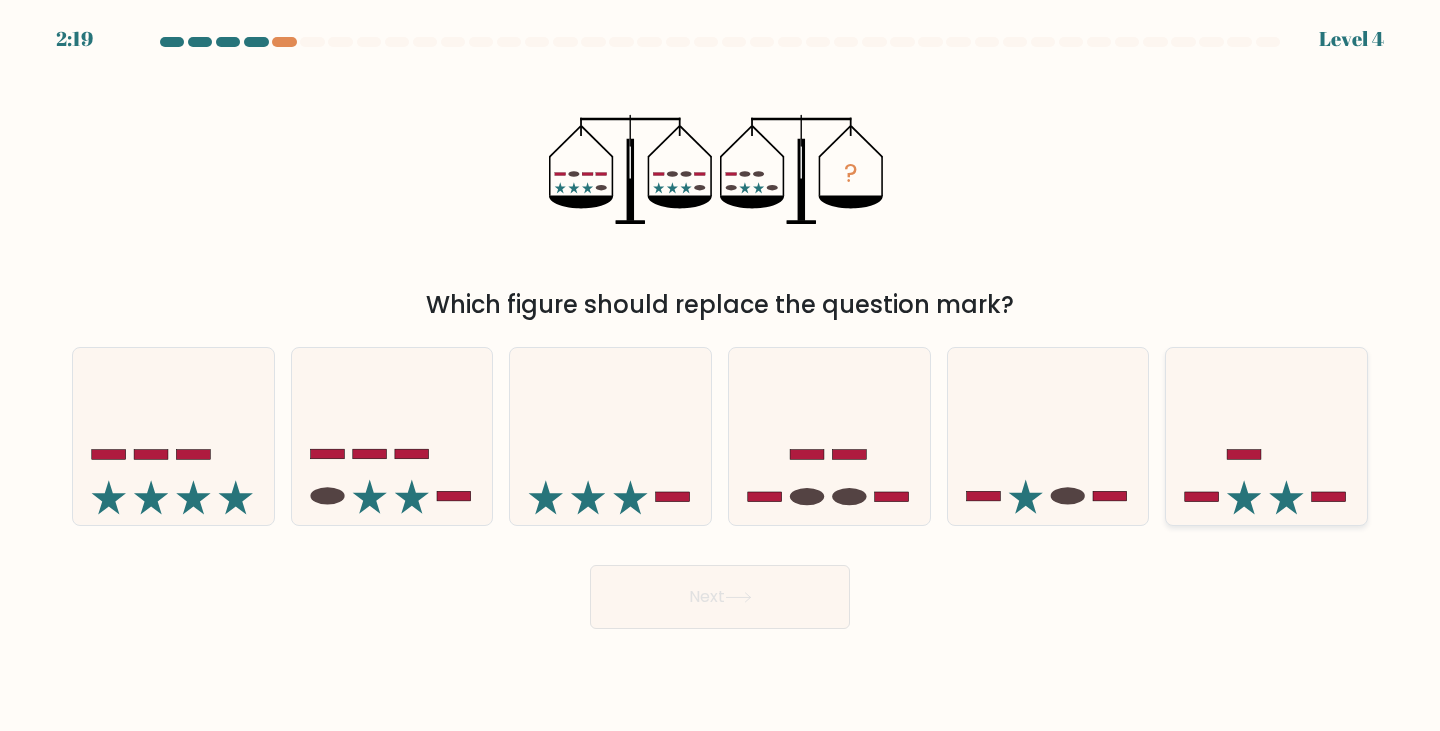 click 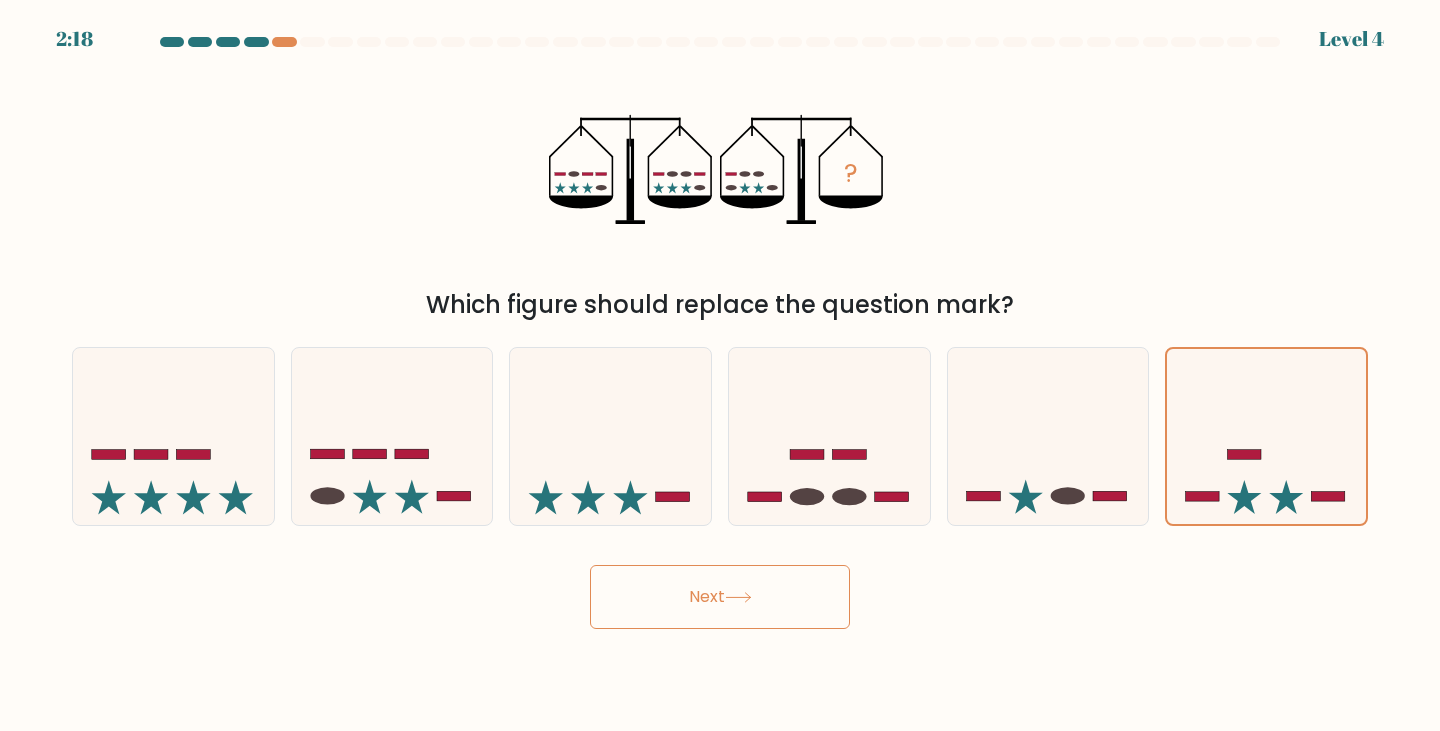click on "Next" at bounding box center (720, 597) 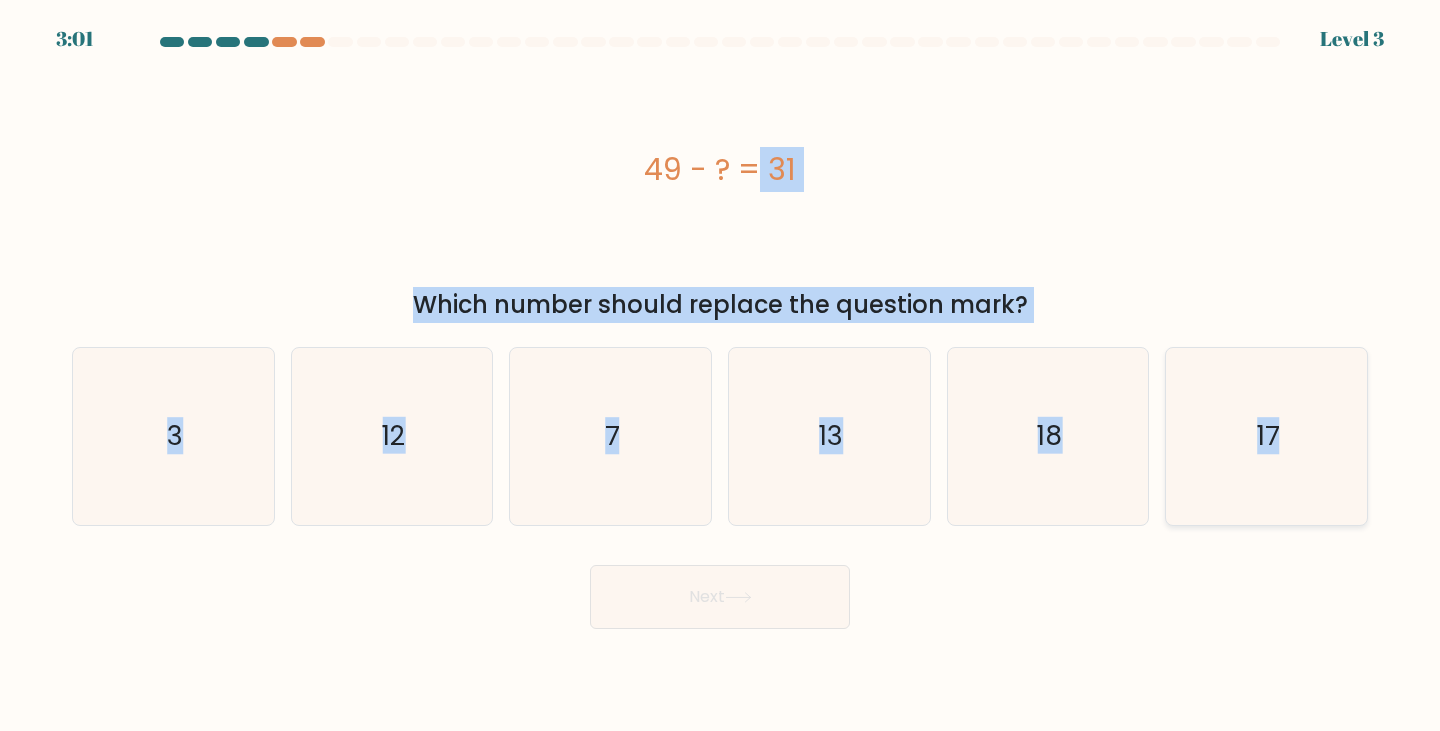 drag, startPoint x: 755, startPoint y: 221, endPoint x: 1349, endPoint y: 461, distance: 640.6528 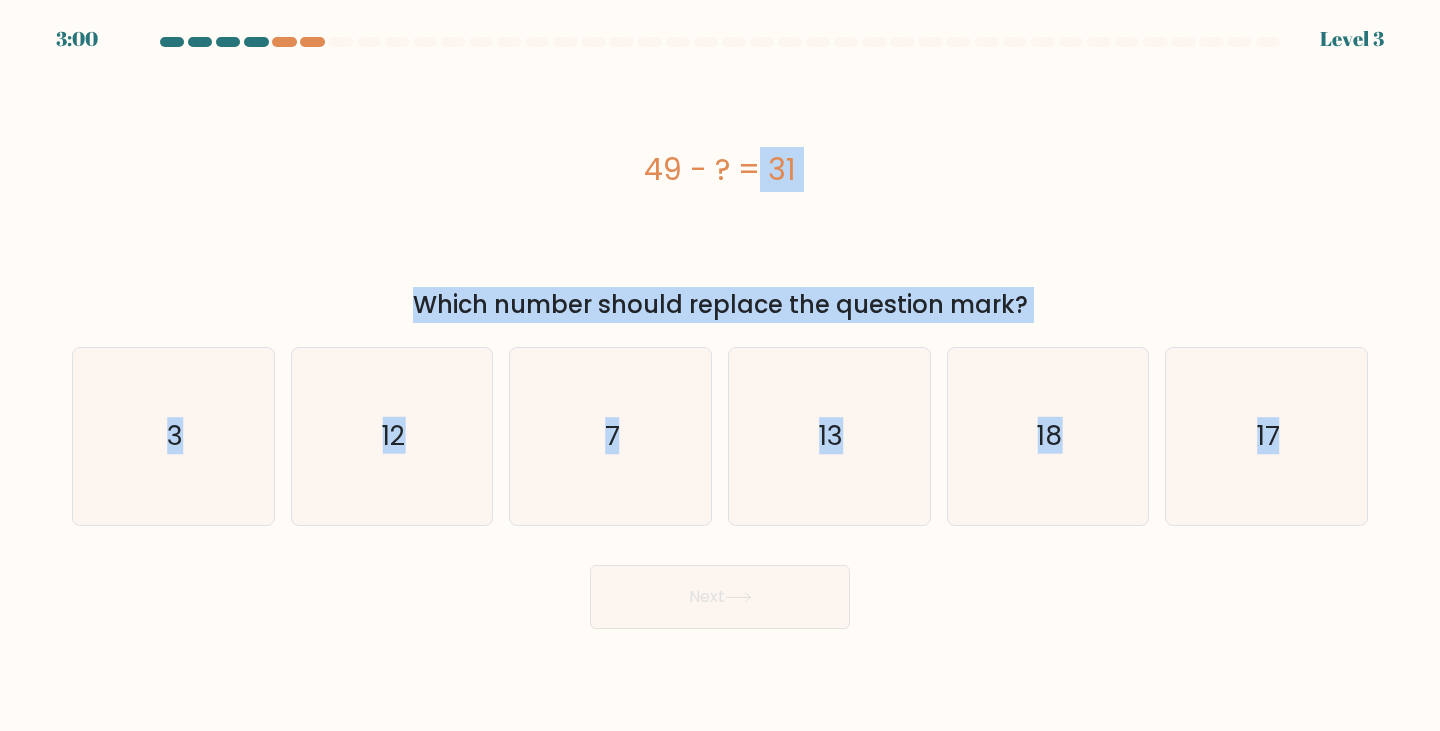 copy on "49 - ?  = 31
Which number should replace the question mark?
a.
3
b.
12
c.
7
d.
13
e.
18
f.
17" 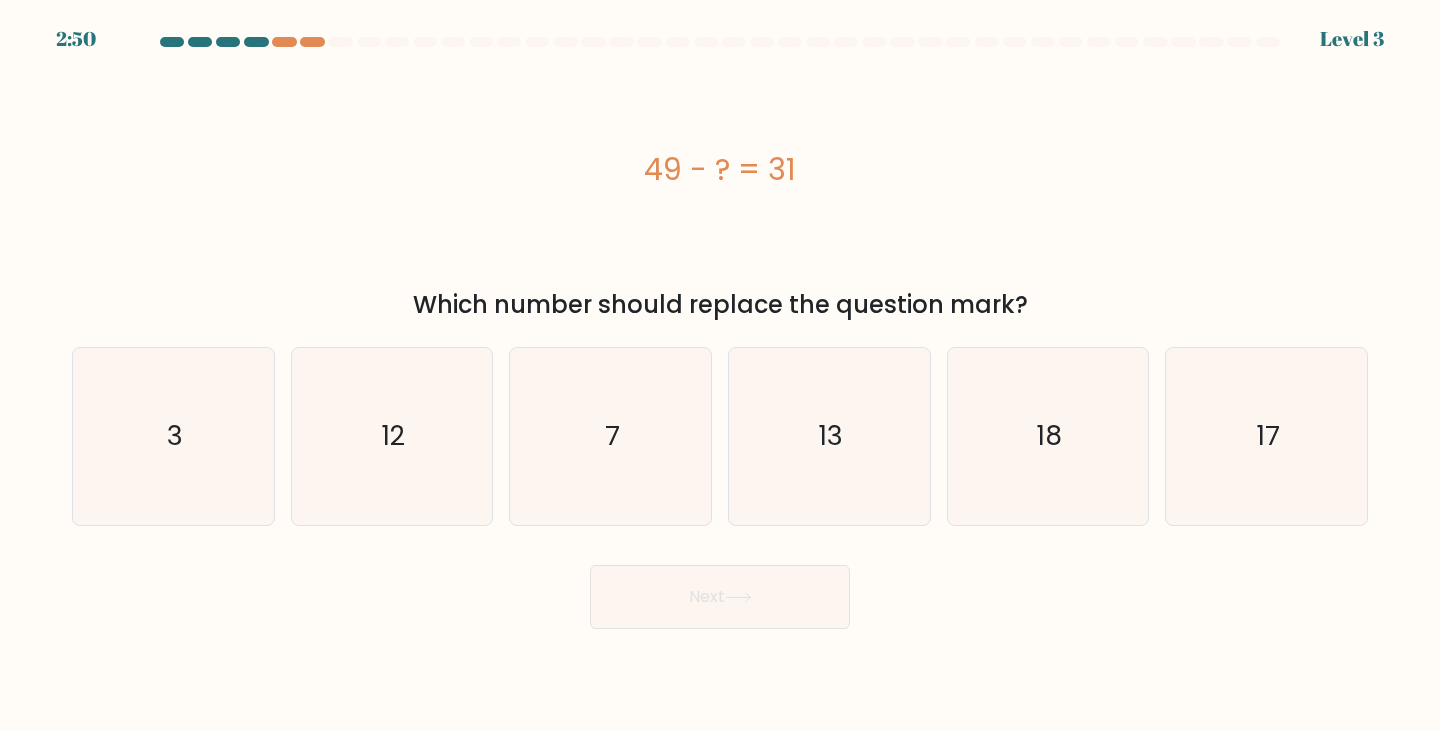 click on "a. 3" at bounding box center (720, 333) 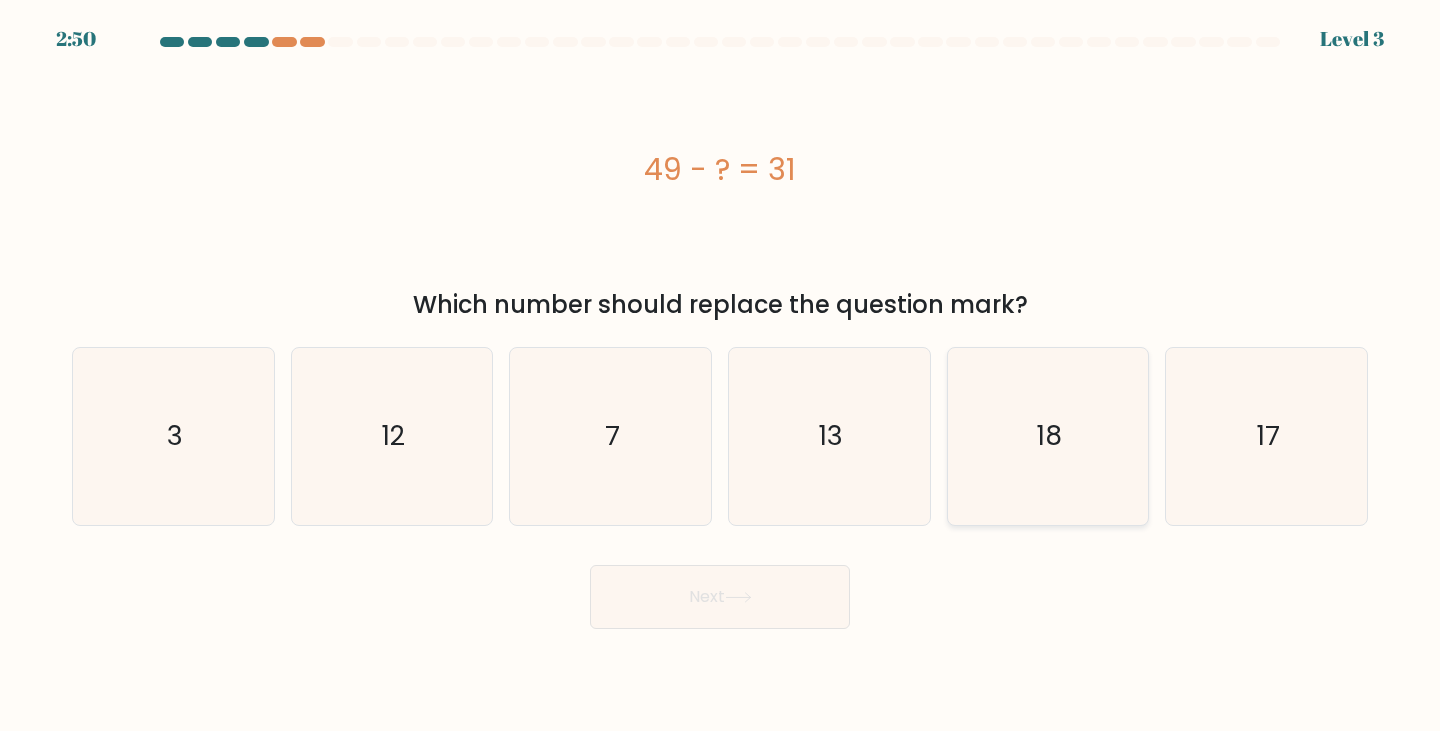 click on "18" 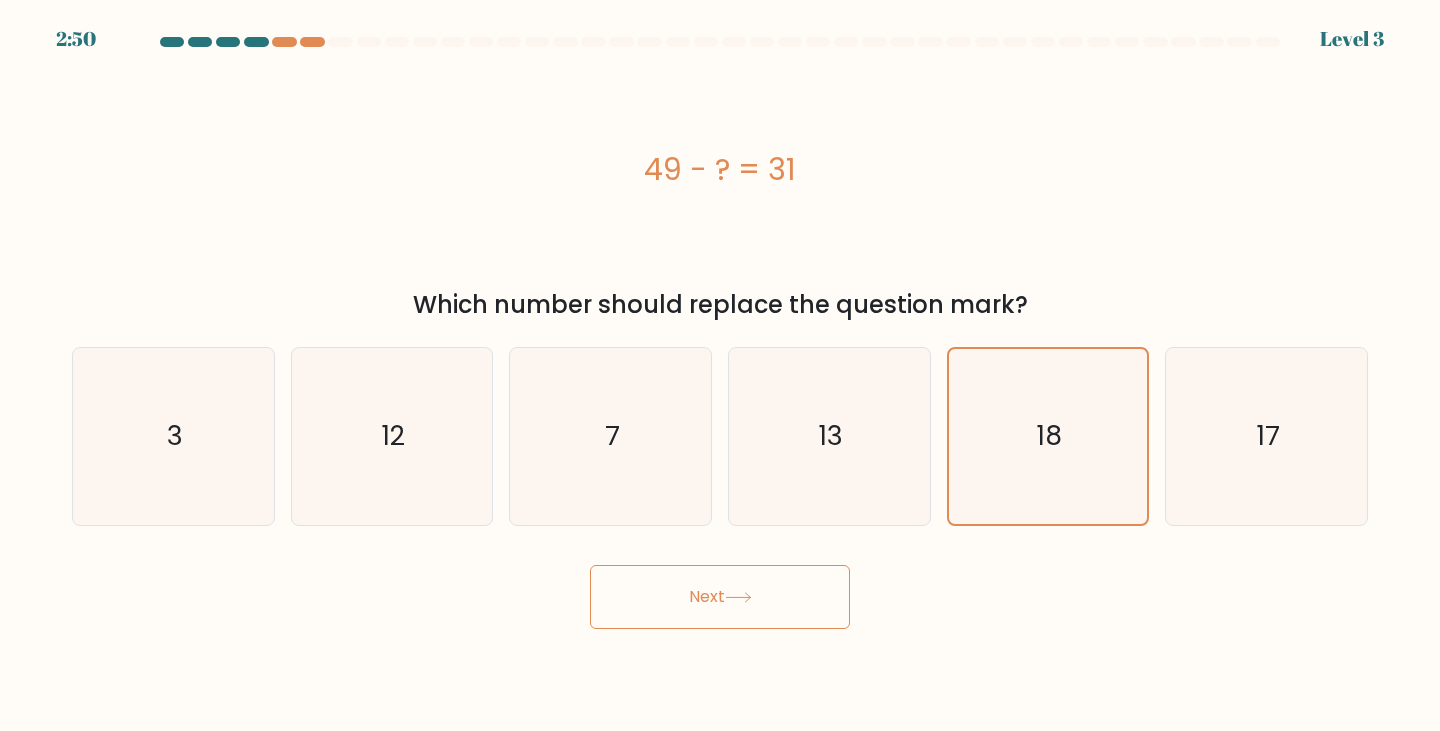 click on "Next" at bounding box center [720, 597] 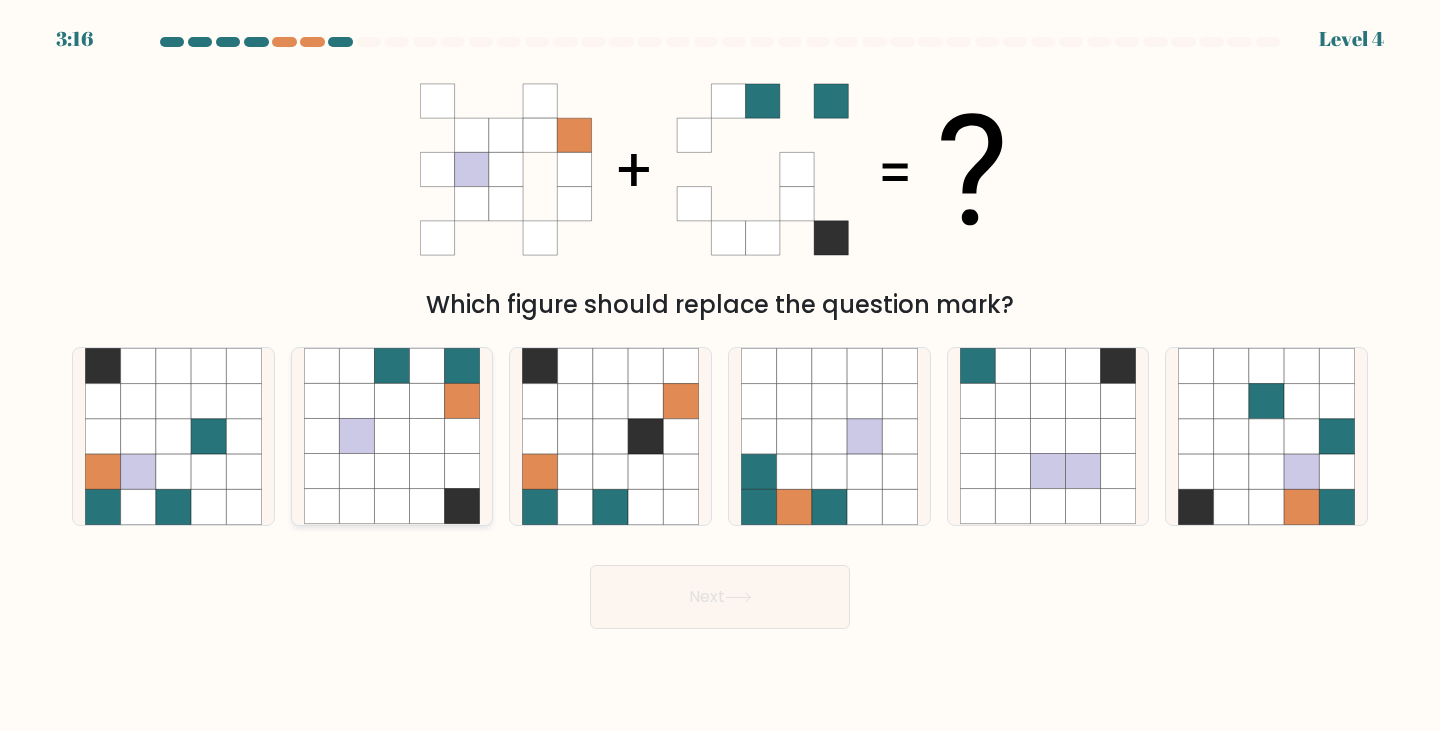 click 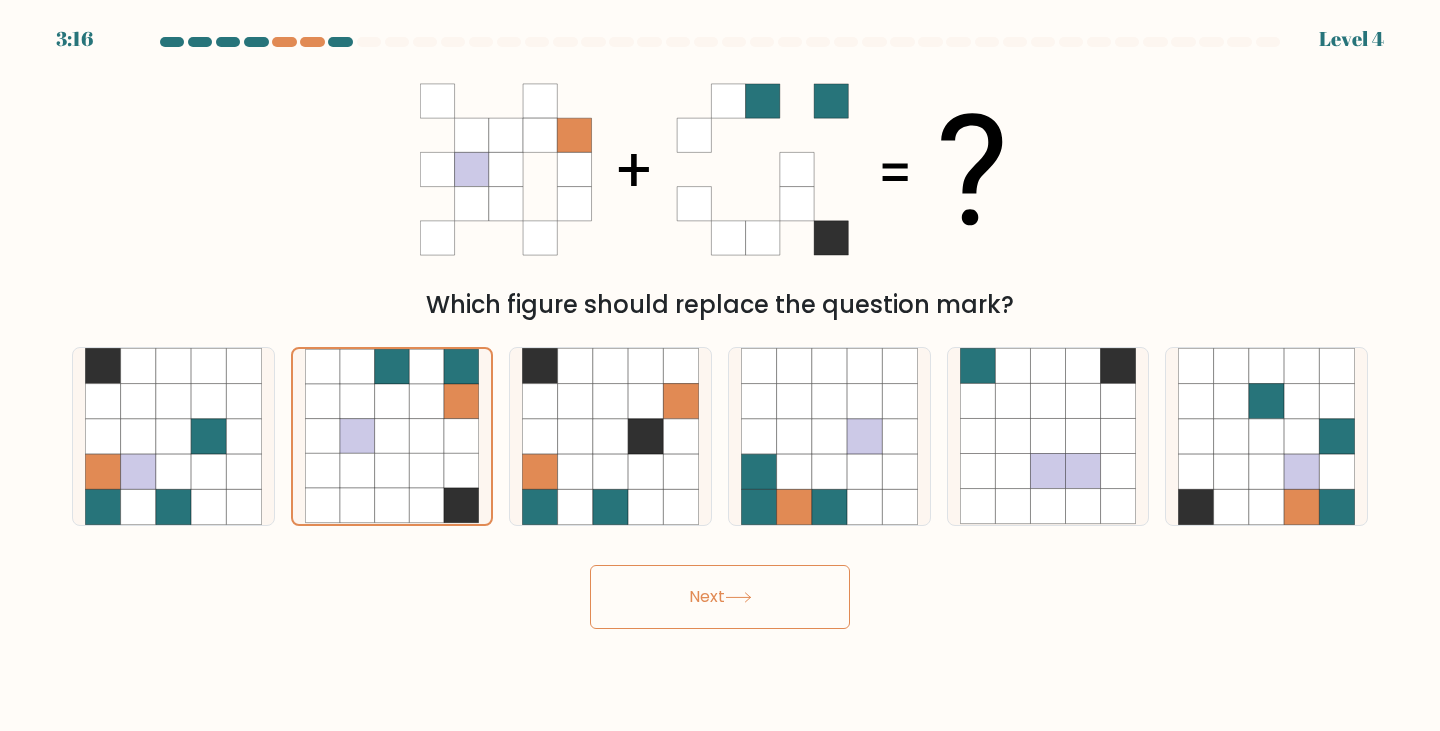 click on "Next" at bounding box center [720, 597] 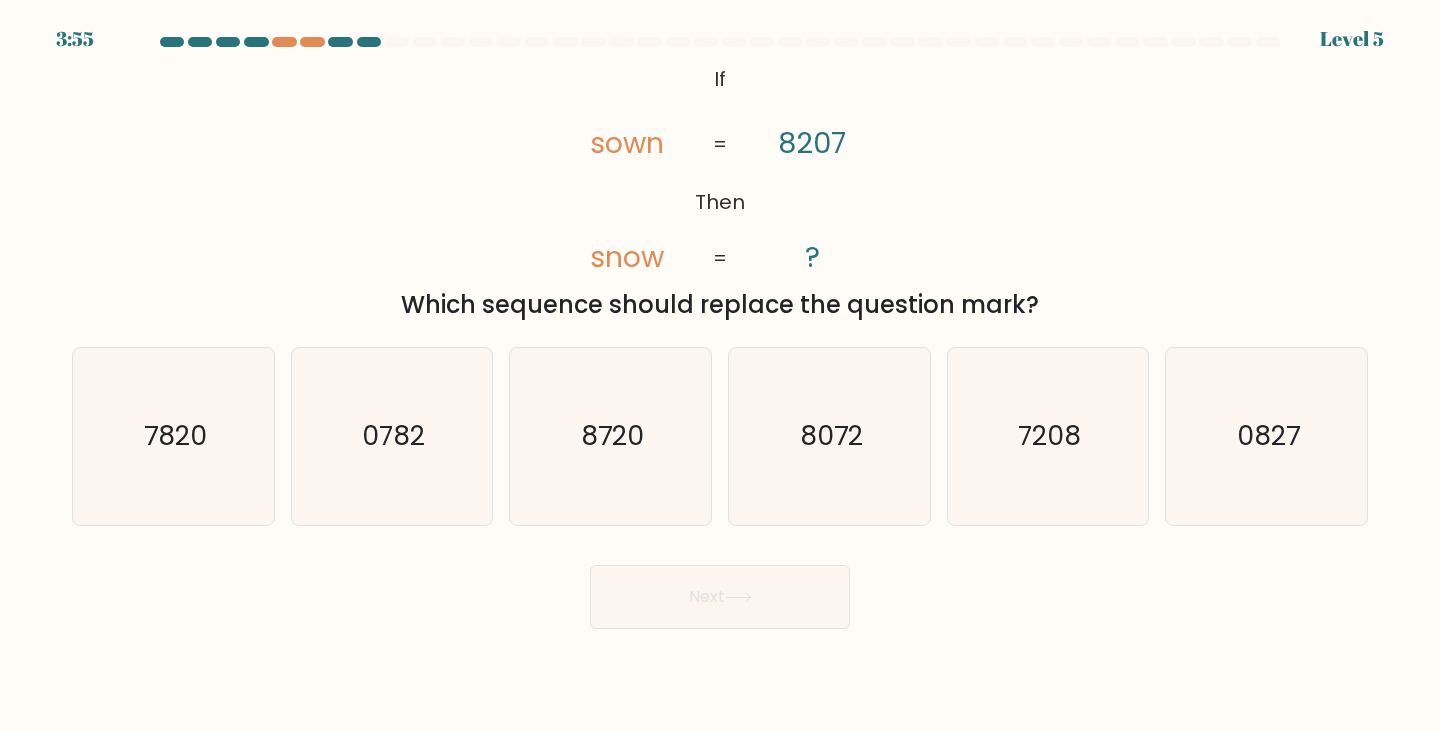 type 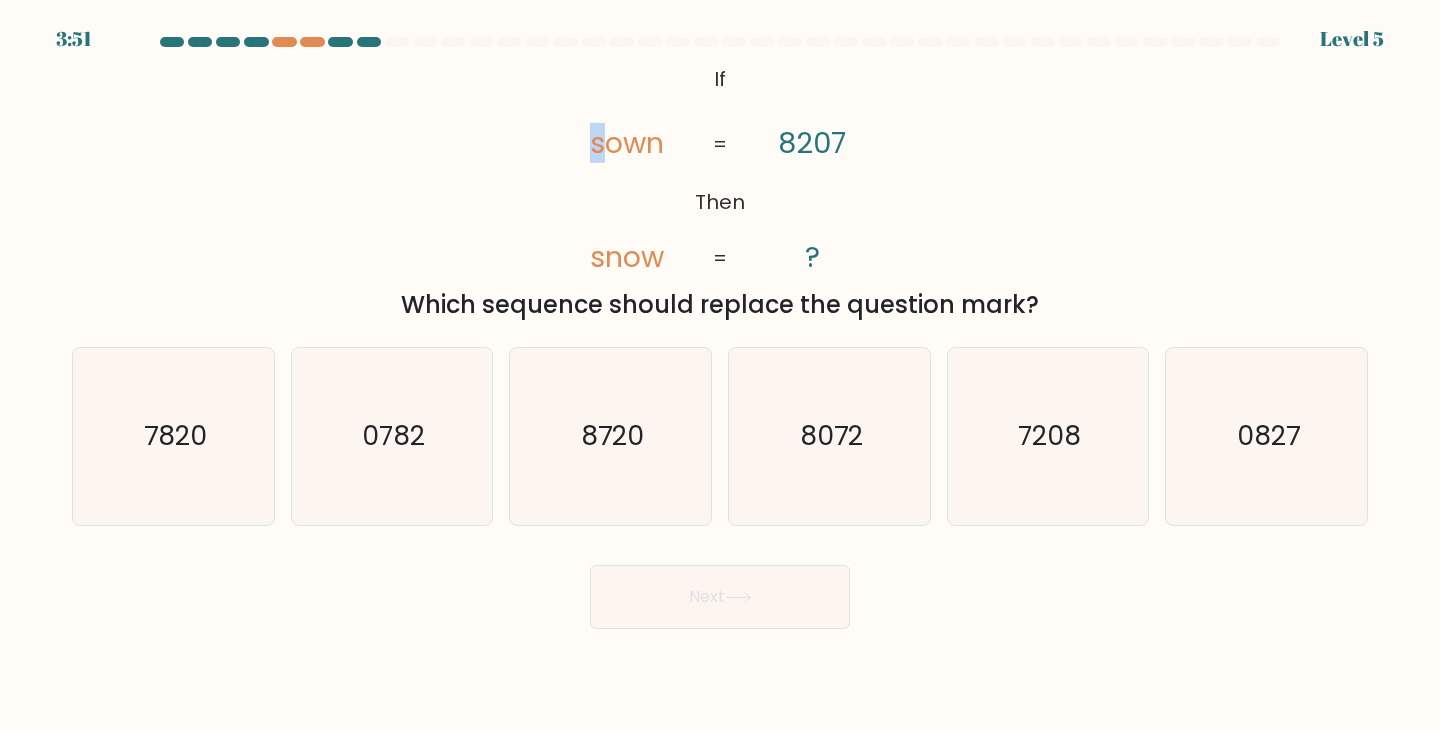 click on "sown" 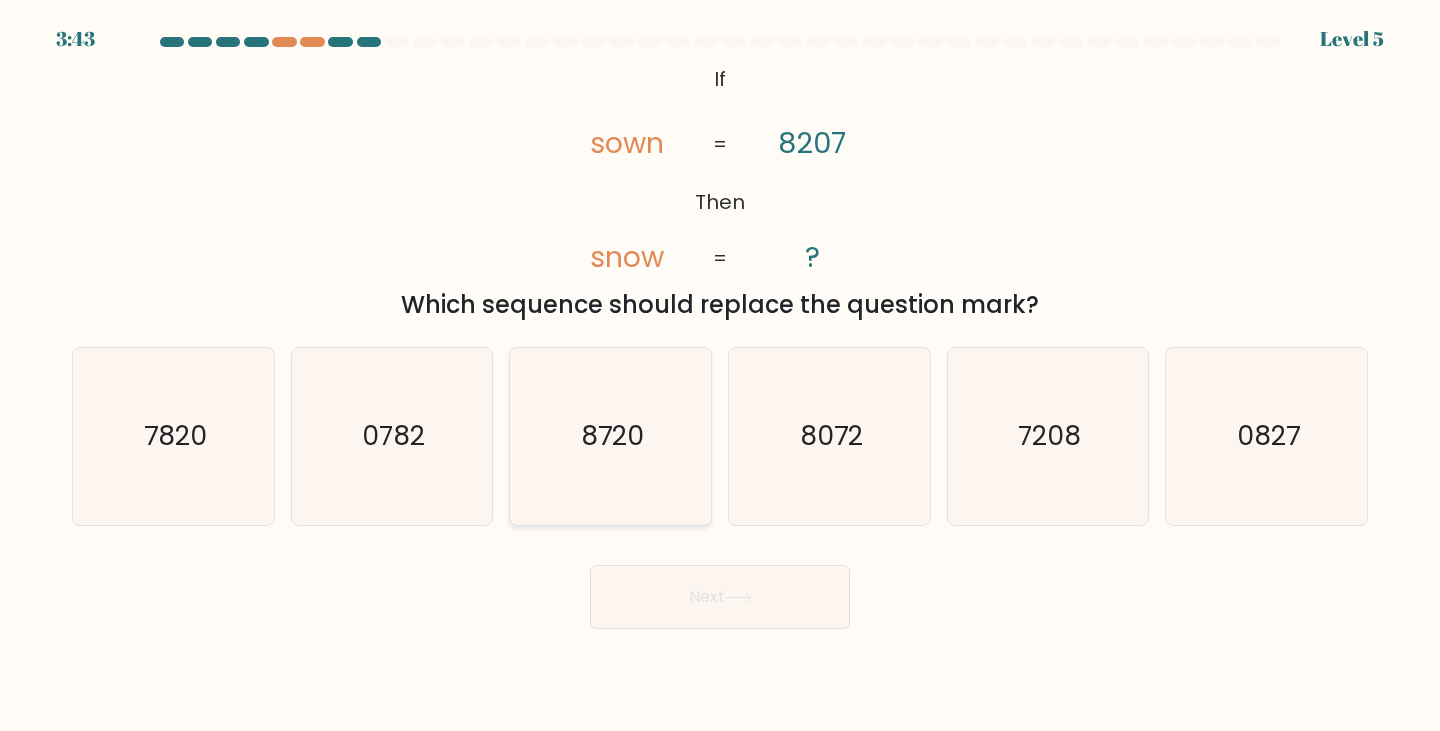 click on "8720" 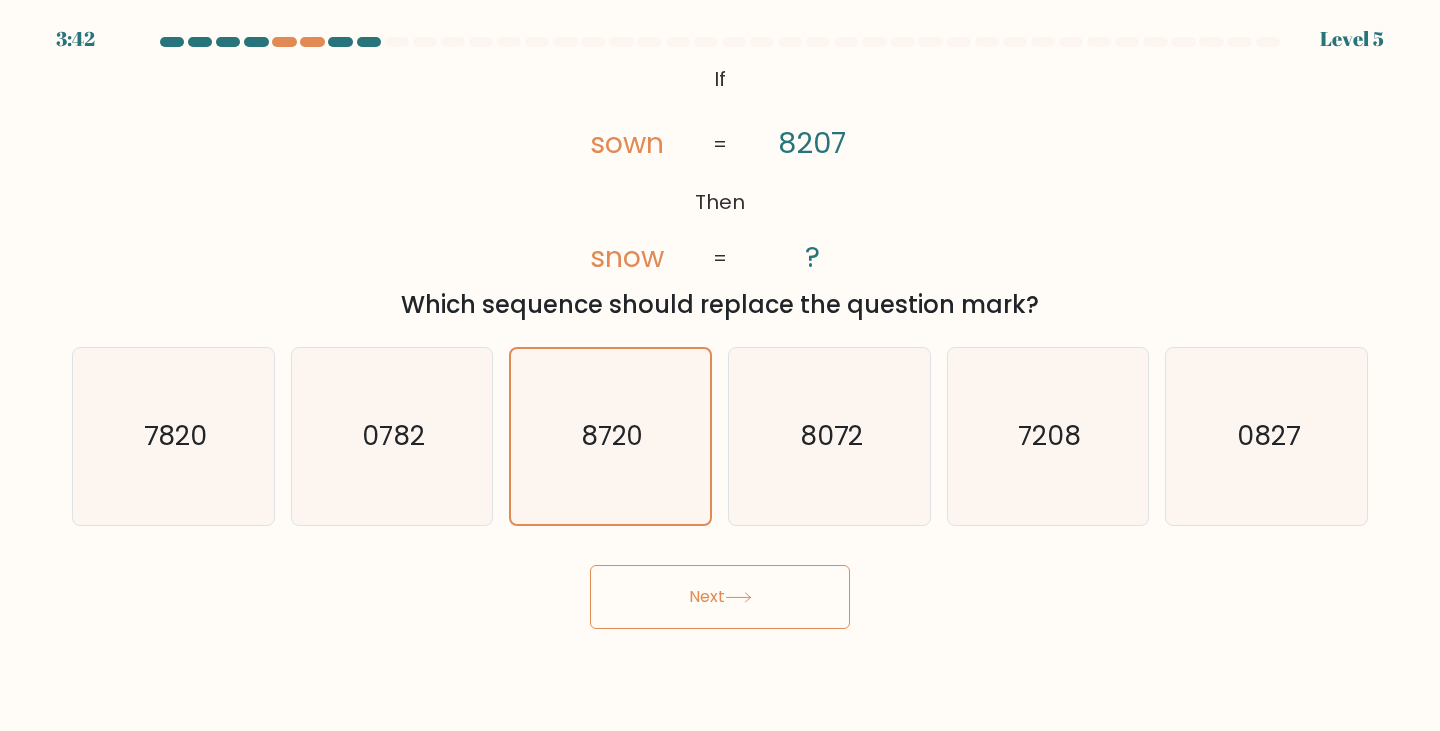 click on "Next" at bounding box center [720, 597] 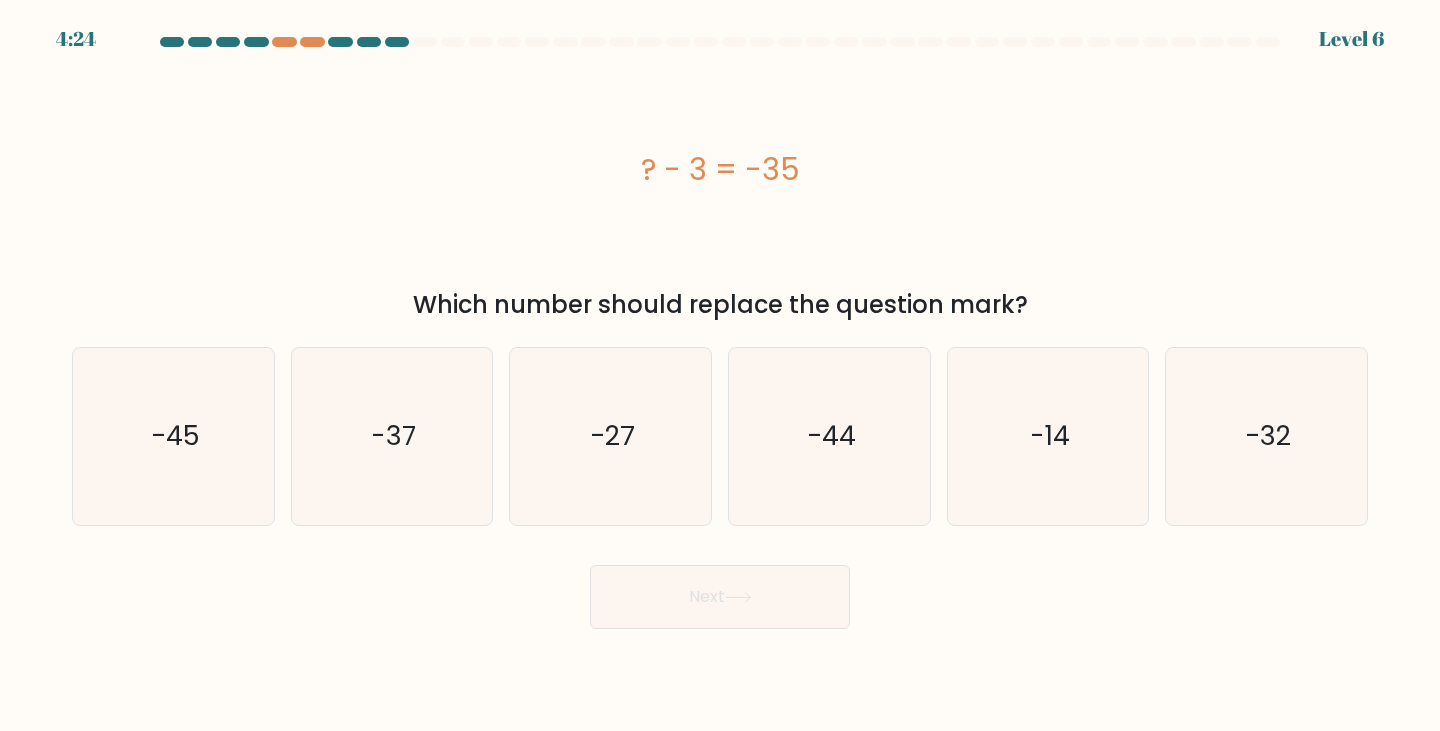 drag, startPoint x: 730, startPoint y: 179, endPoint x: 1078, endPoint y: 312, distance: 372.54932 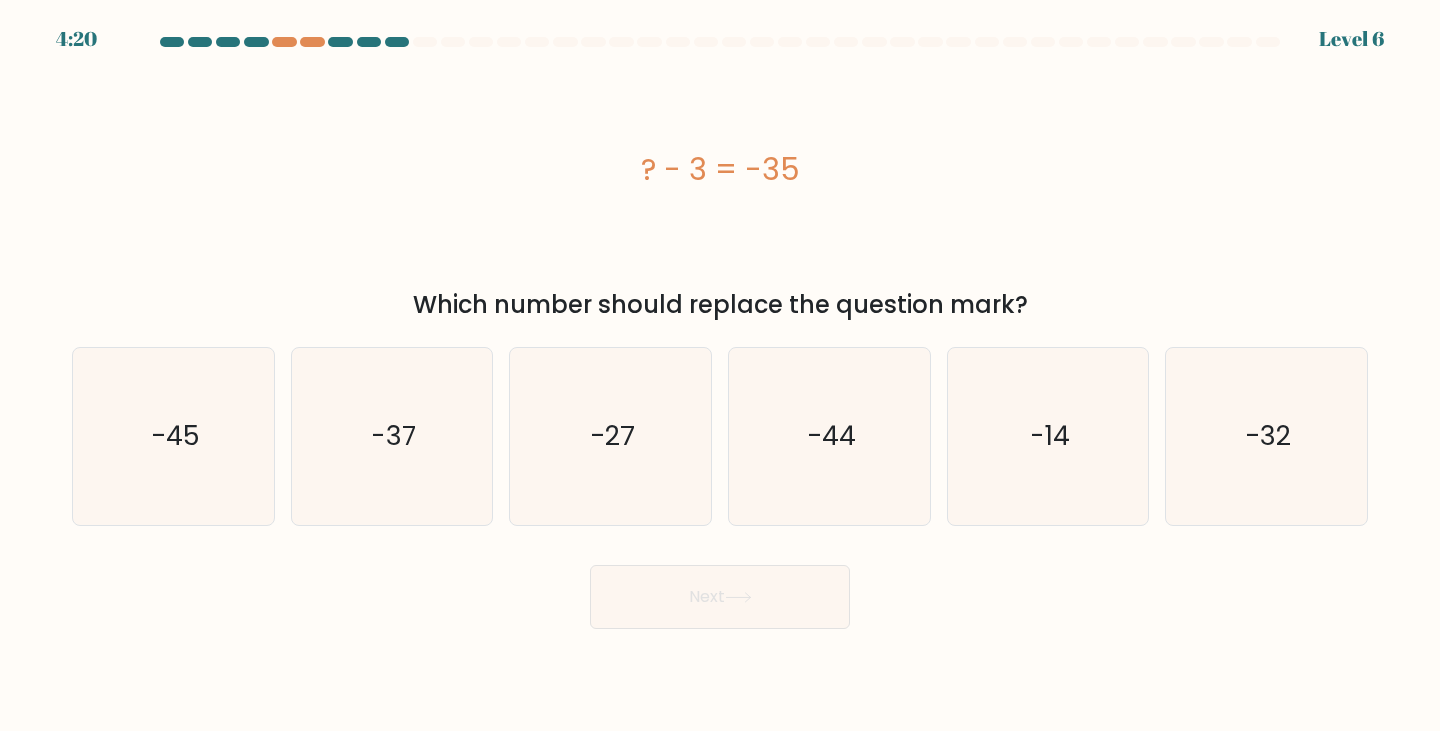click on "? - 3 = -35" at bounding box center [720, 169] 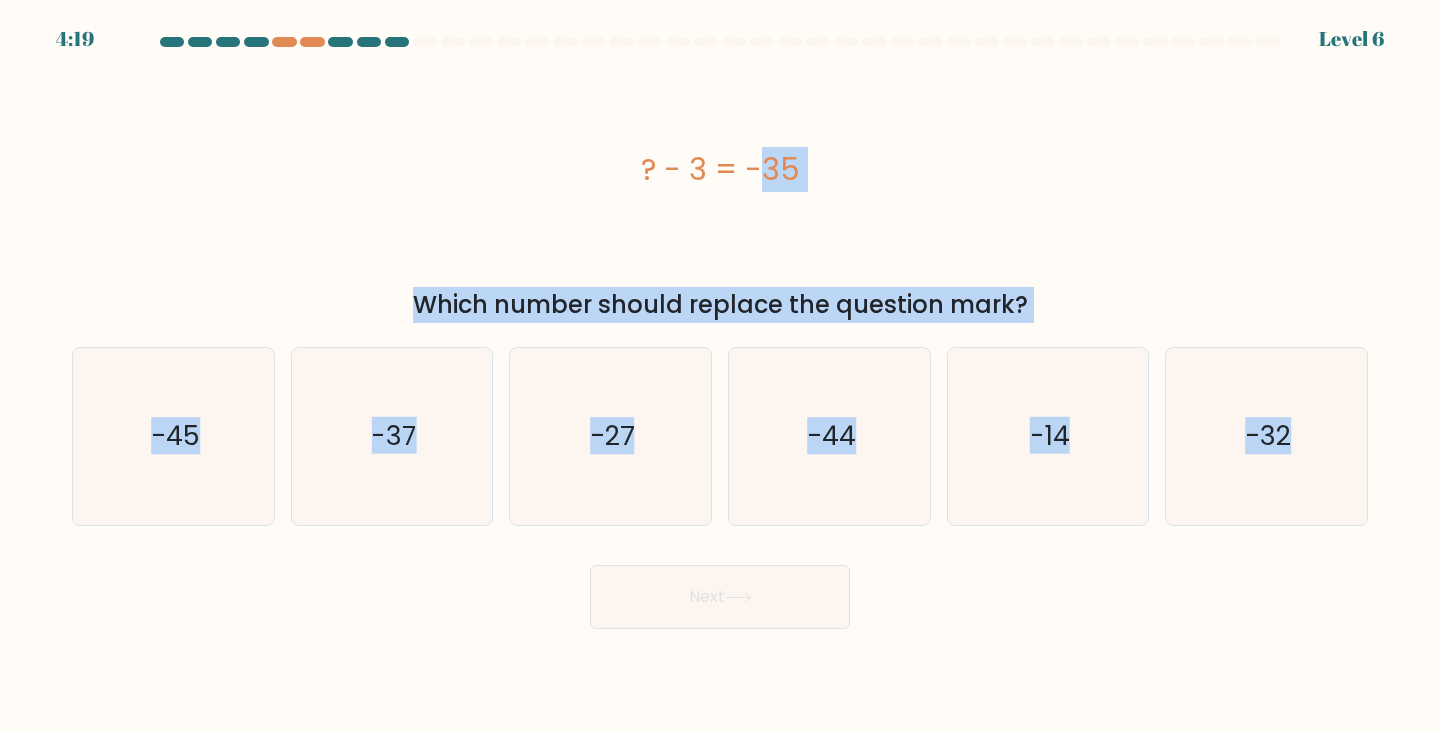 drag, startPoint x: 646, startPoint y: 162, endPoint x: 1341, endPoint y: 532, distance: 787.35315 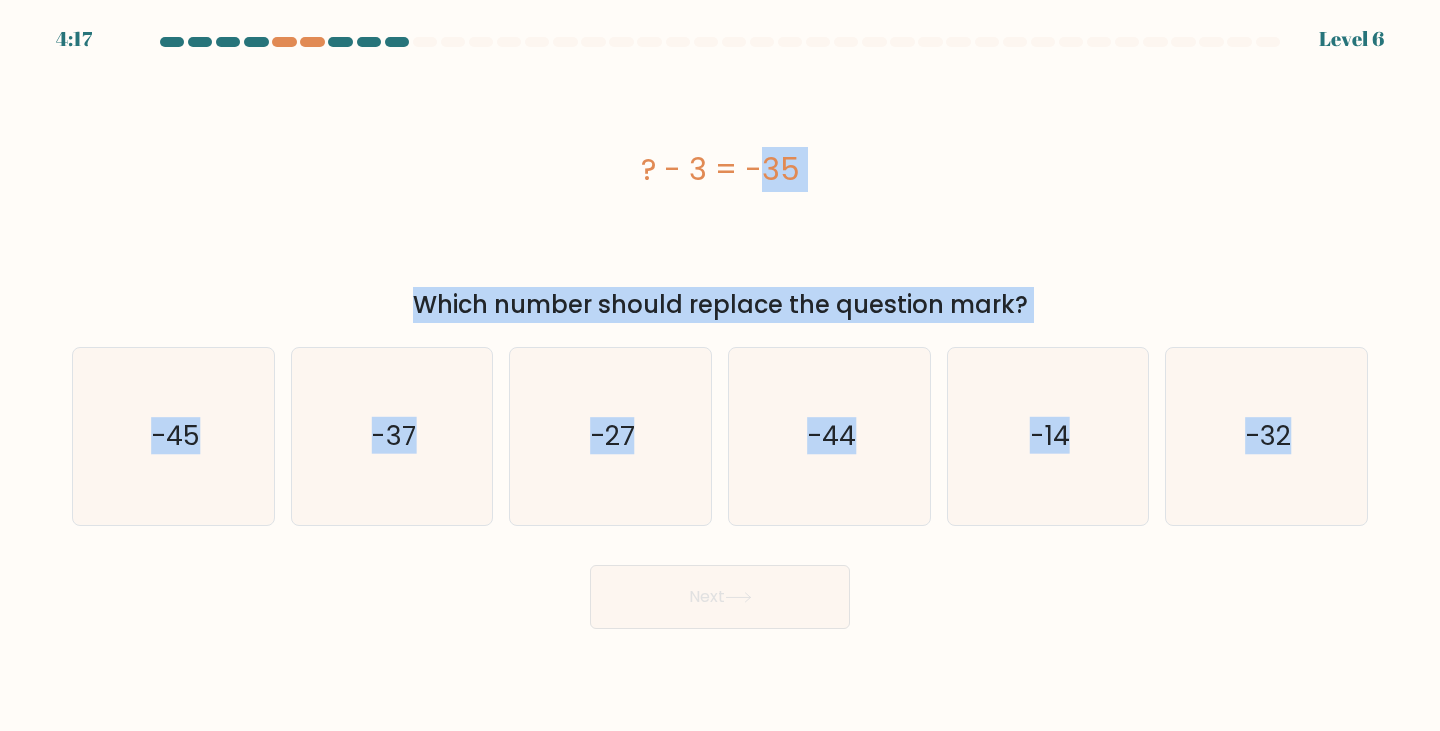 copy on "? - 3 = -35
Which number should replace the question mark?
a.
-45
b.
-37
c.
-27
d.
-44
e.
-14
f.
-32" 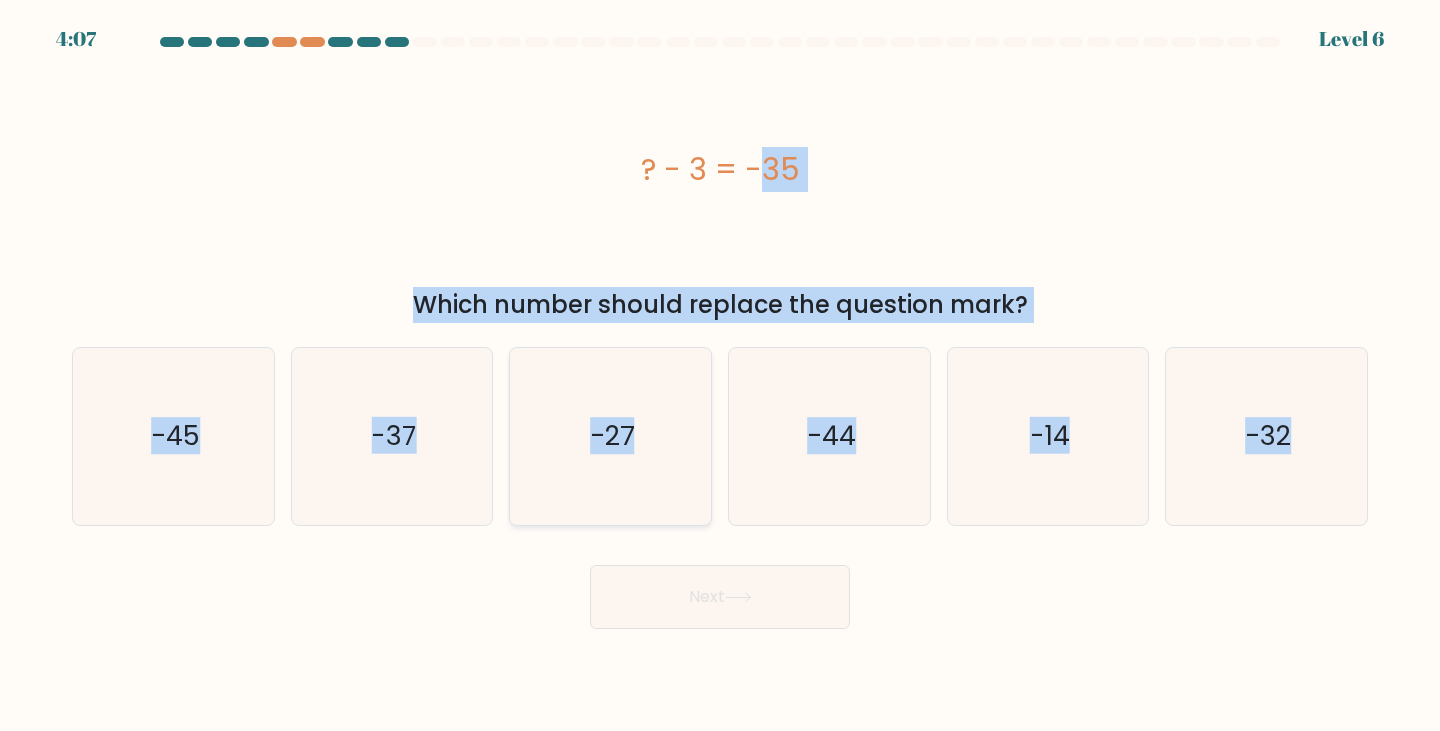 click on "-27" 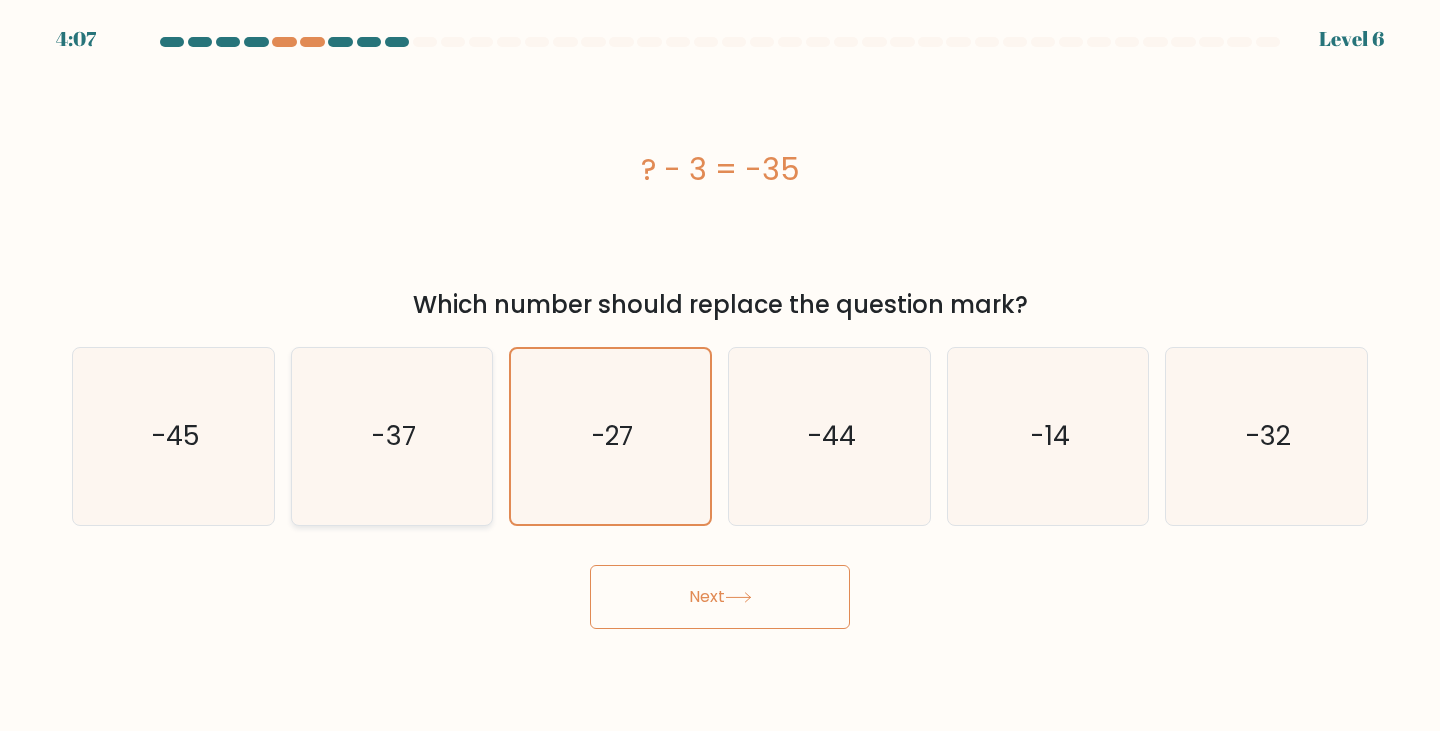 click on "-37" 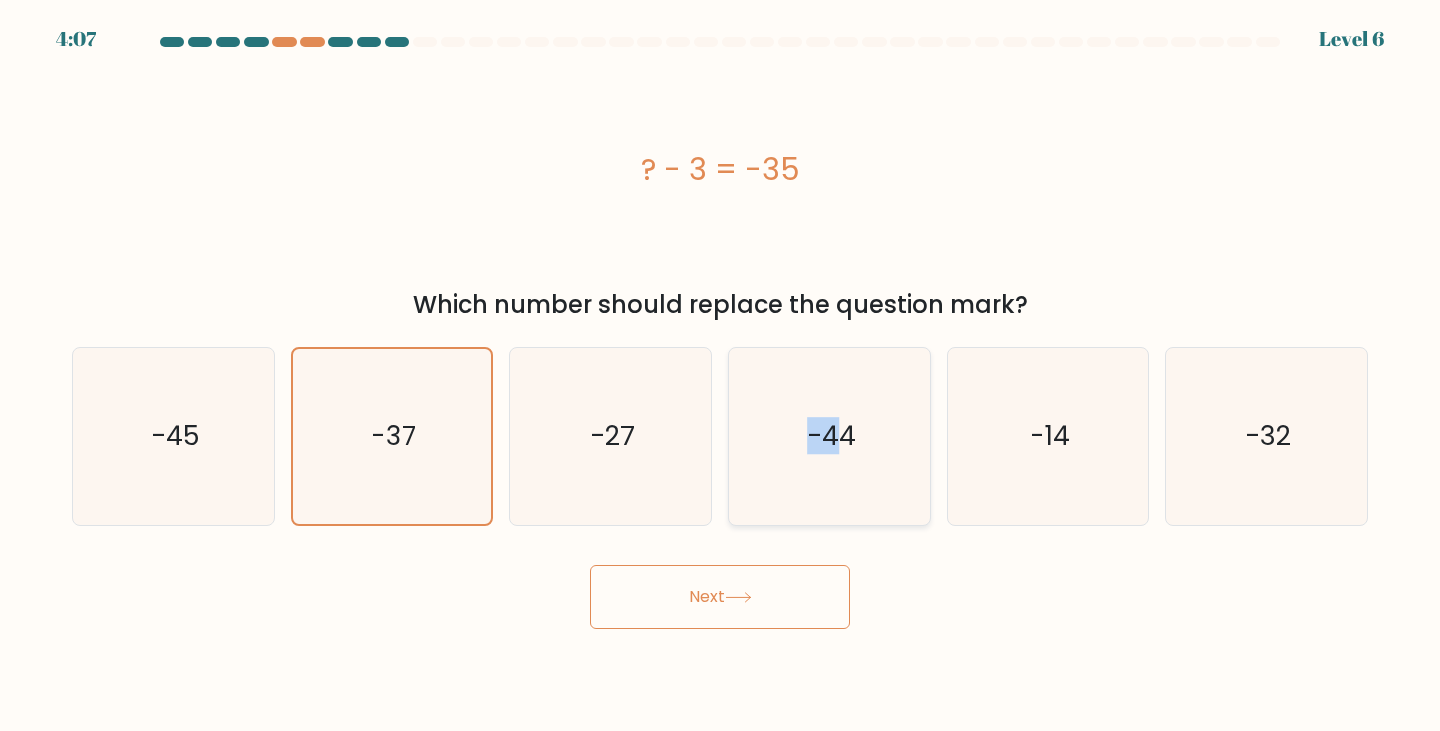 drag, startPoint x: 803, startPoint y: 432, endPoint x: 884, endPoint y: 428, distance: 81.09871 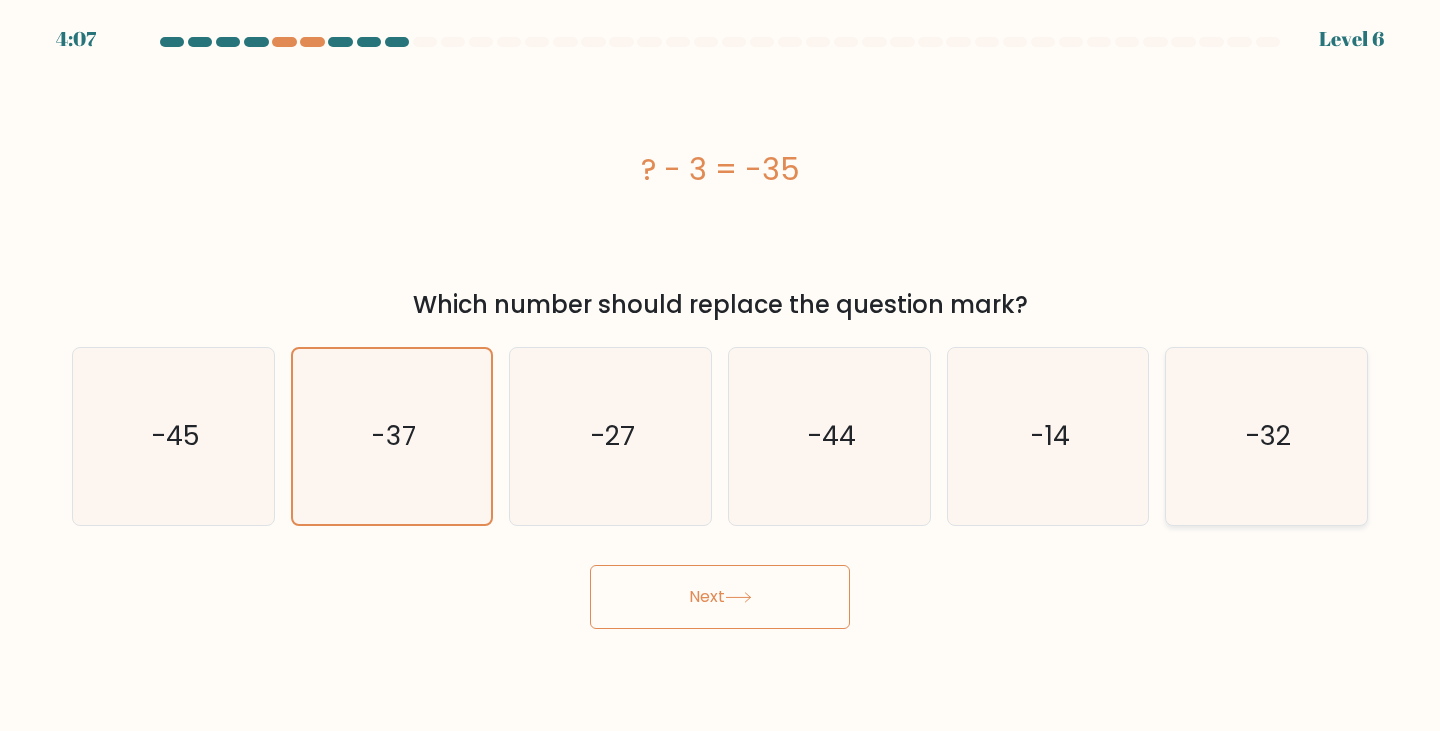 drag, startPoint x: 1161, startPoint y: 431, endPoint x: 1249, endPoint y: 441, distance: 88.56636 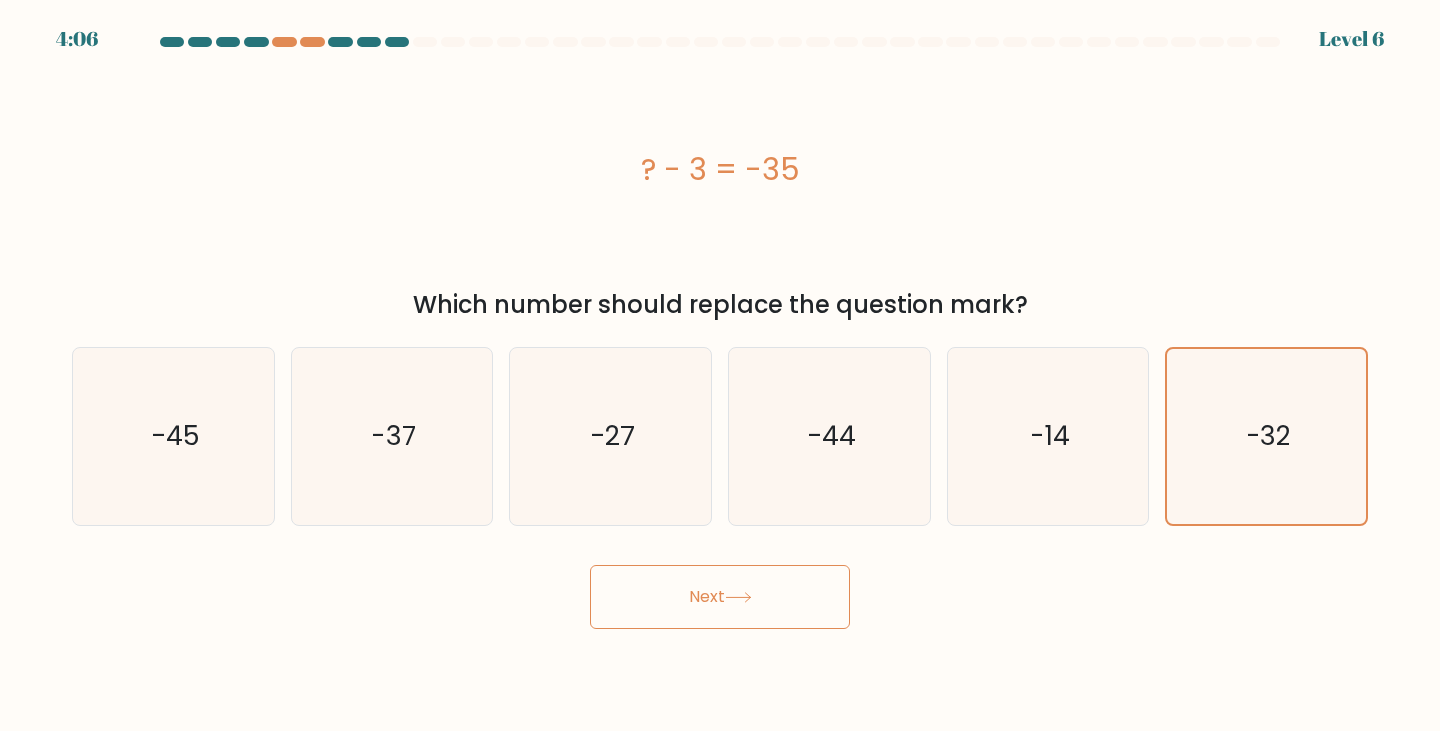 click on "Next" at bounding box center [720, 597] 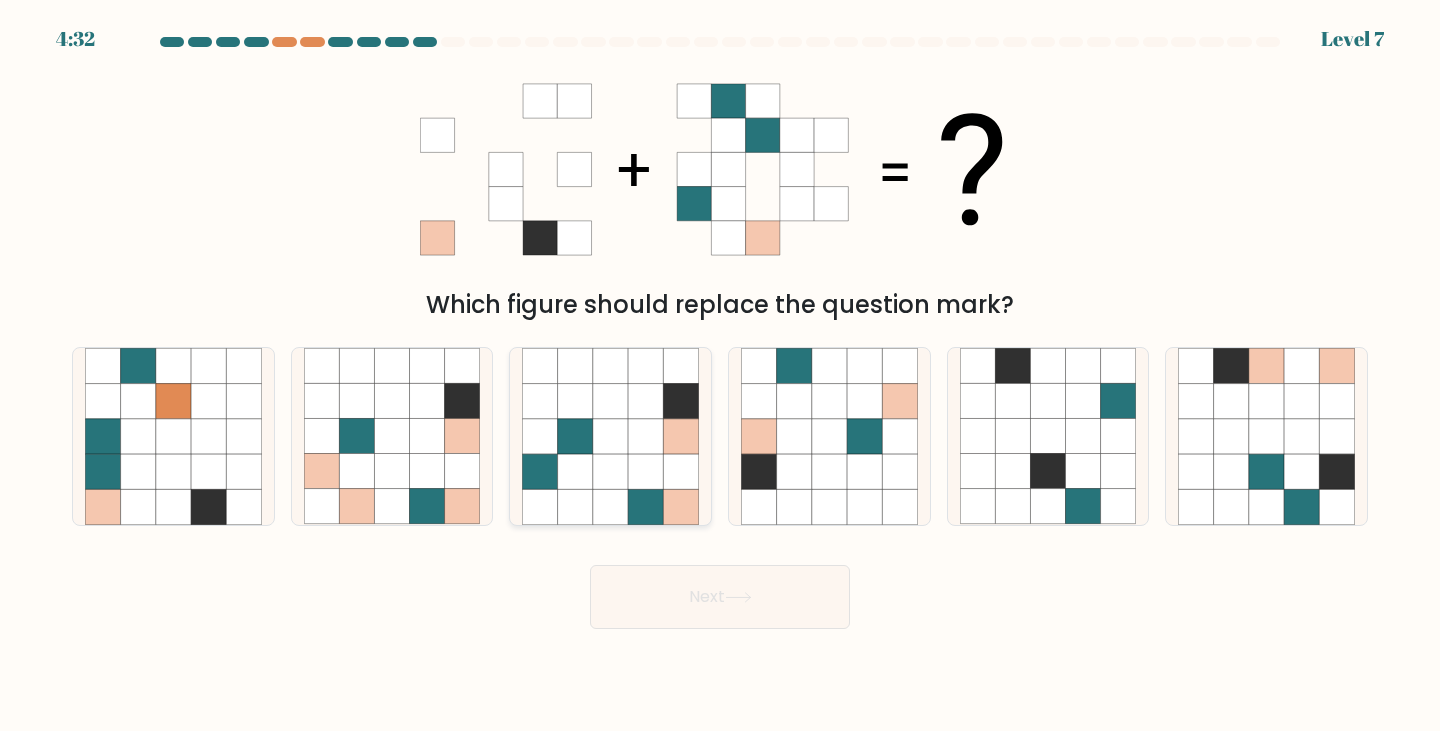 click 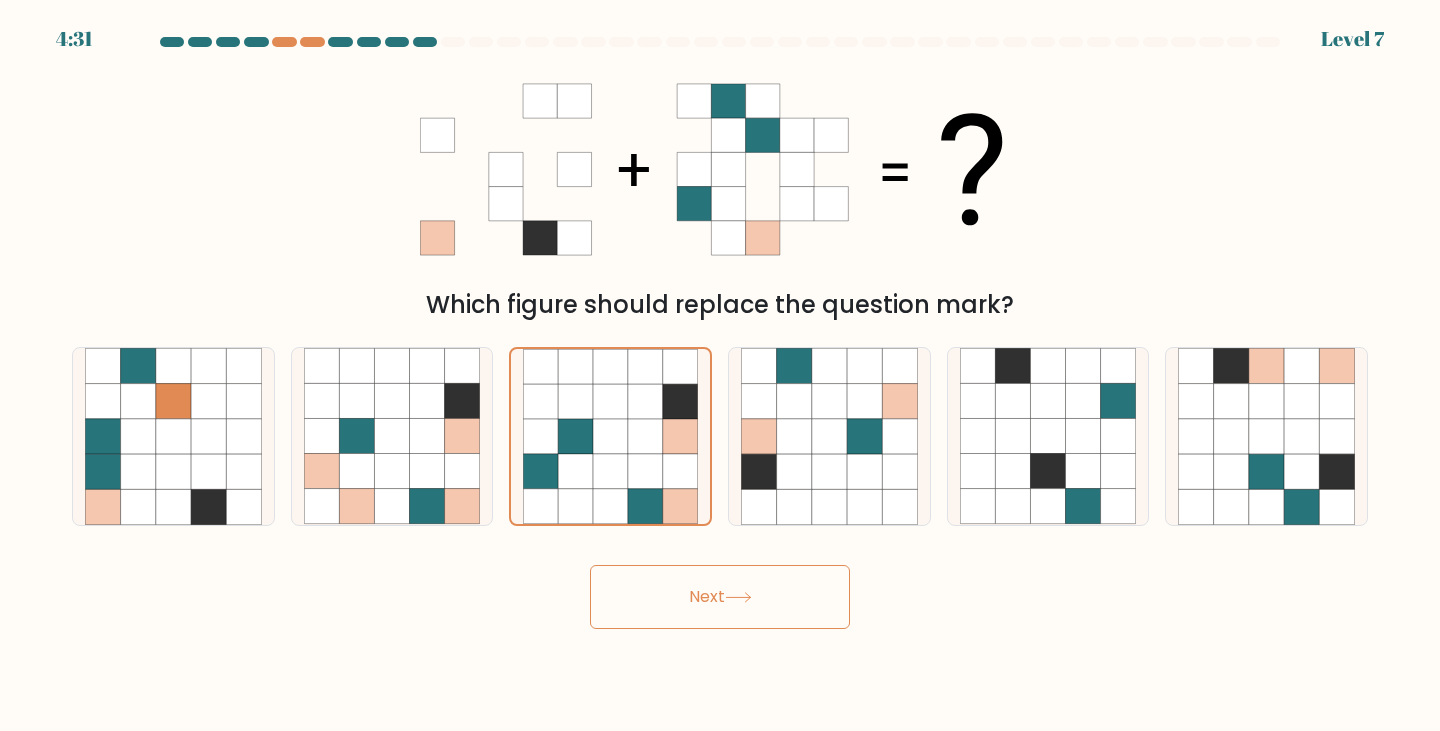 click on "Next" at bounding box center (720, 597) 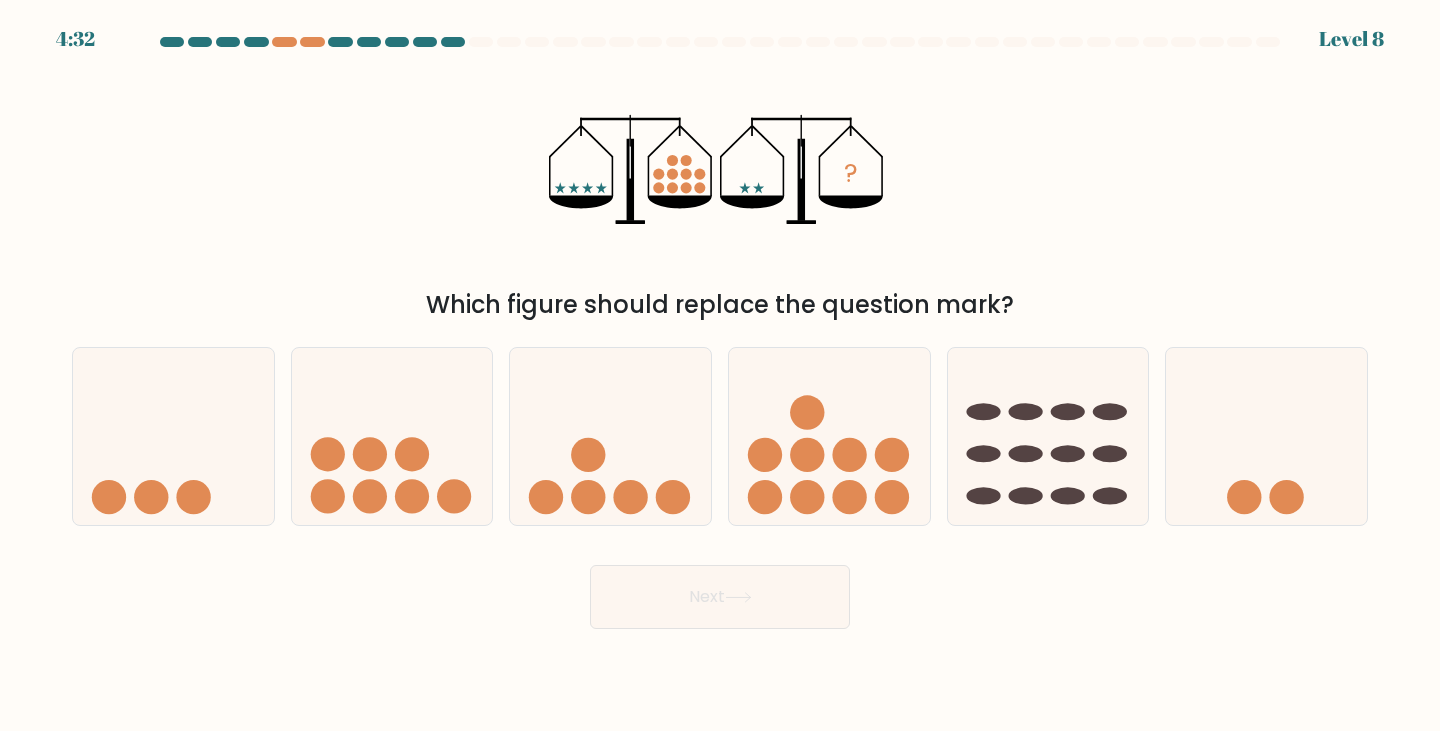 click on "?
Which figure should replace the question mark?" at bounding box center [720, 191] 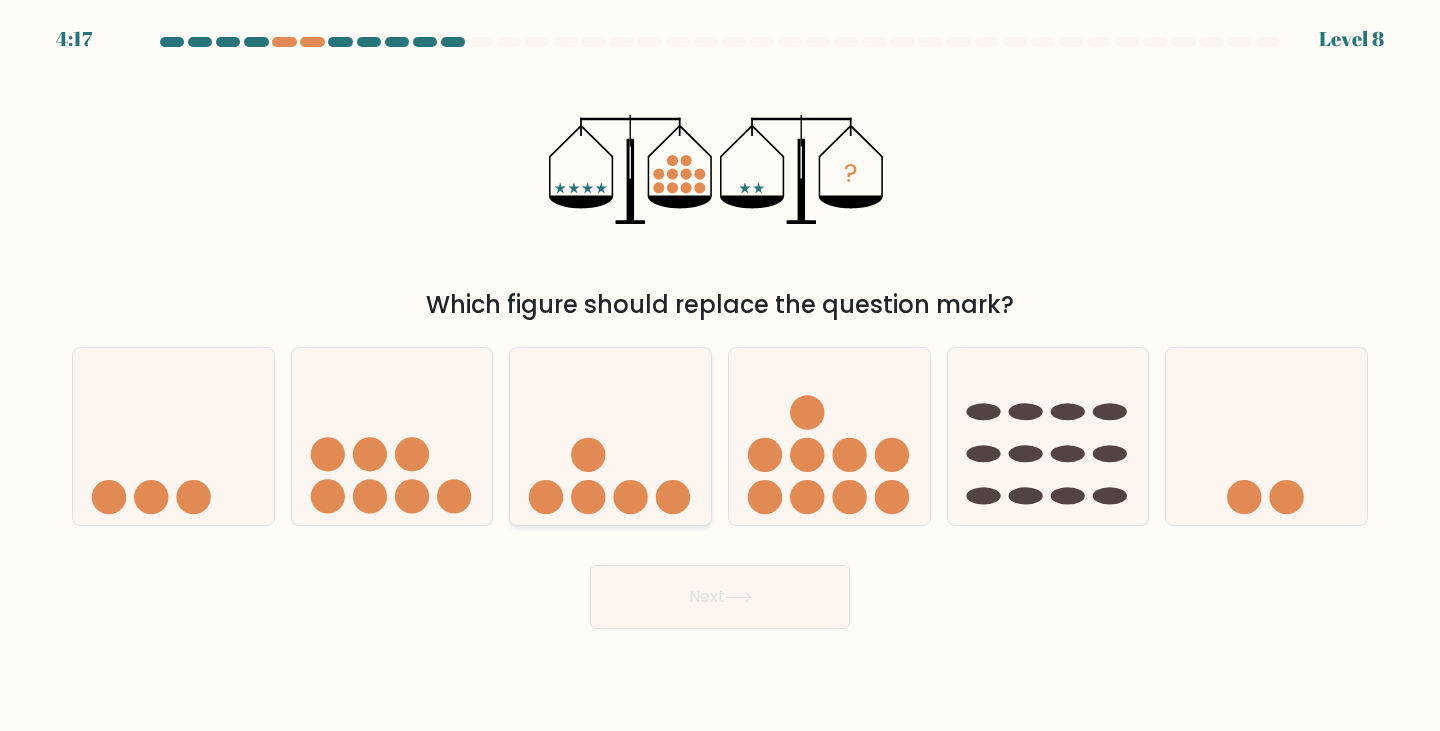 click 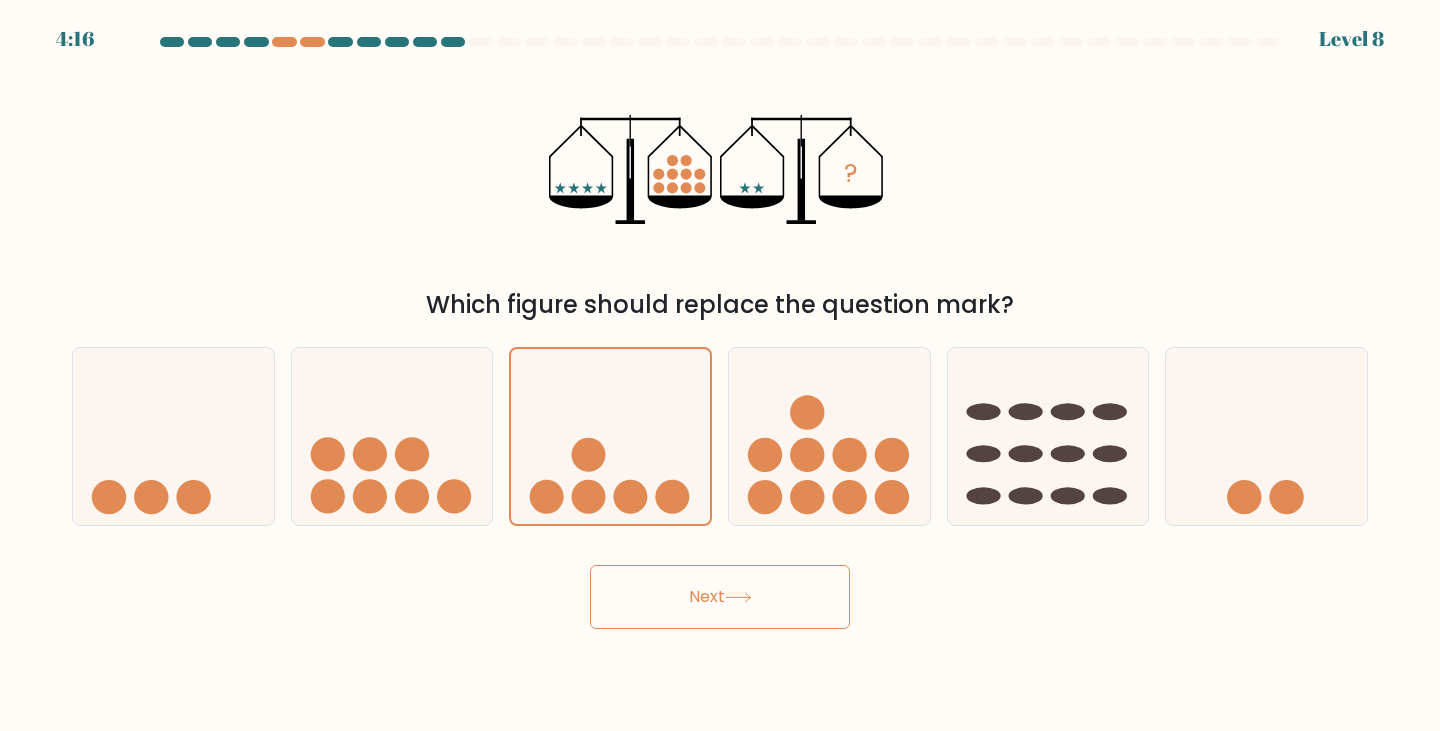 click on "Next" at bounding box center (720, 597) 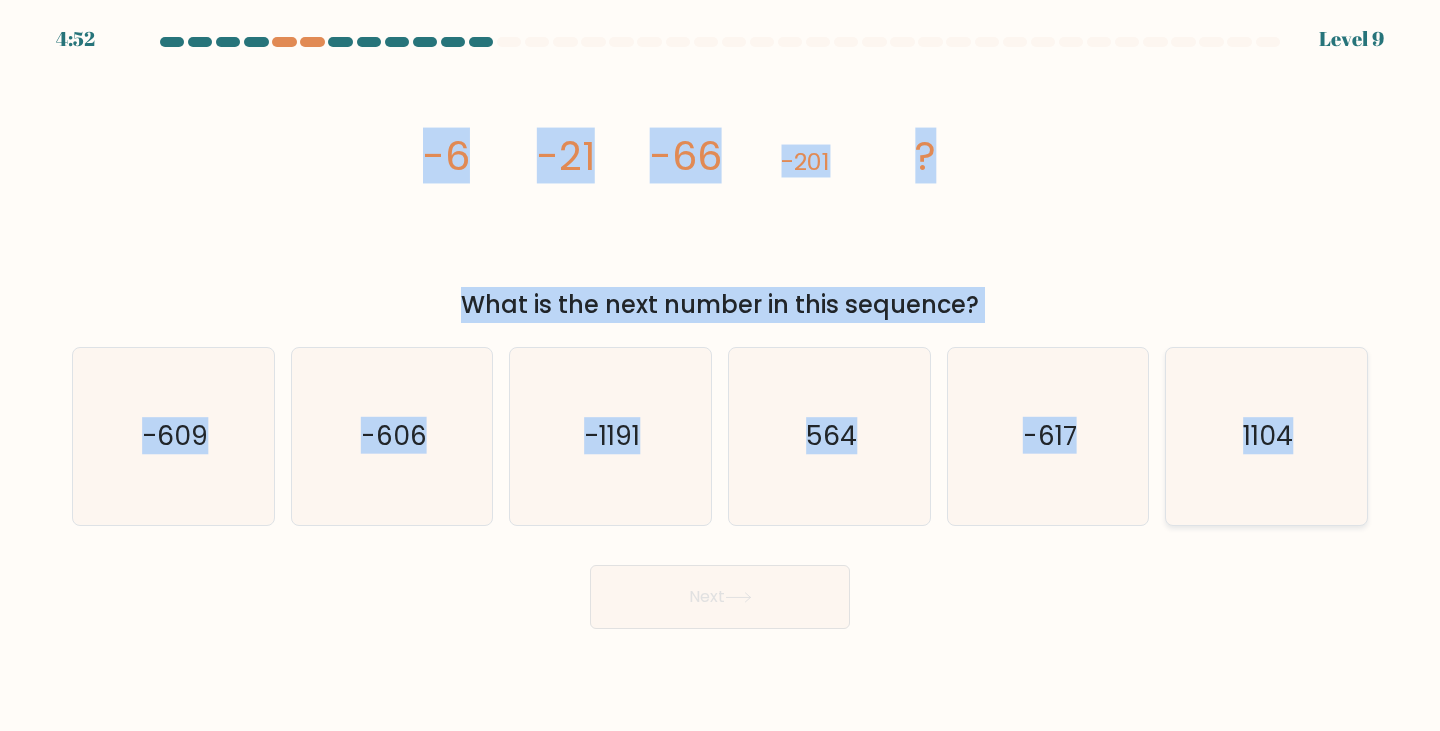 drag, startPoint x: 424, startPoint y: 155, endPoint x: 1345, endPoint y: 458, distance: 969.56177 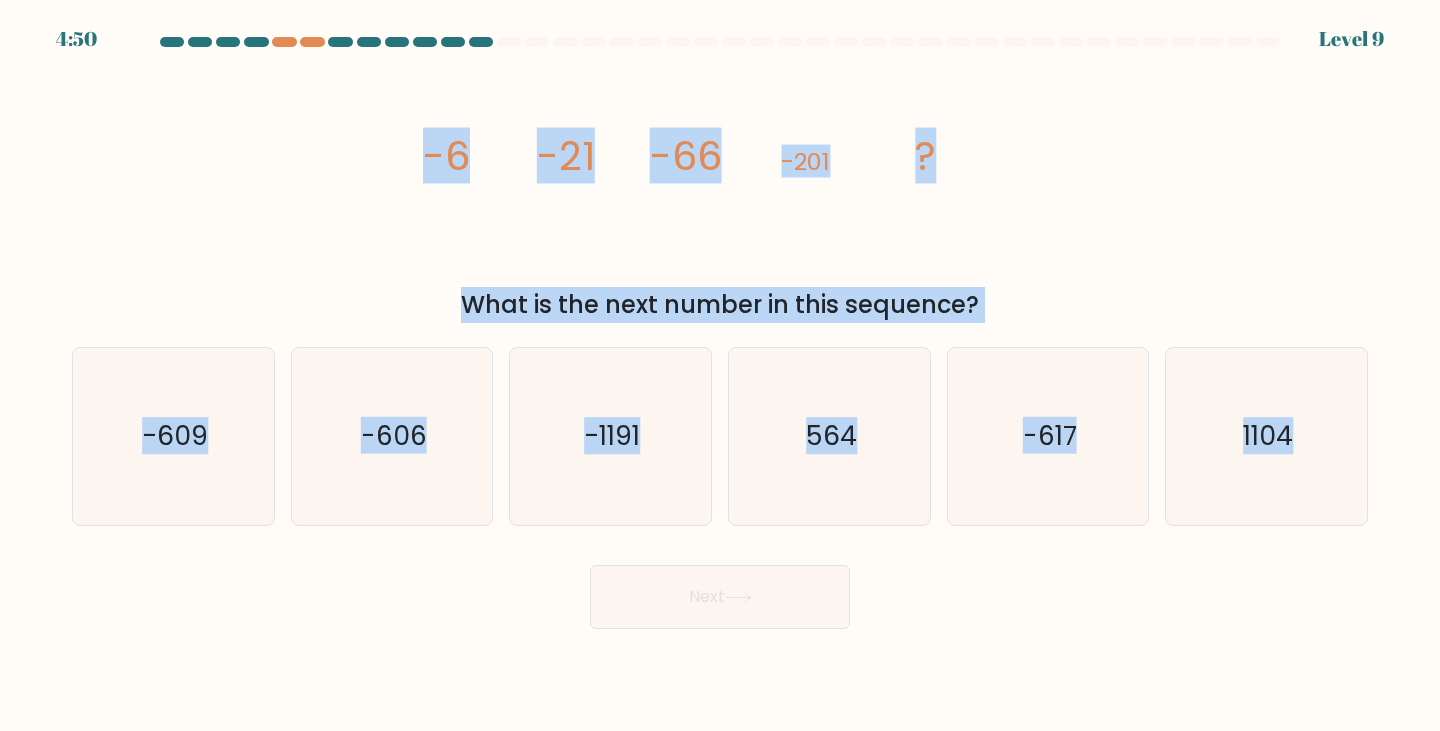 copy on "-6
-21
-66
-201
?
What is the next number in this sequence?
a.
-609
b.
-606
c.
-1191
d.
564
e.
-617
f.
1104" 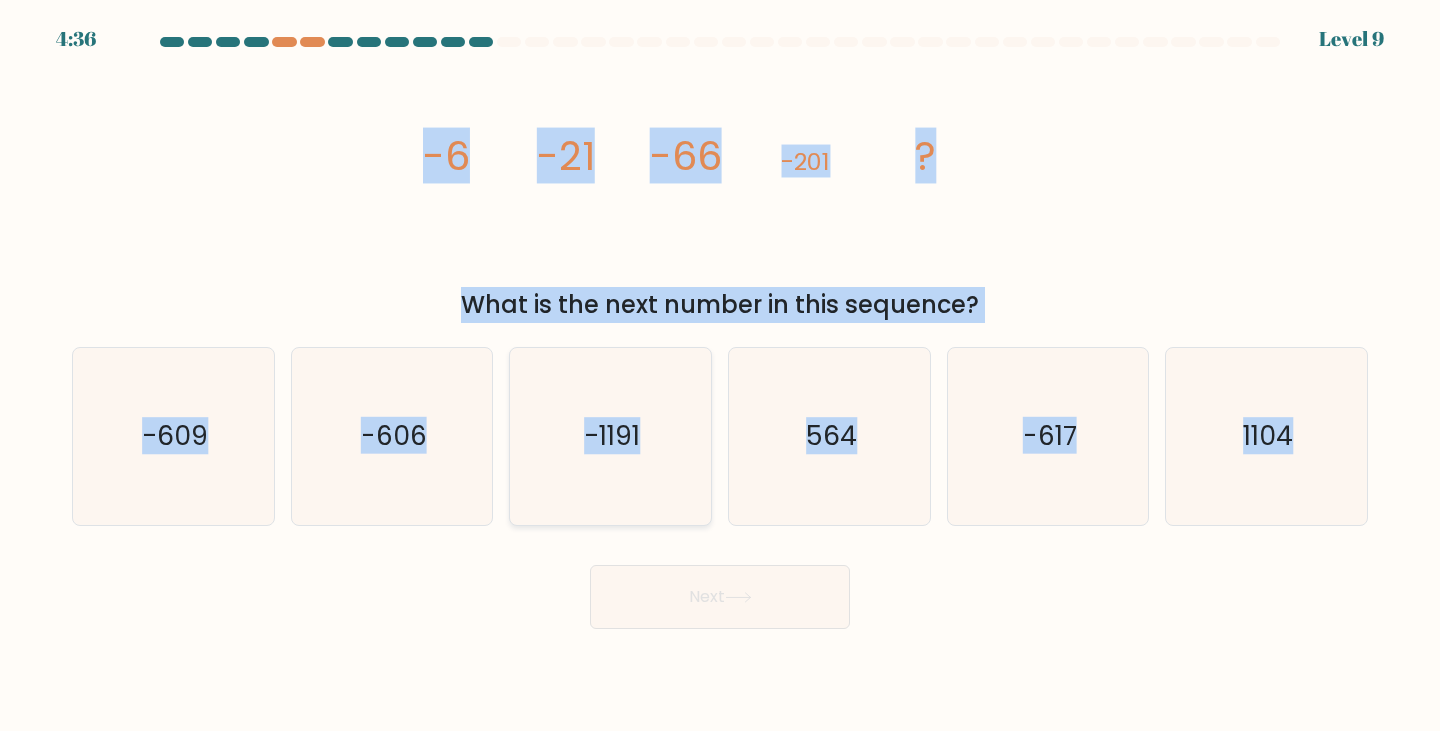 click on "-1191" 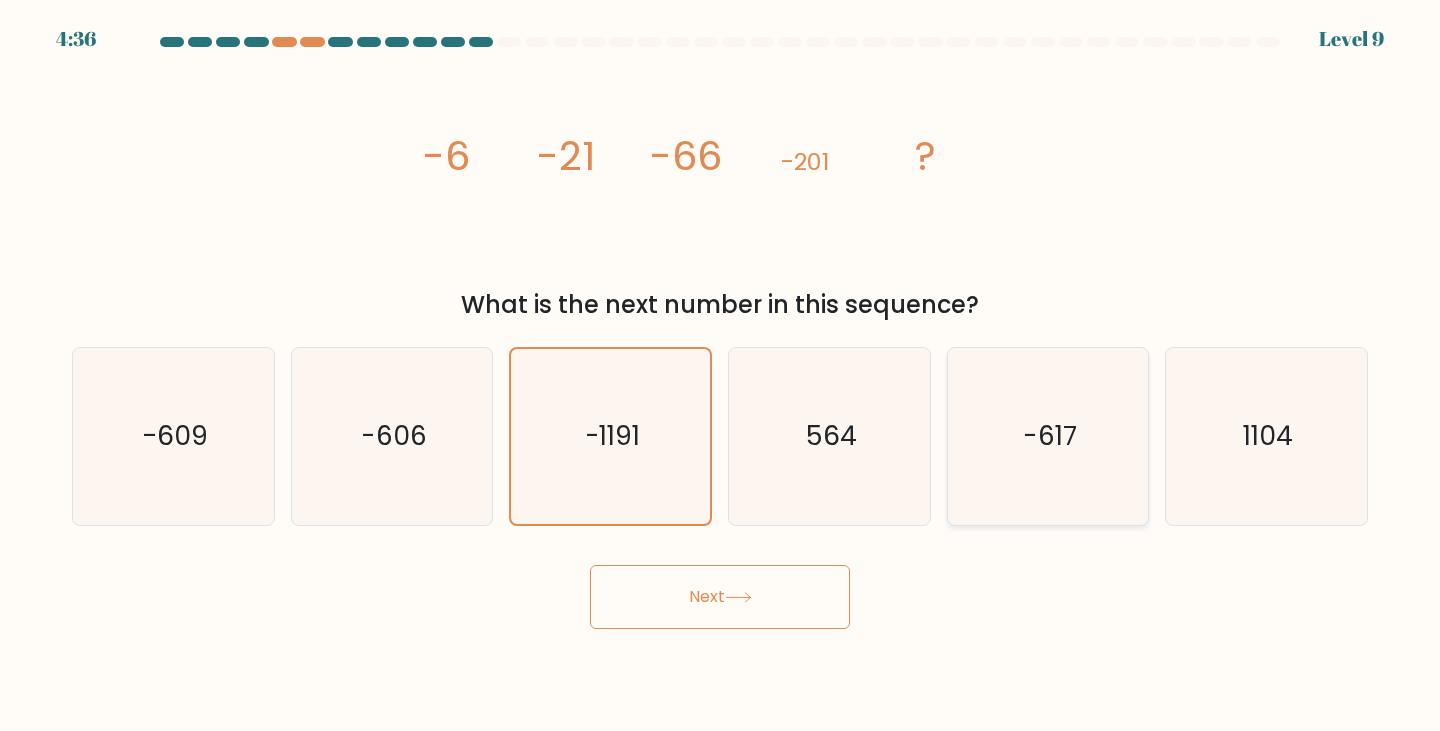 click on "564" 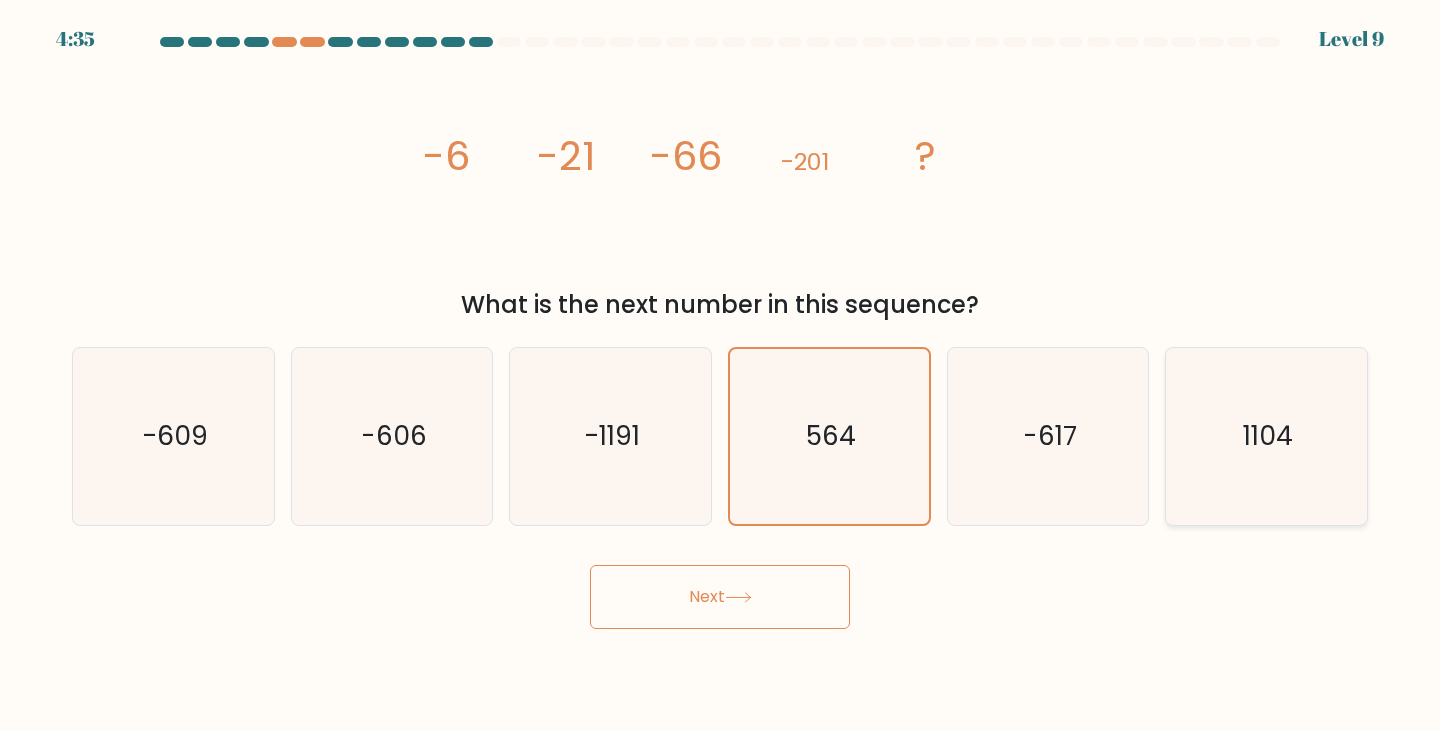 click on "1104" 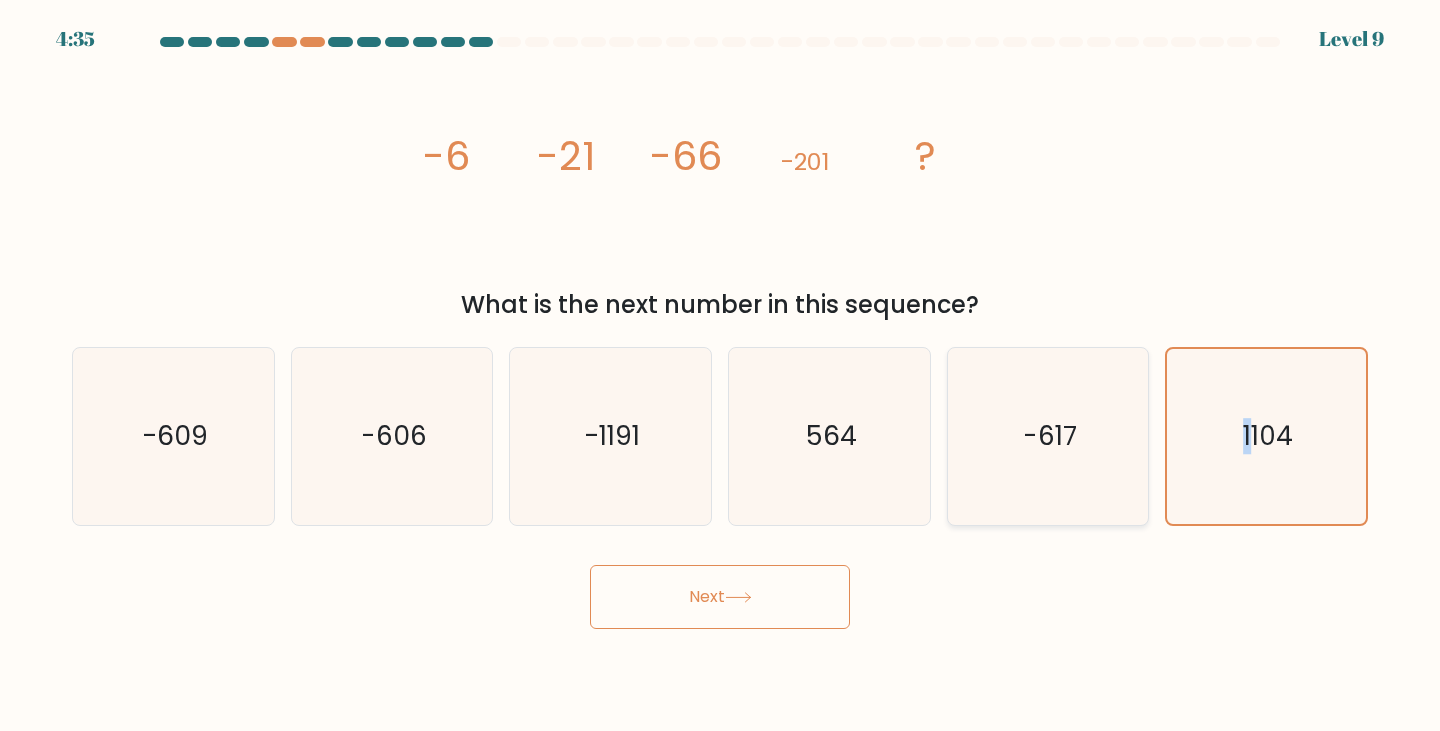 drag, startPoint x: 1246, startPoint y: 444, endPoint x: 1121, endPoint y: 448, distance: 125.06398 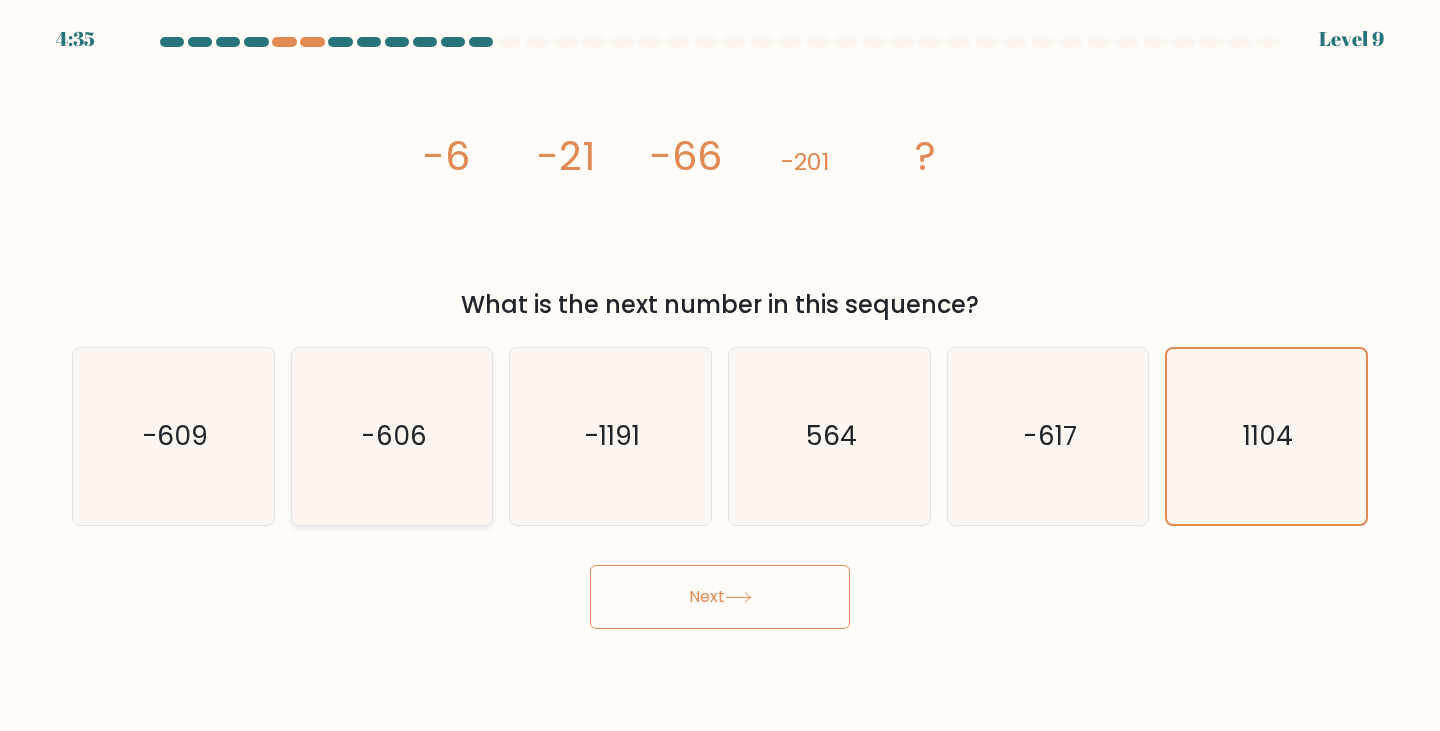 drag, startPoint x: 637, startPoint y: 450, endPoint x: 471, endPoint y: 458, distance: 166.19266 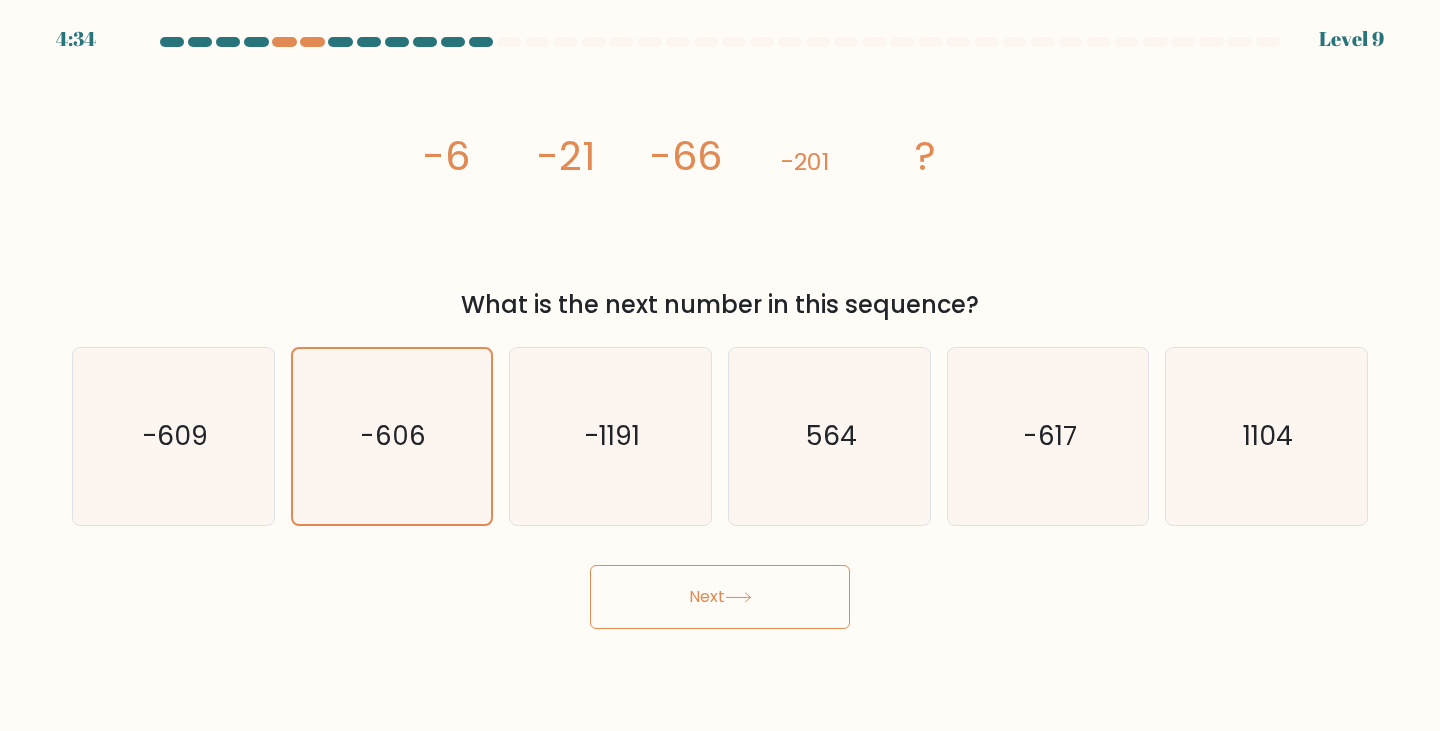 click on "a.
-609" at bounding box center [173, 436] 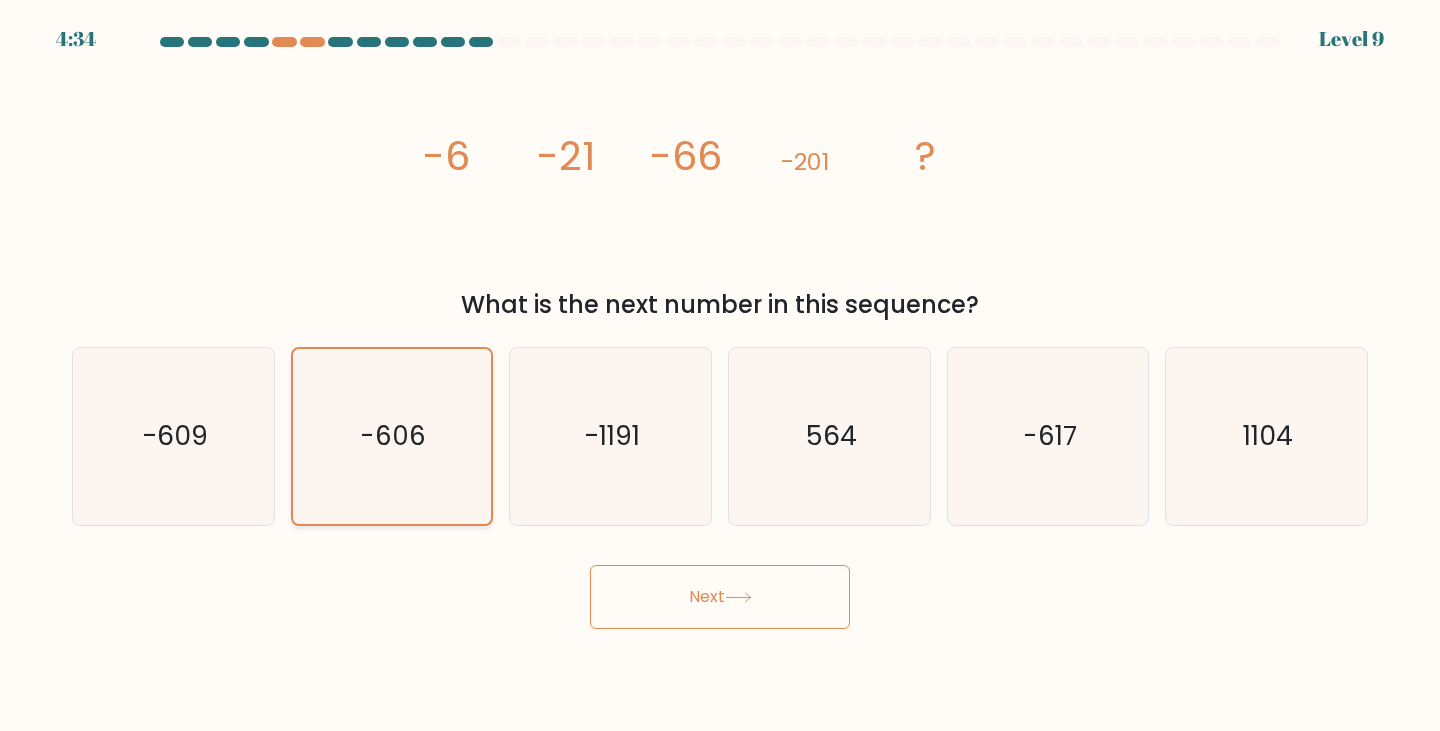 click on "-606" 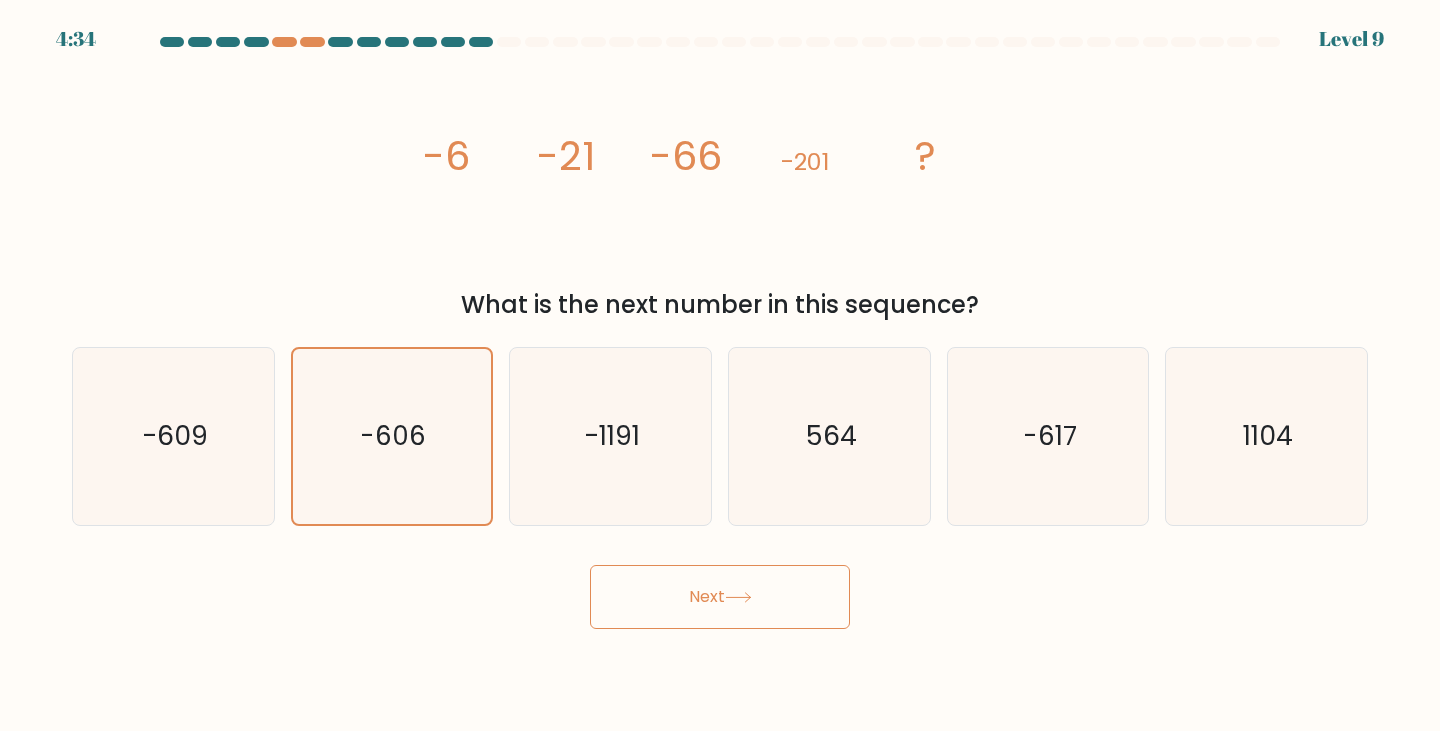 click on "Next" at bounding box center [720, 597] 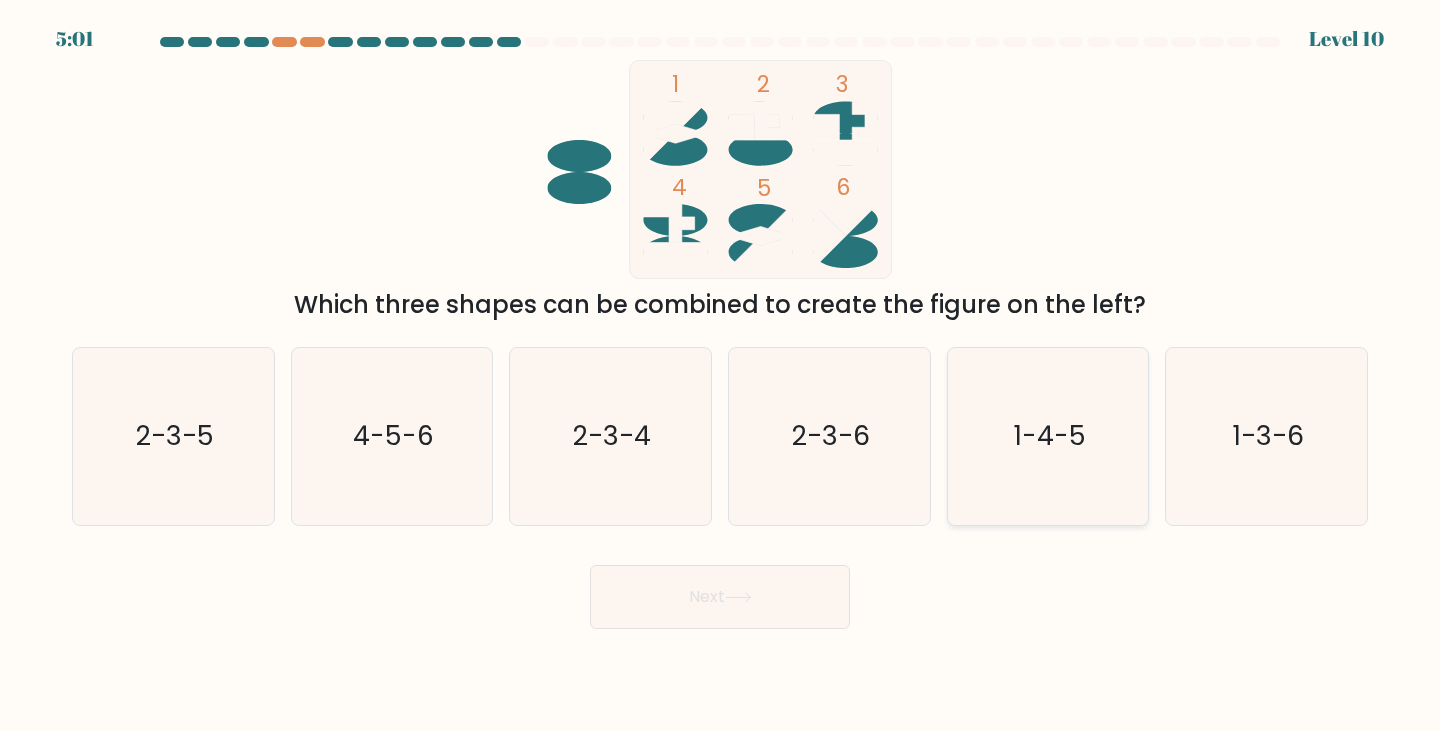 click on "1-4-5" 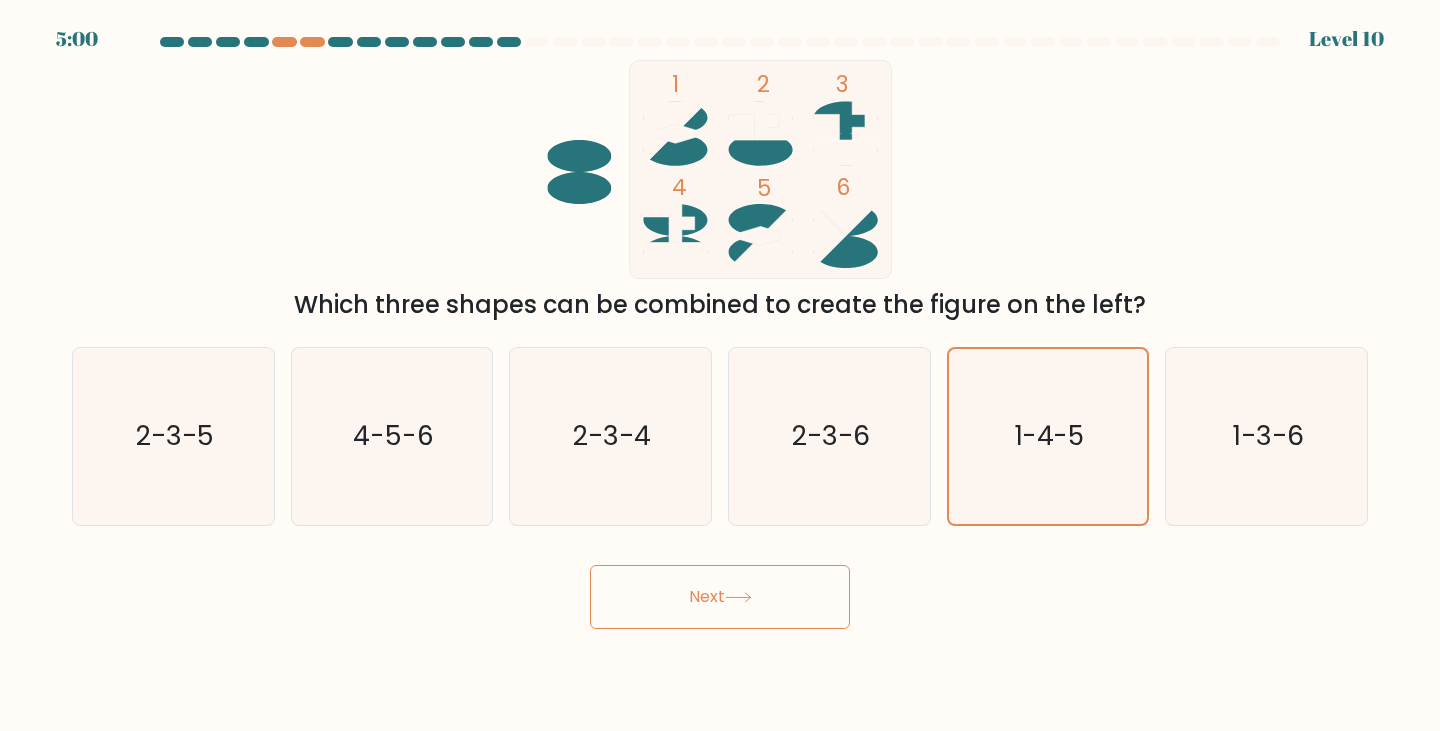 click on "Next" at bounding box center (720, 597) 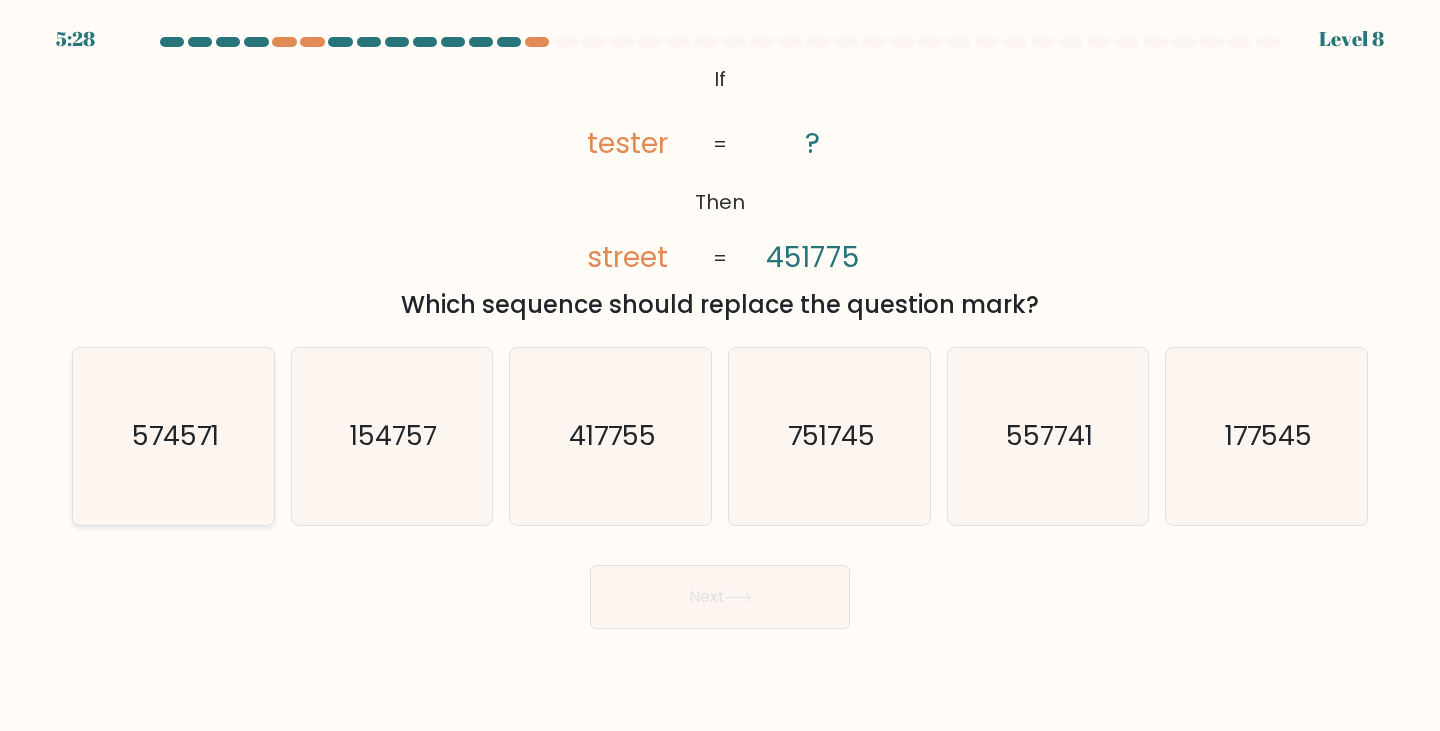 click on "574571" 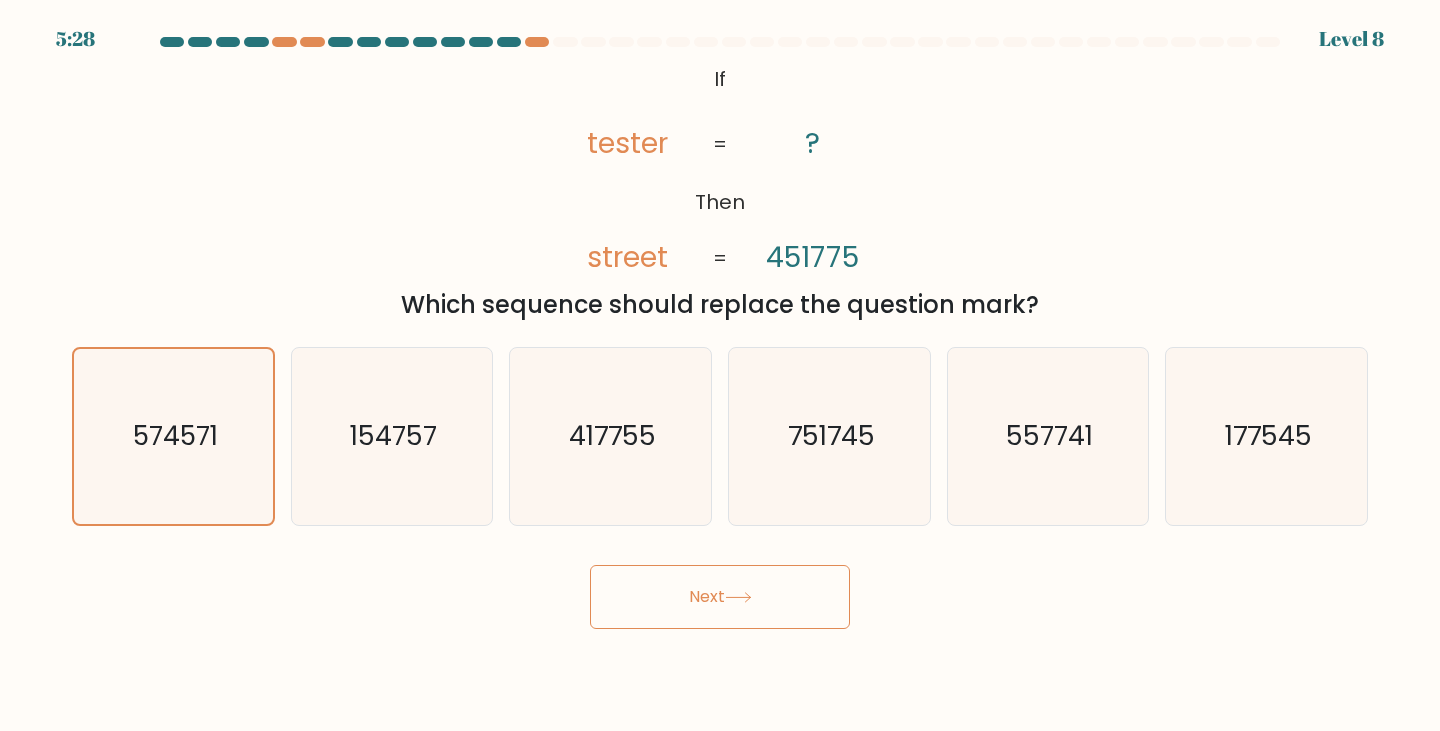 click on "Next" at bounding box center [720, 597] 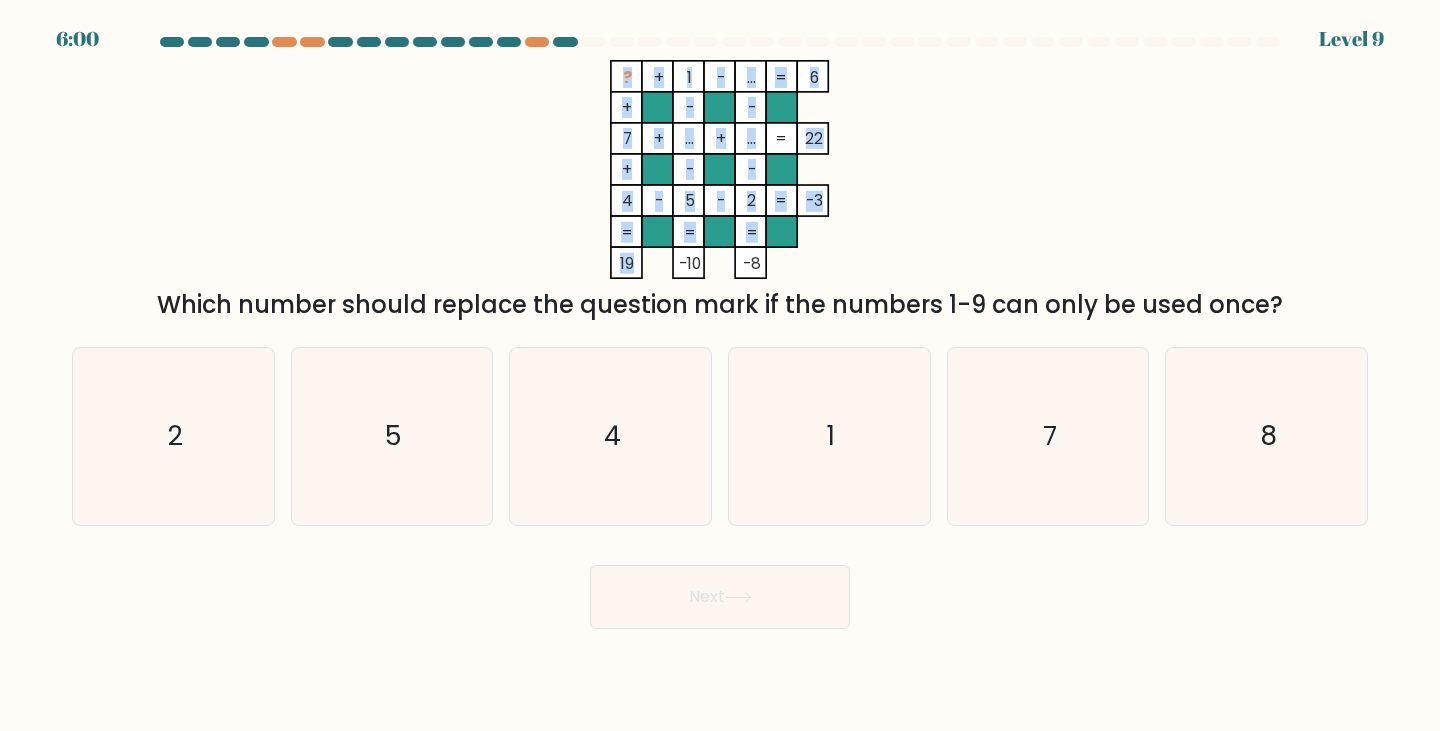 drag, startPoint x: 614, startPoint y: 267, endPoint x: 641, endPoint y: 265, distance: 27.073973 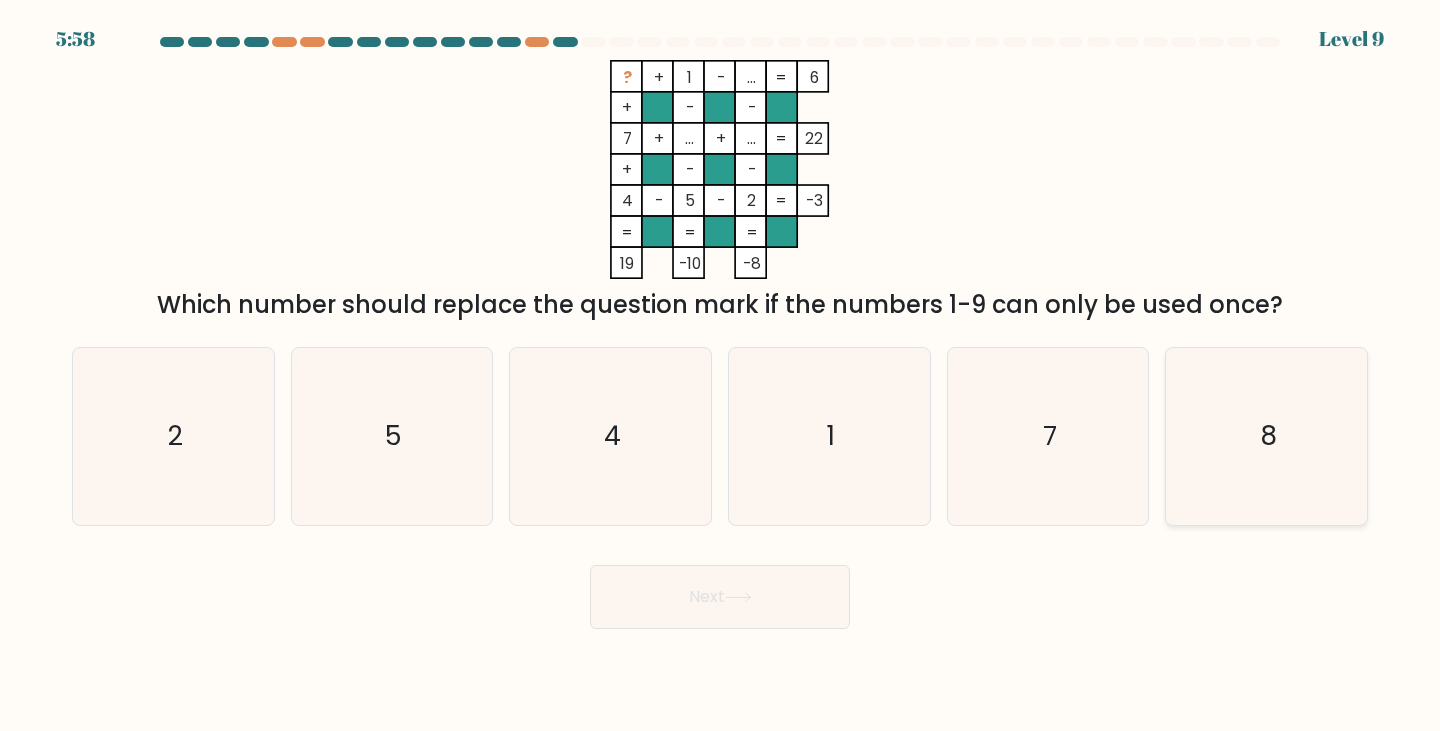 click on "8" at bounding box center [1266, 436] 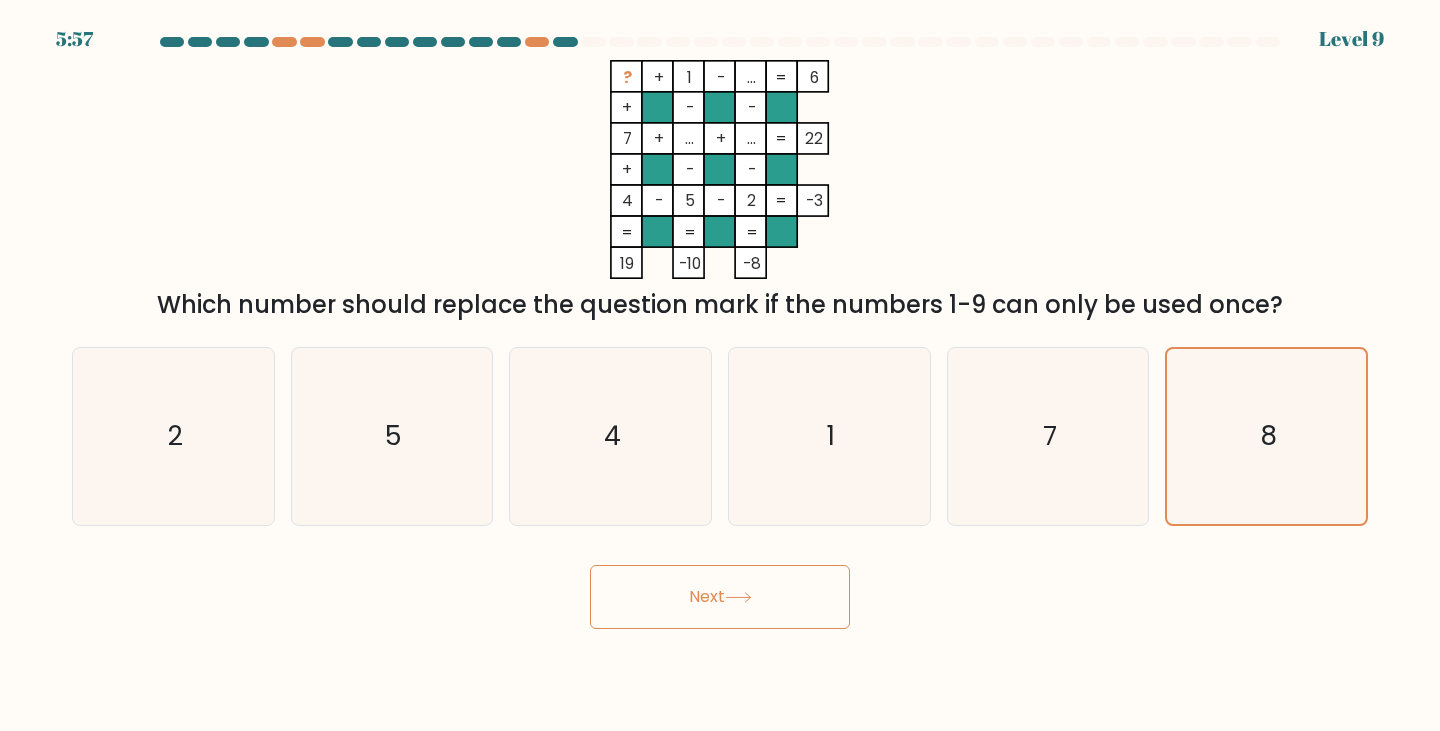 click on "Next" at bounding box center [720, 597] 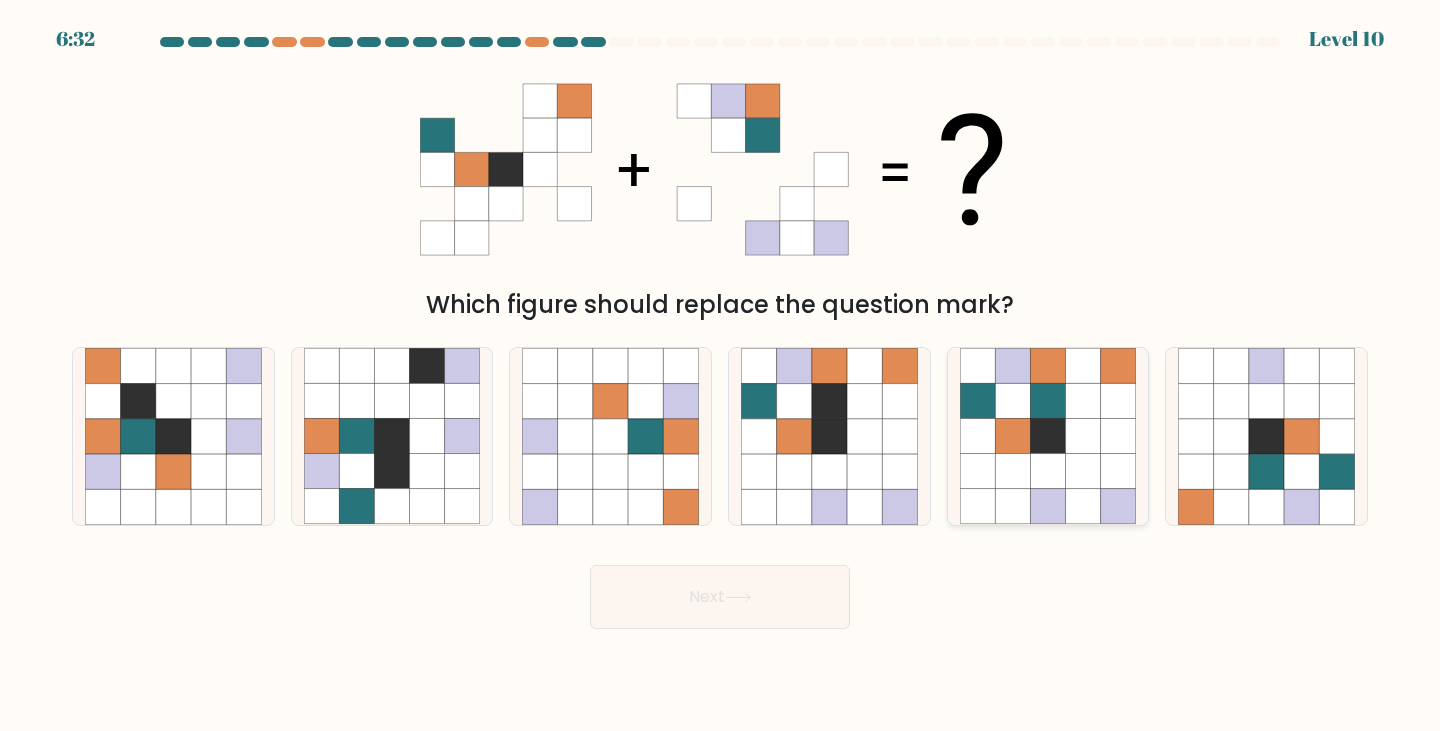 click 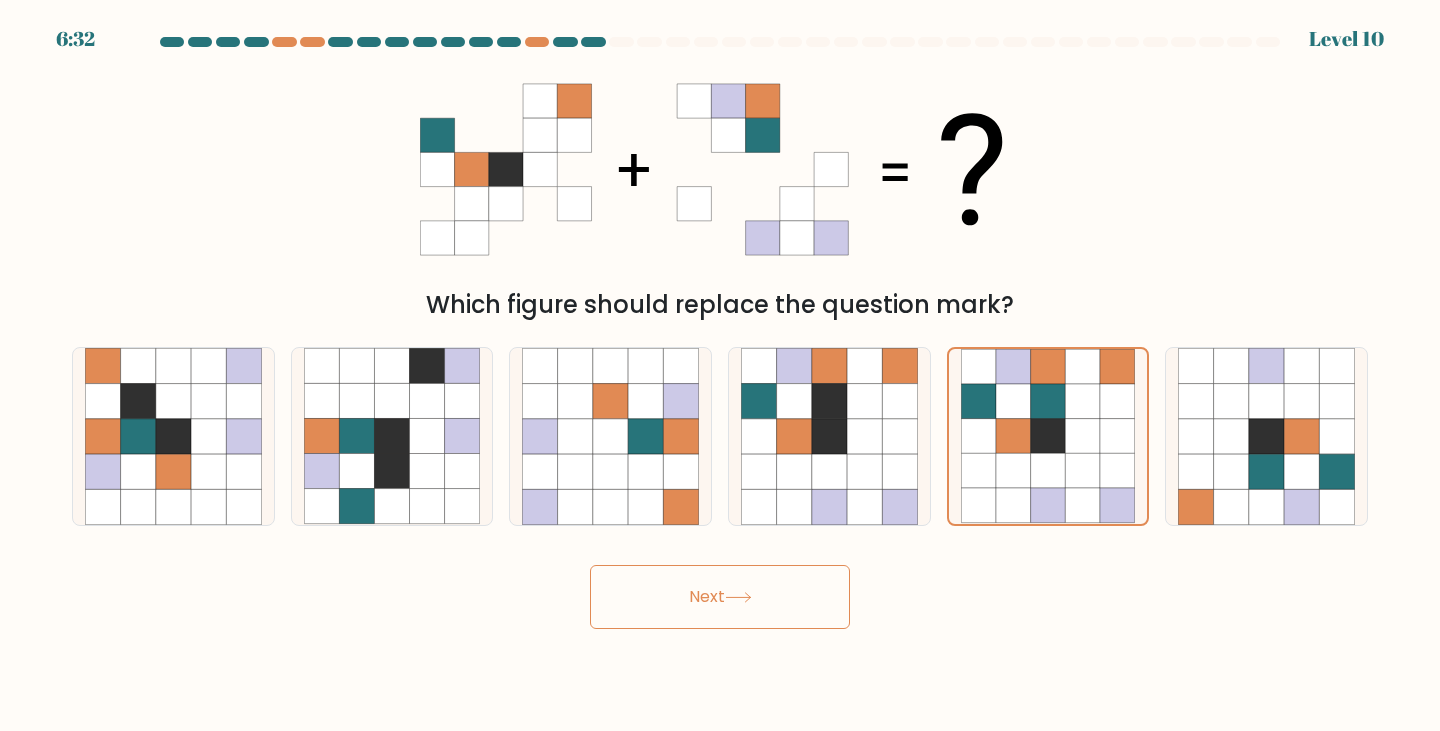 click on "Next" at bounding box center (720, 597) 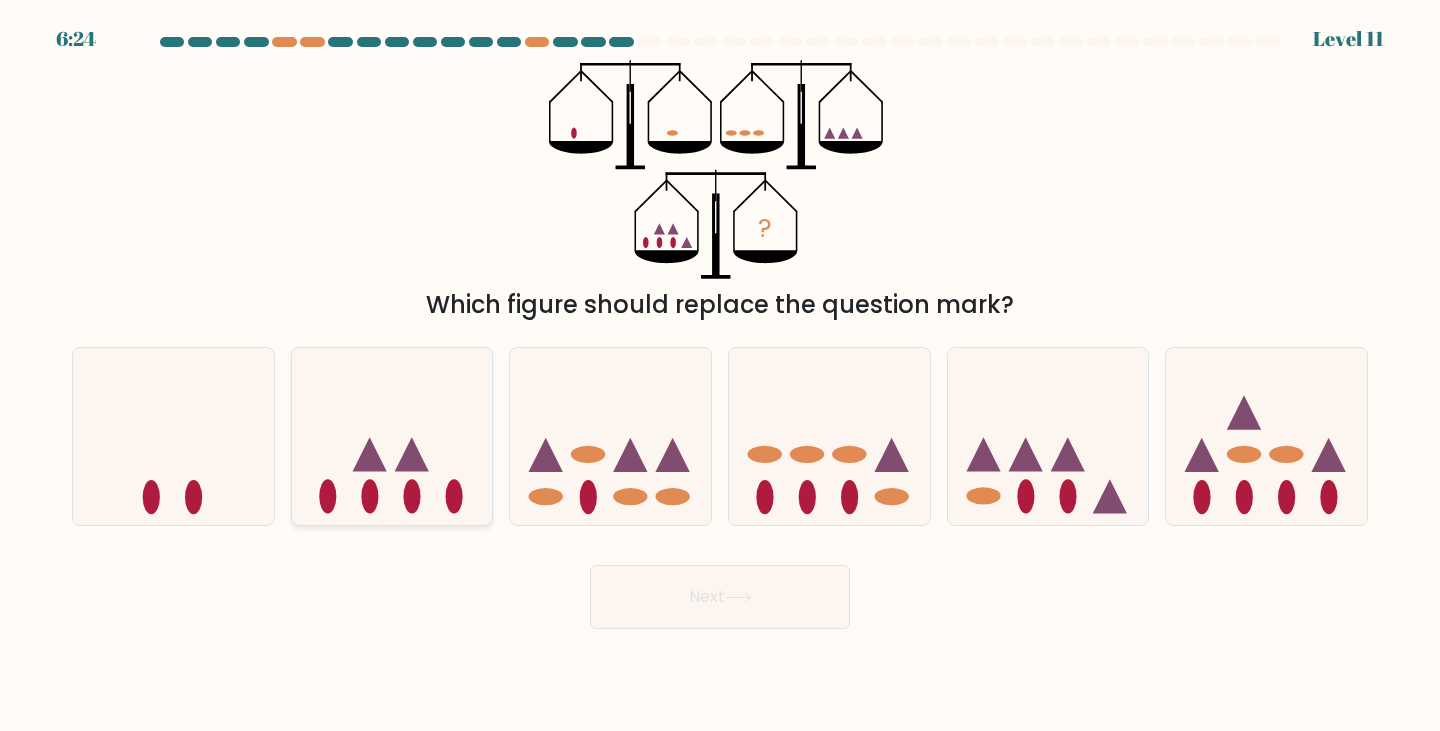 click 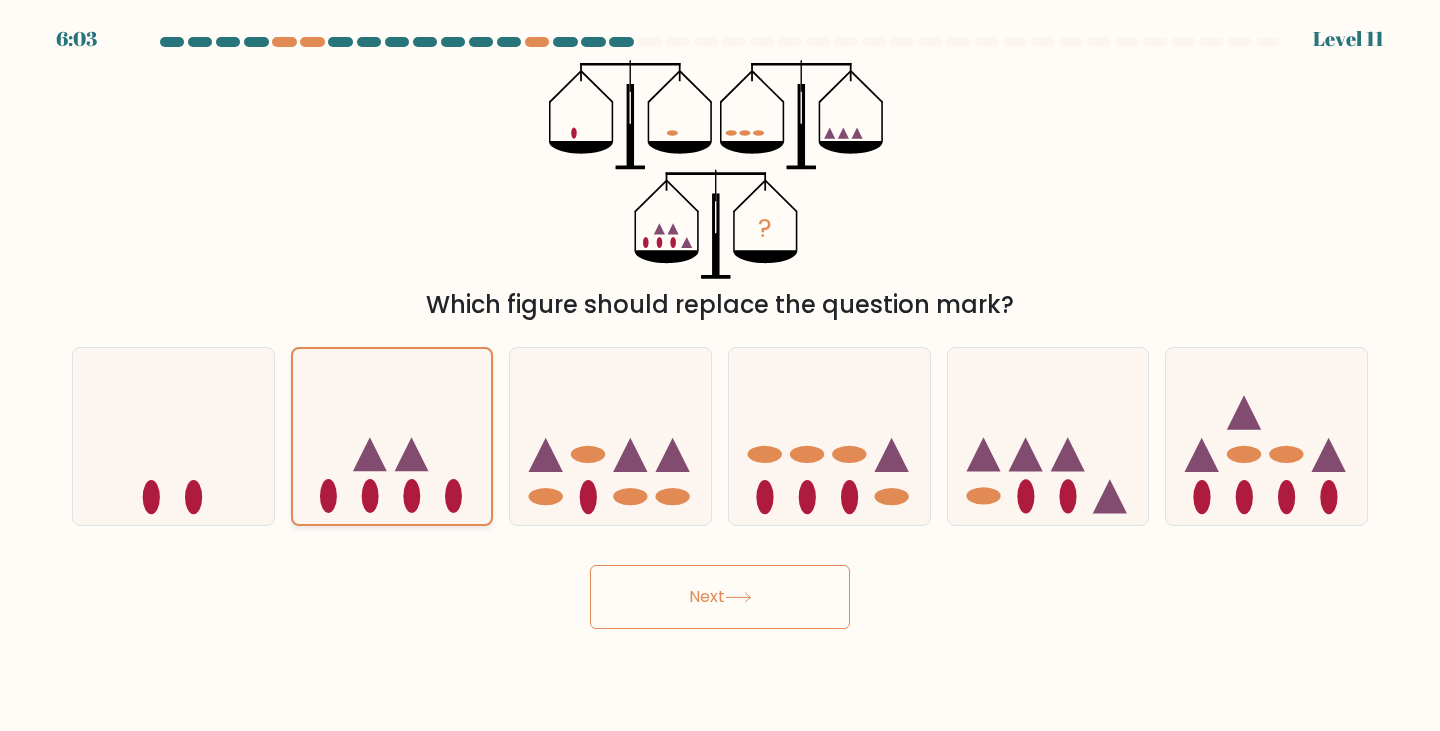 click at bounding box center (392, 436) 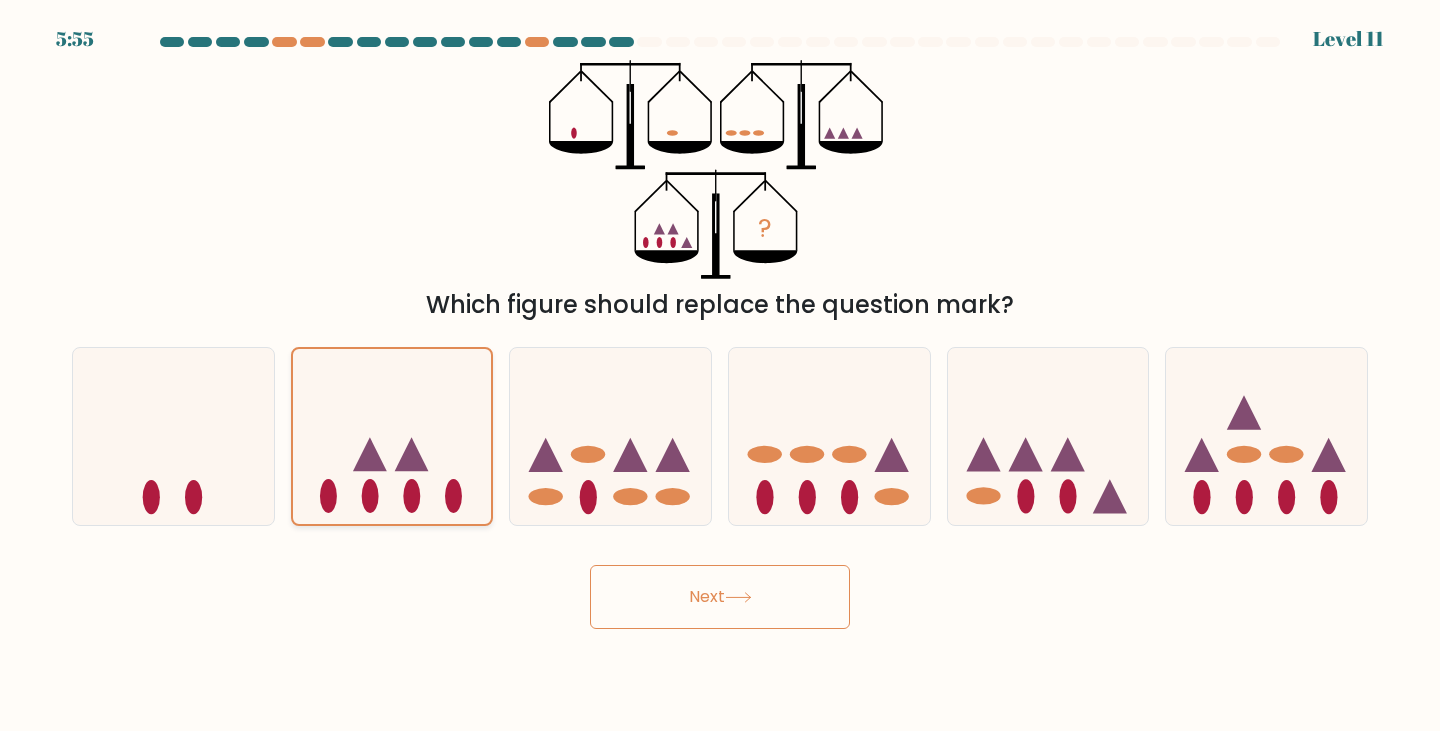 click 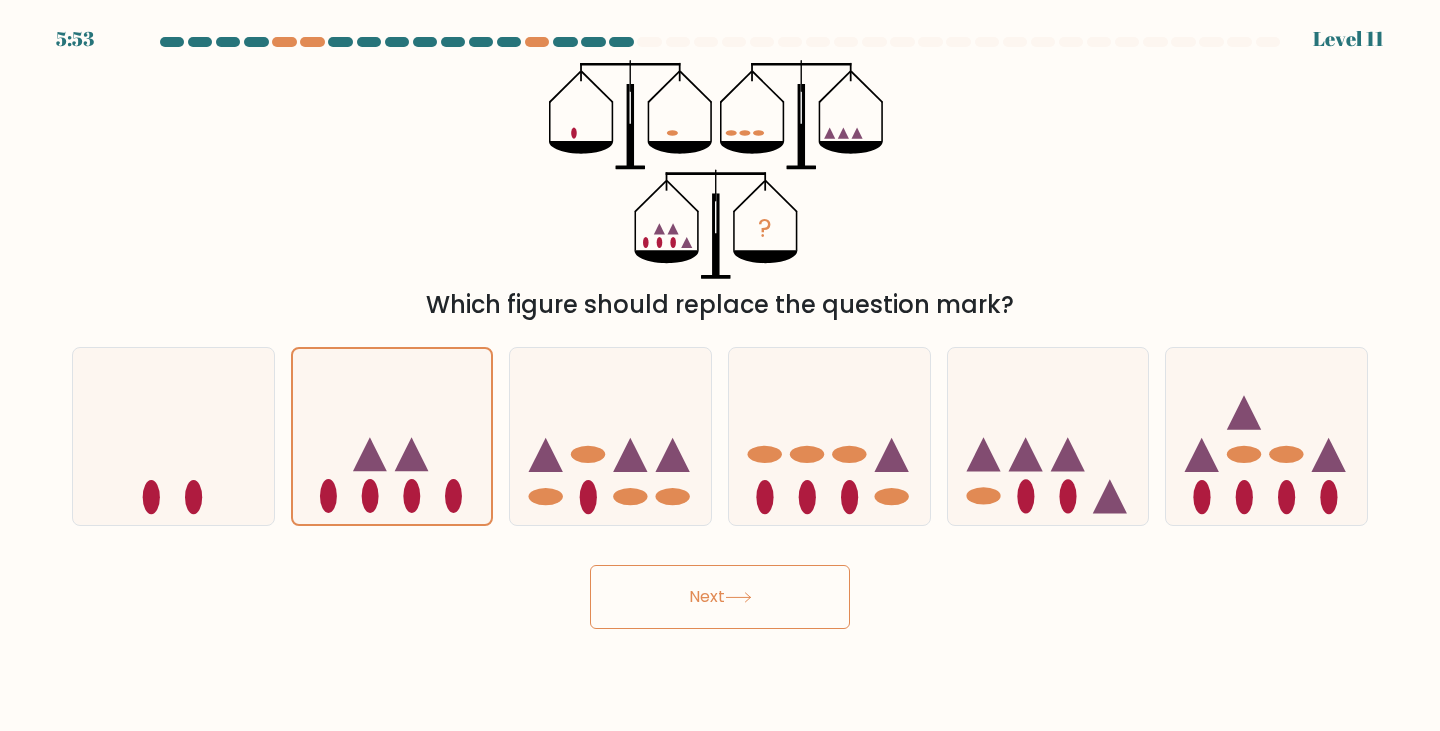 click on "Next" at bounding box center (720, 597) 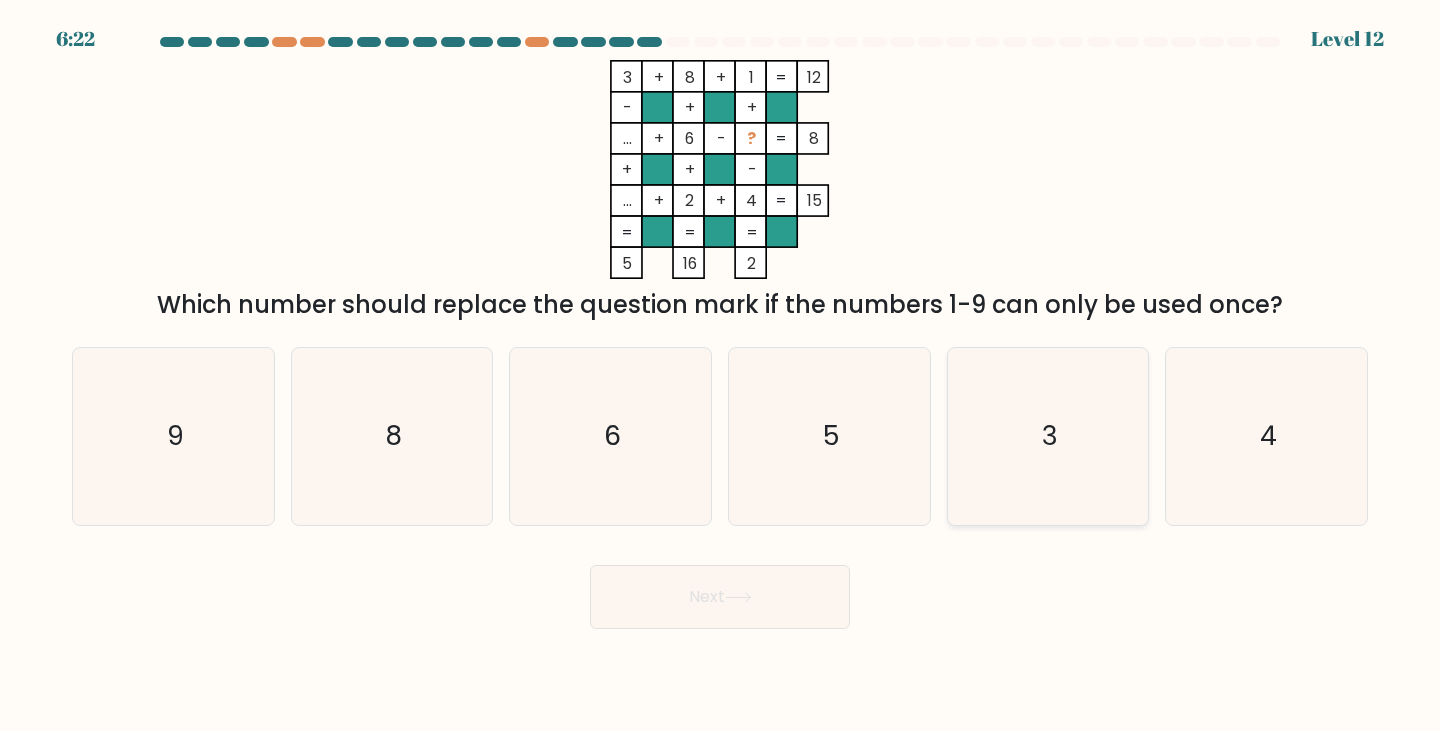 click on "3" 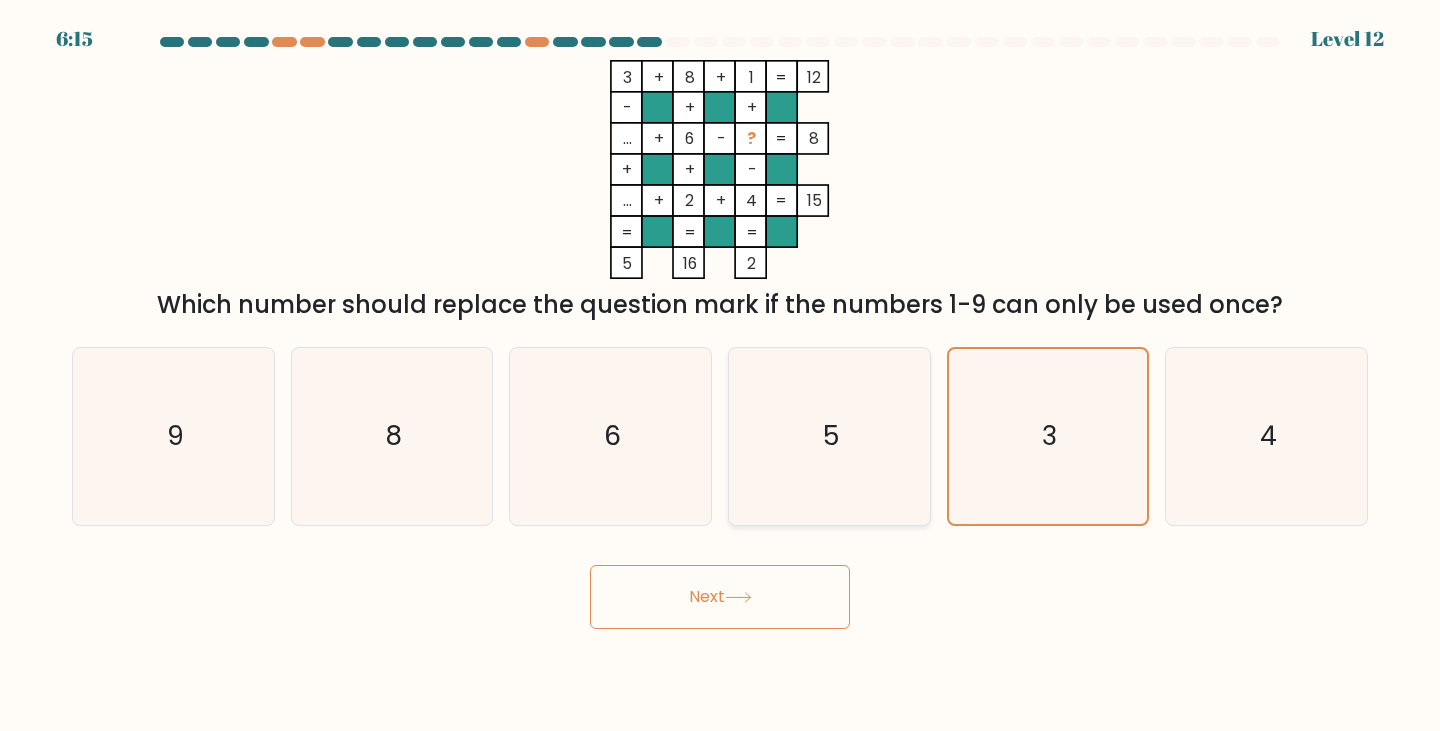 click on "5" 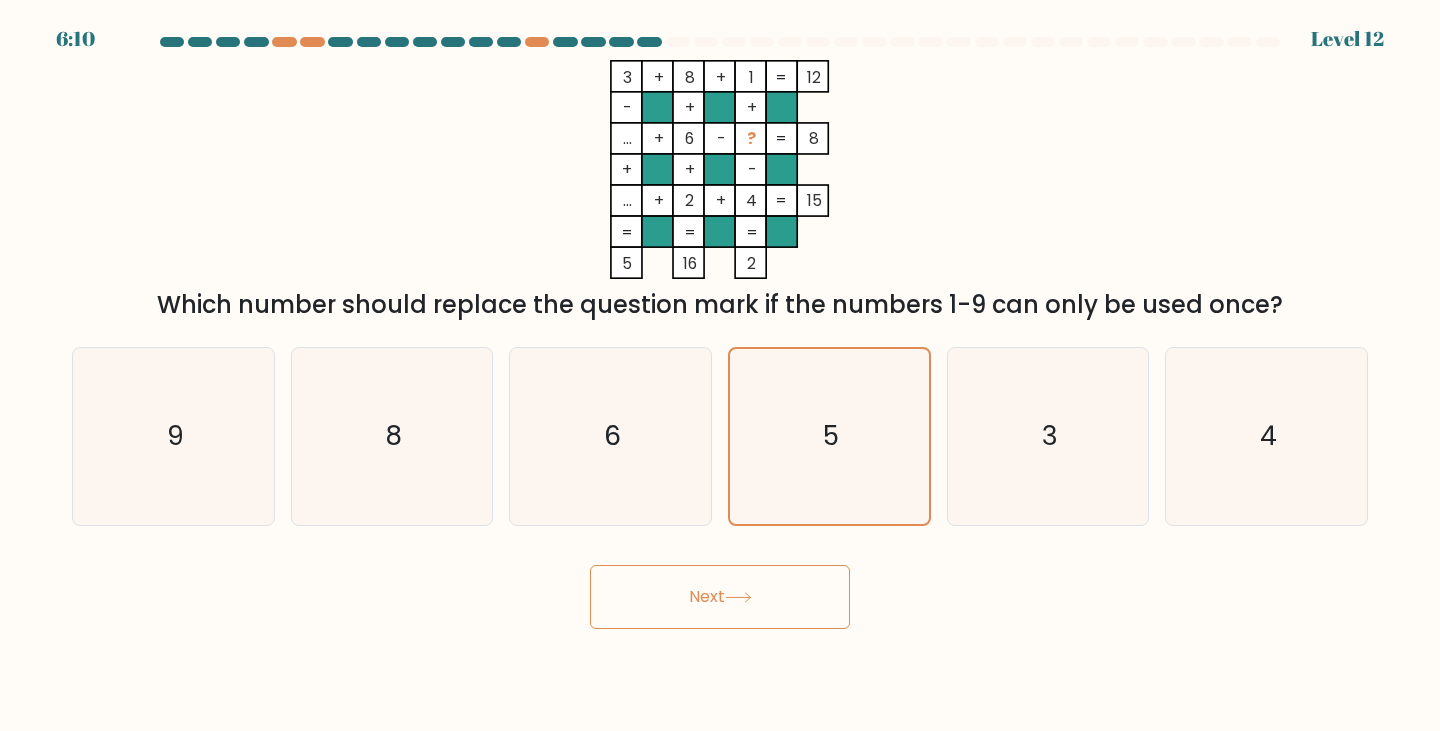 click 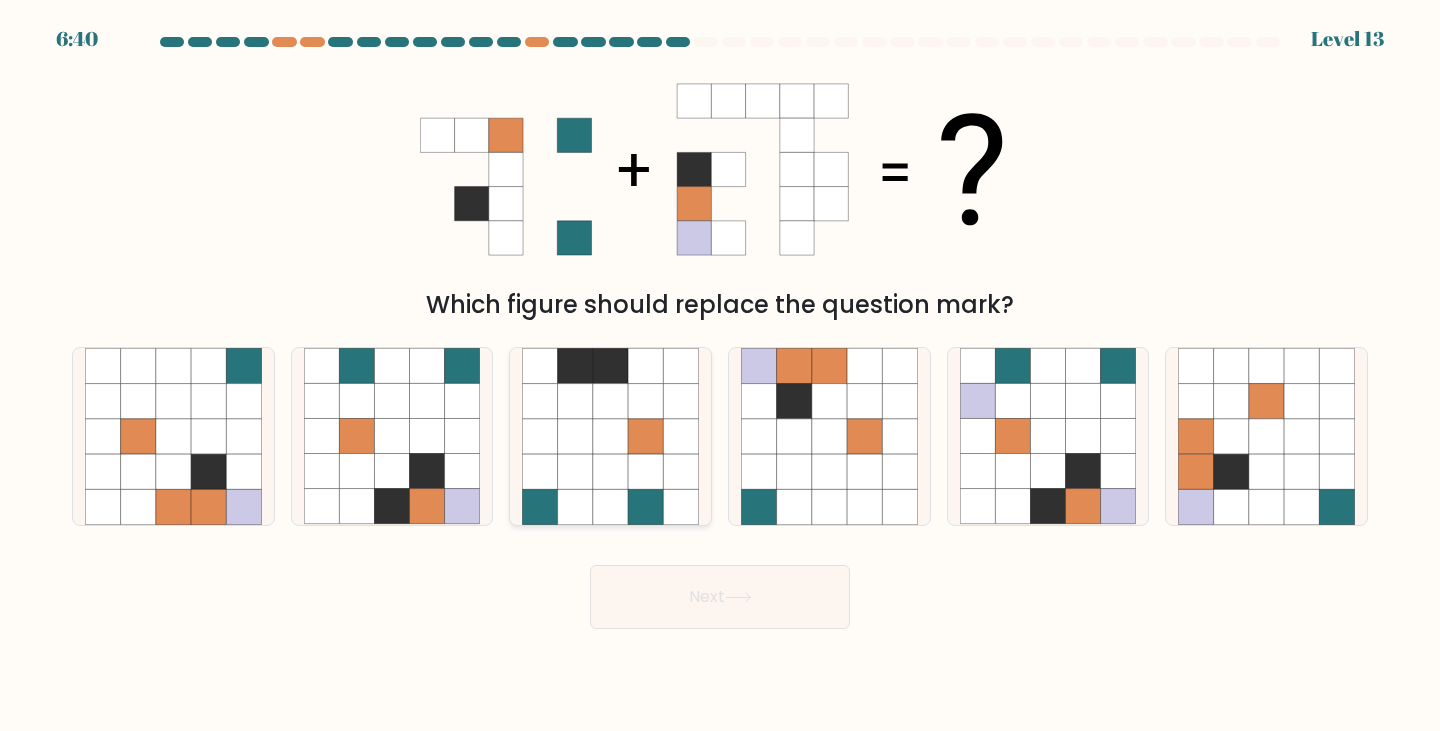 click 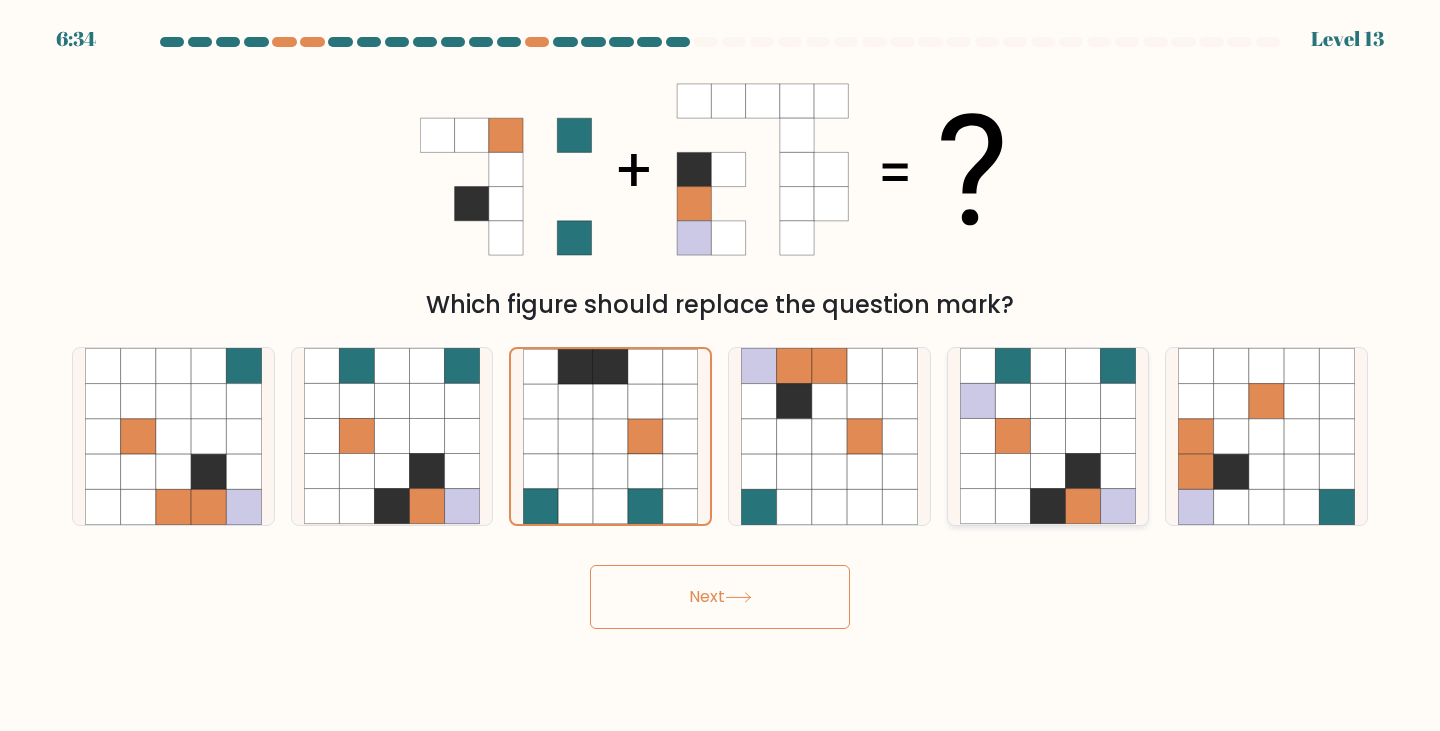 click 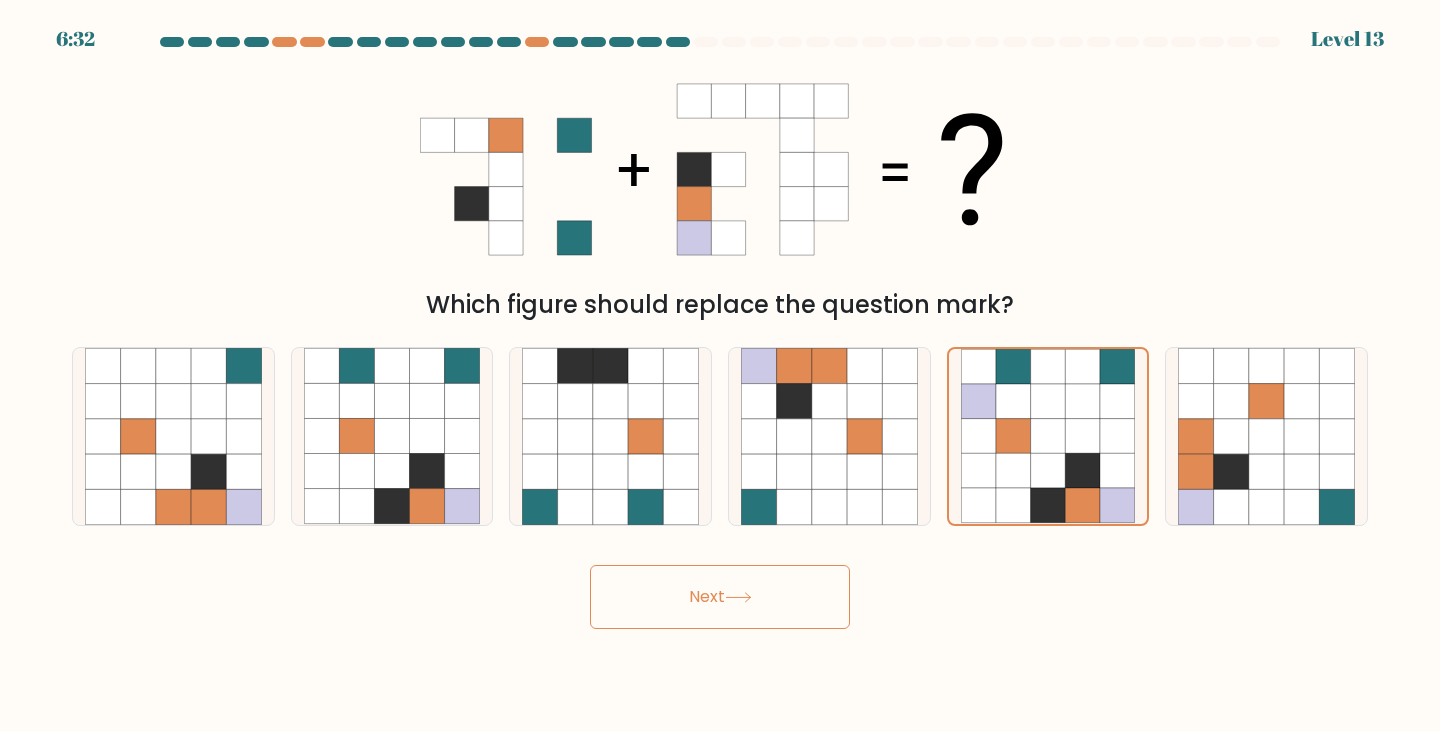 click on "Next" at bounding box center (720, 597) 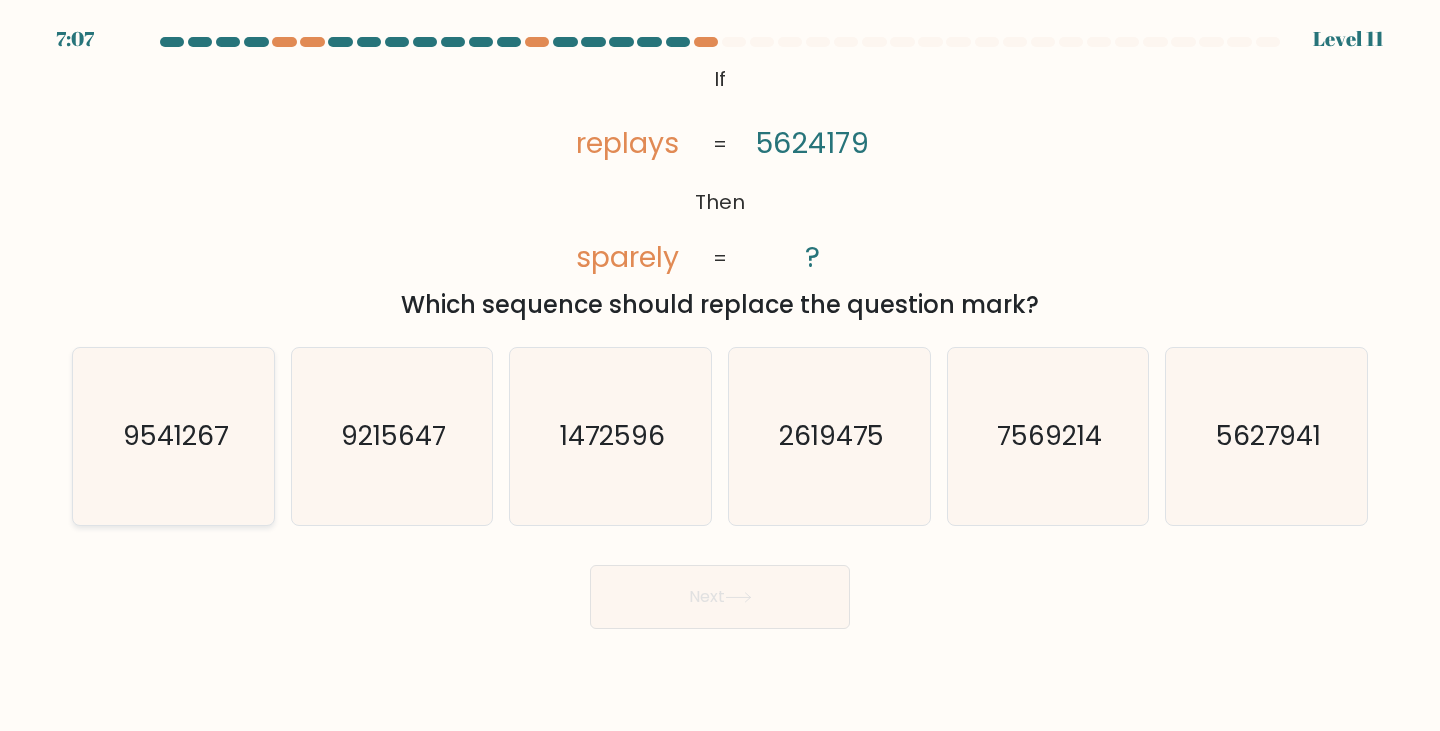 click on "9541267" 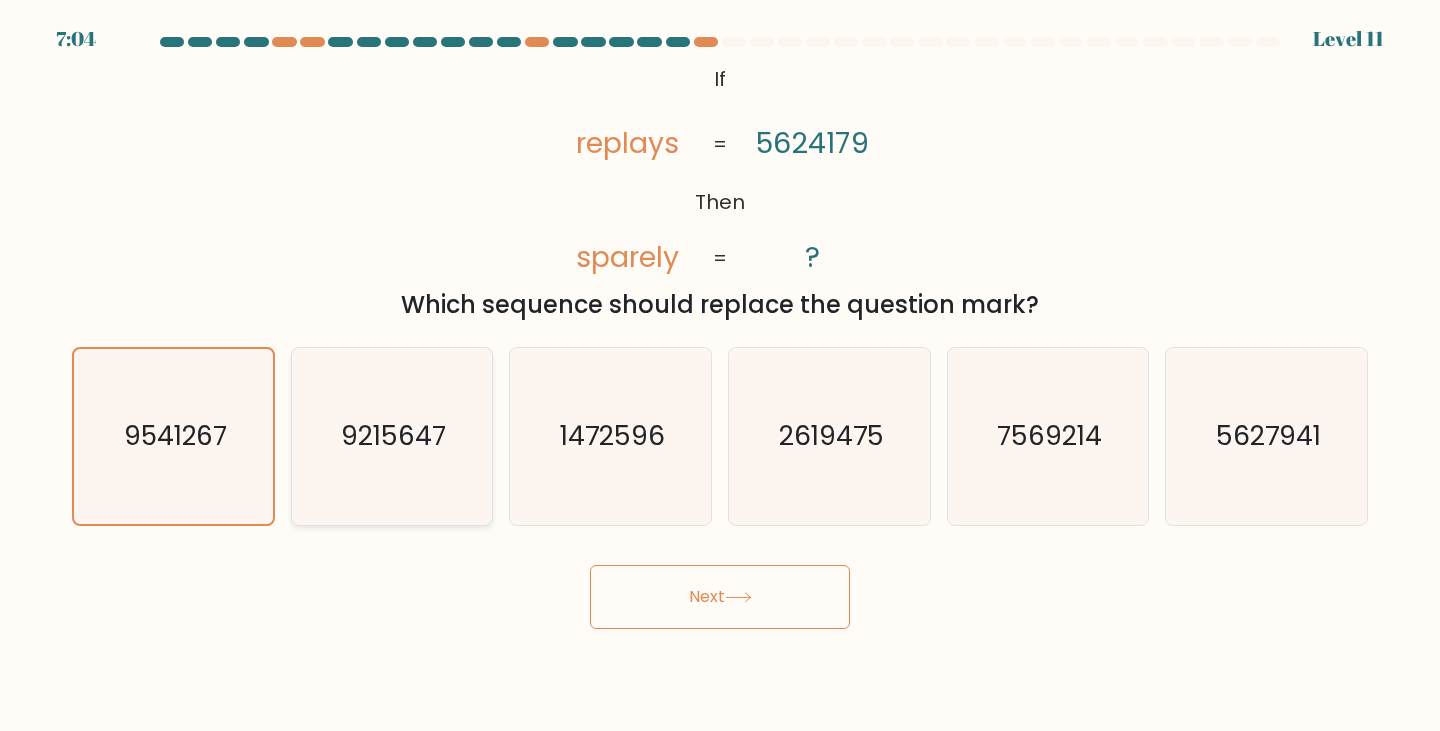 click on "9215647" 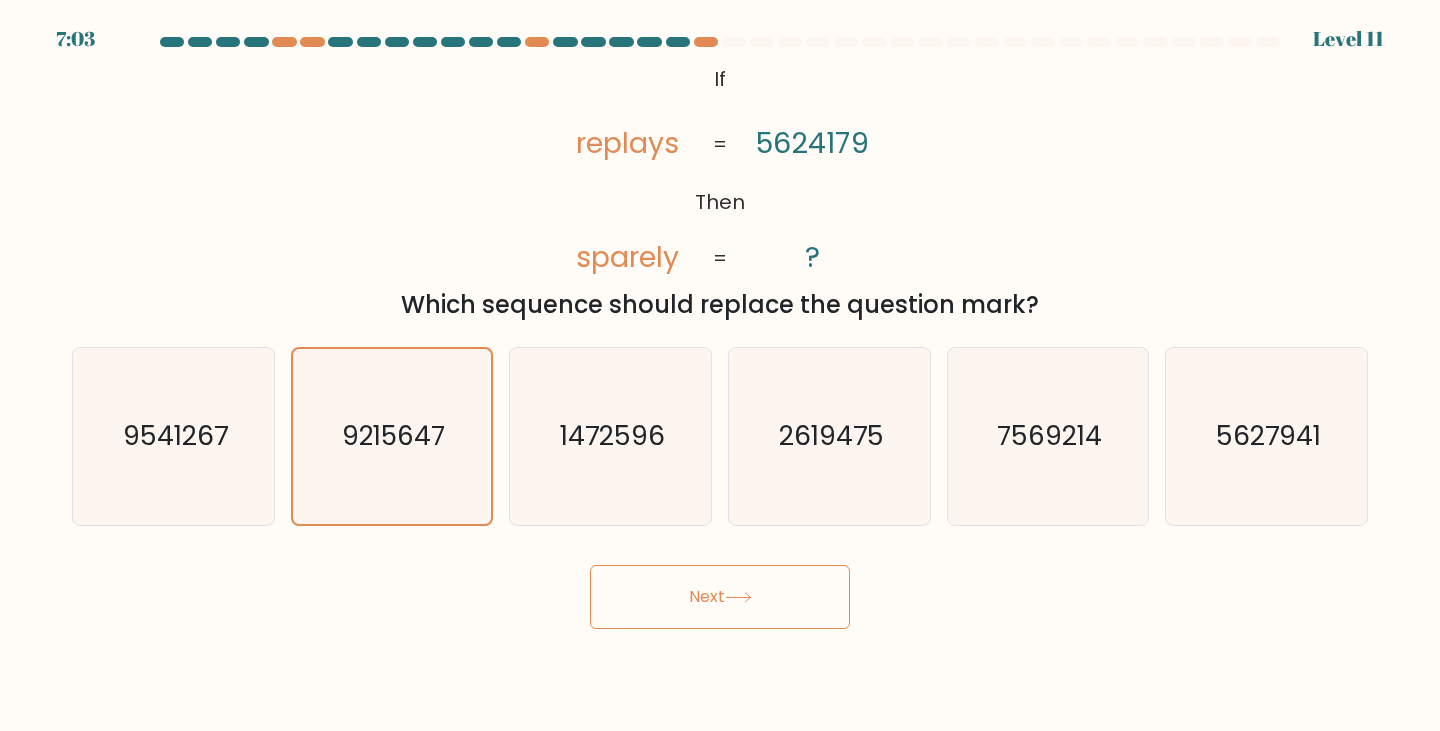 click on "Next" at bounding box center (720, 597) 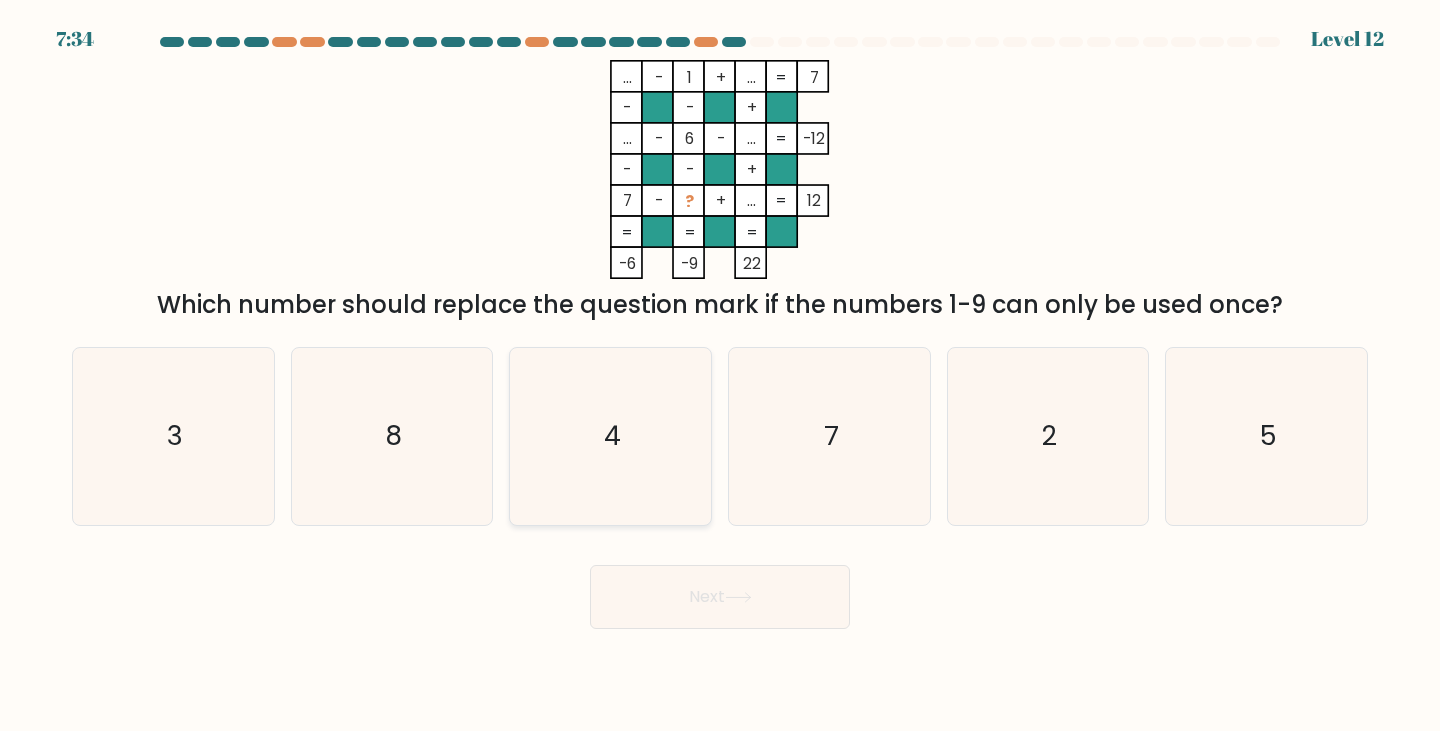 click on "4" 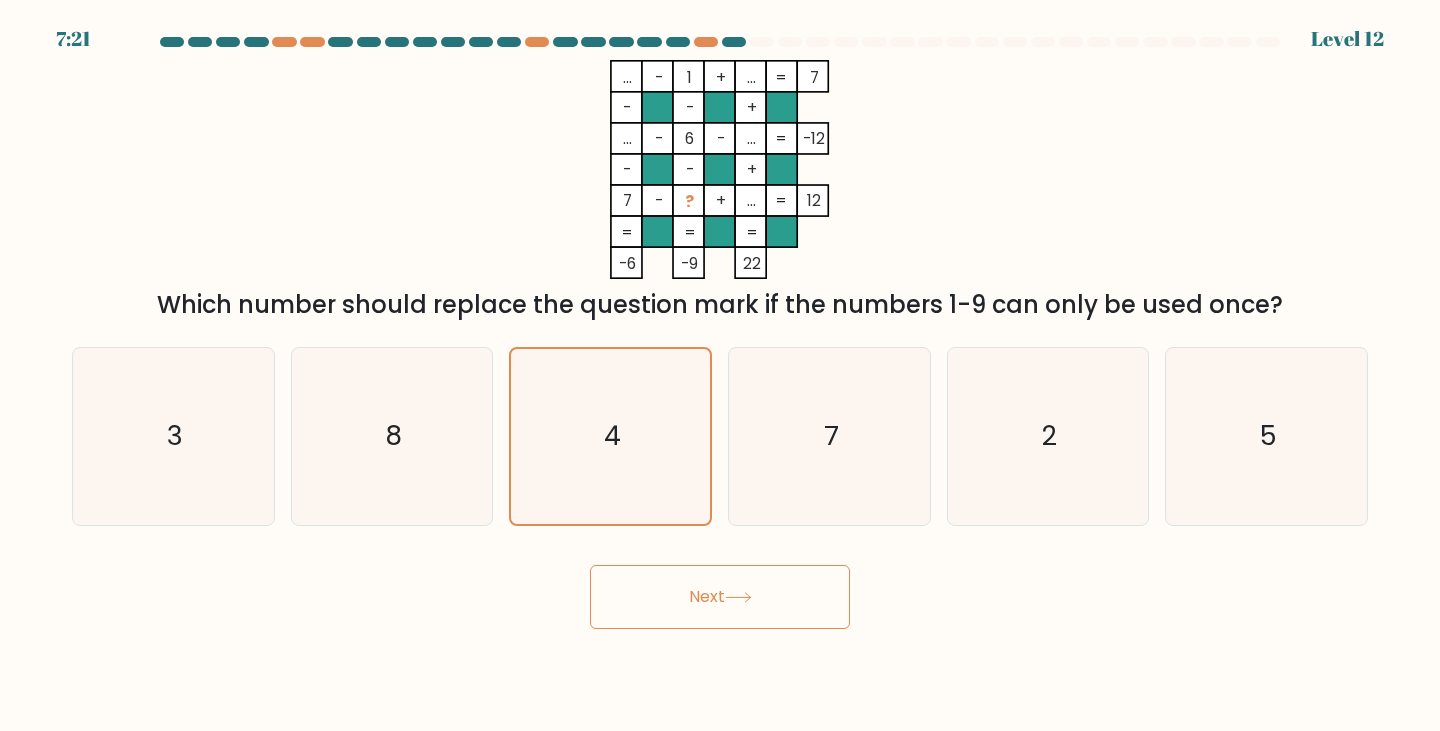 click on "Next" at bounding box center (720, 597) 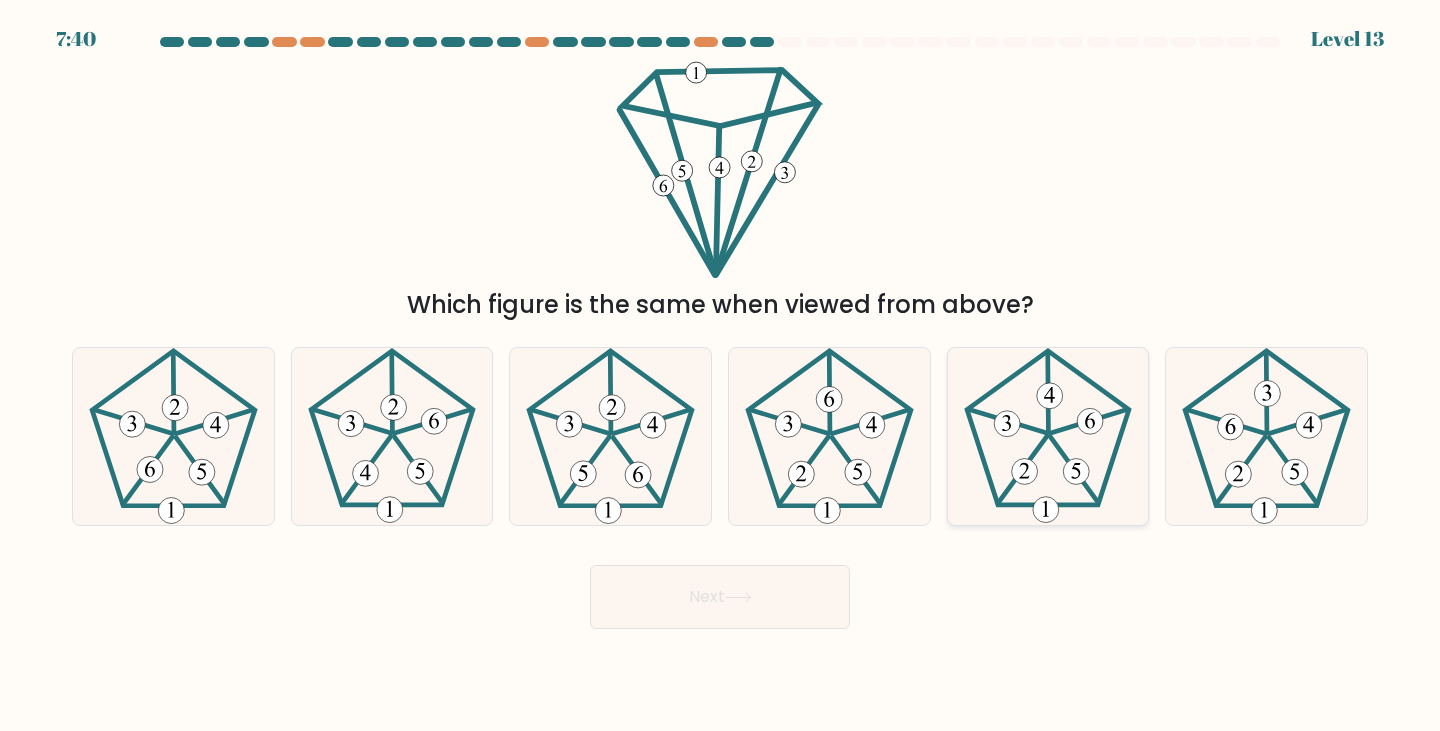 click 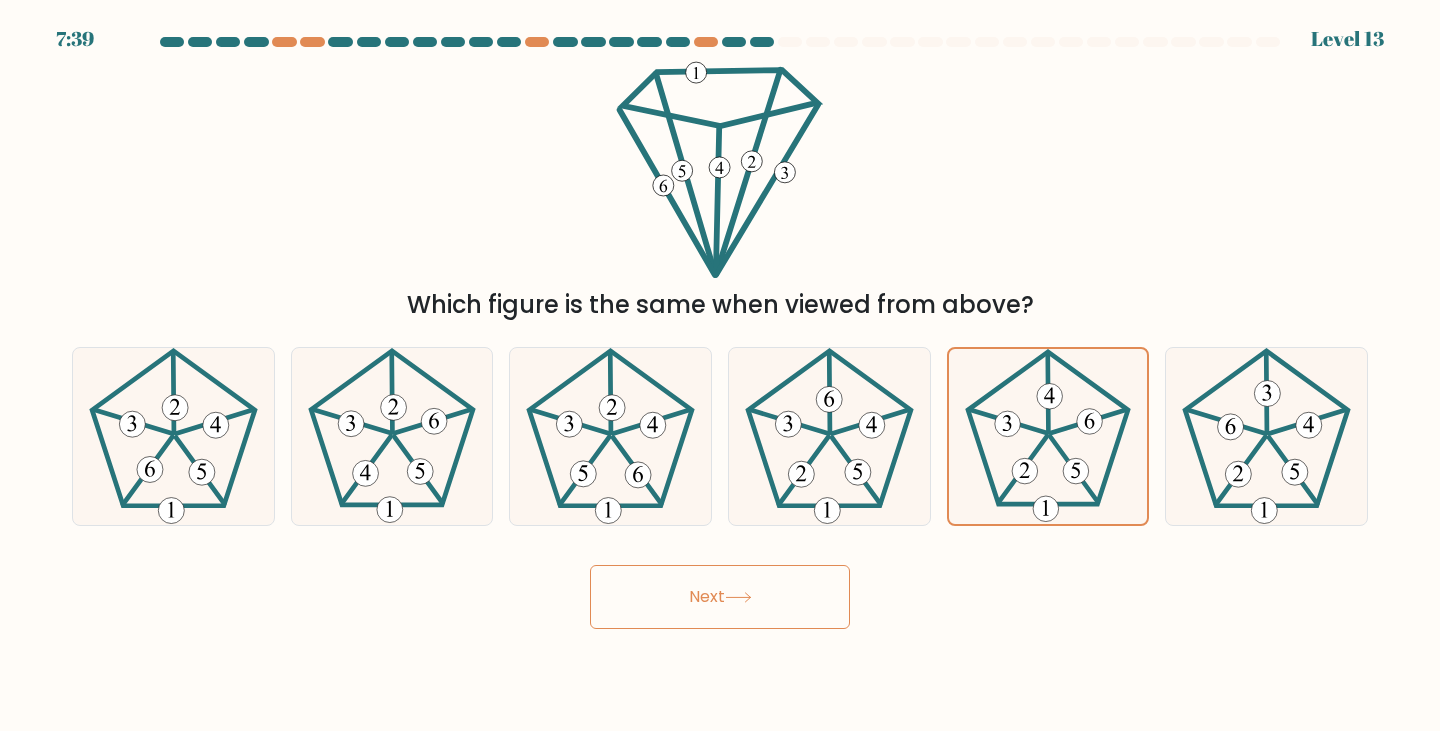 click on "Next" at bounding box center (720, 597) 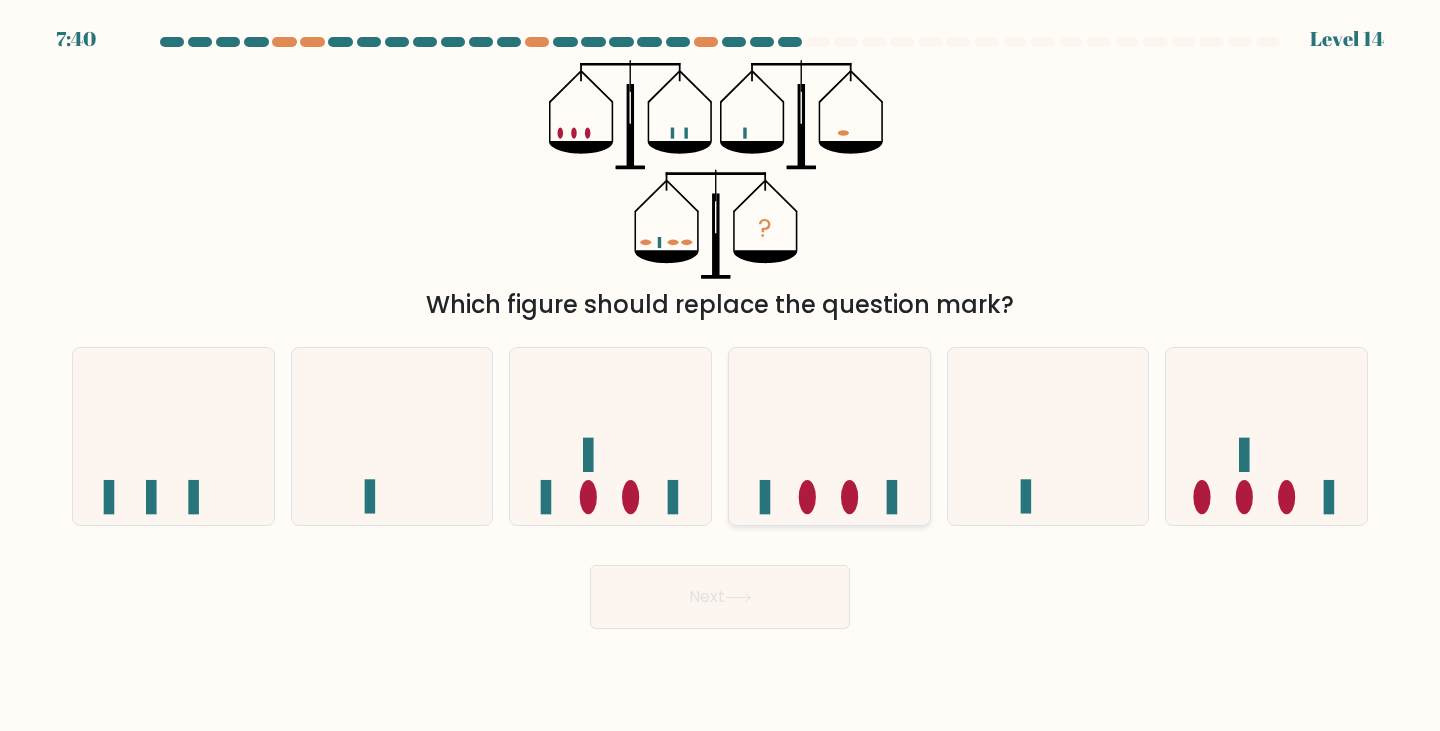 click 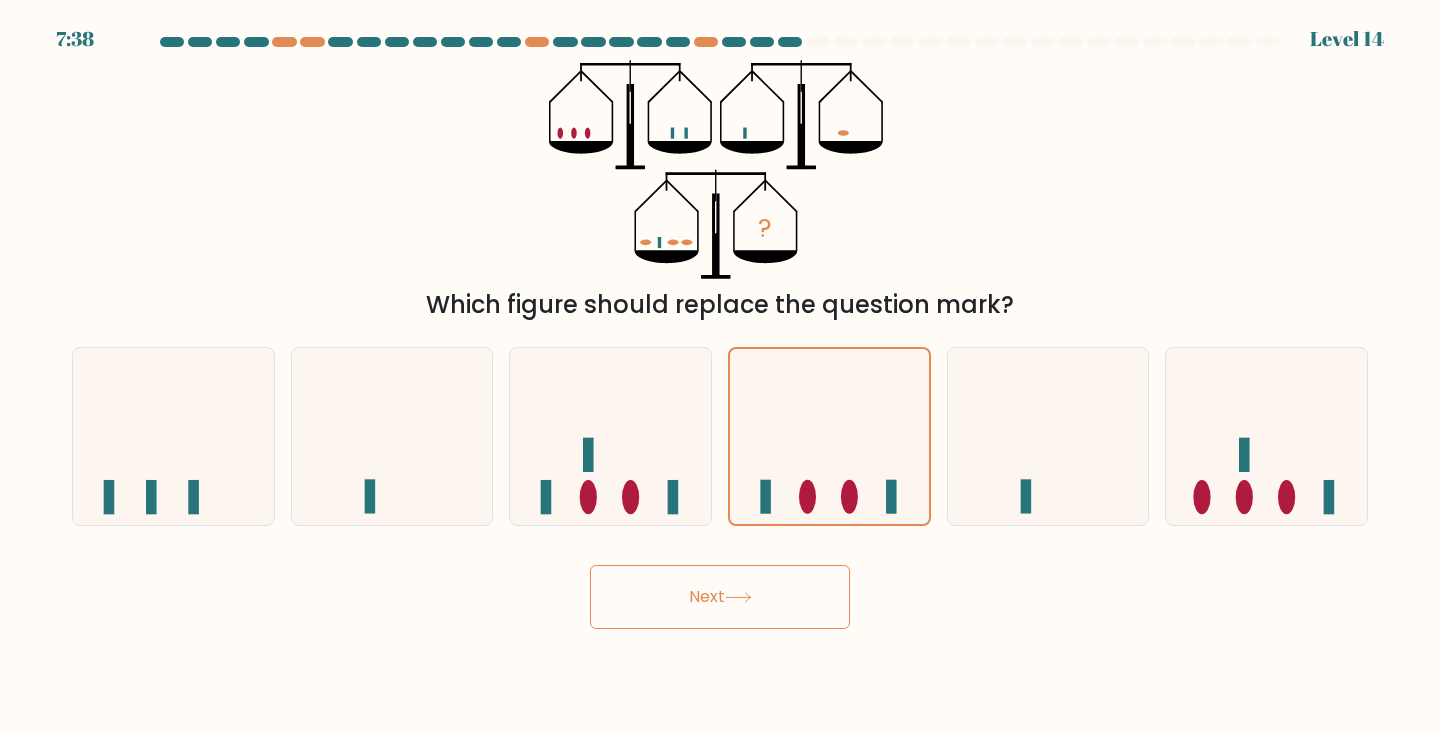 click on "Next" at bounding box center (720, 597) 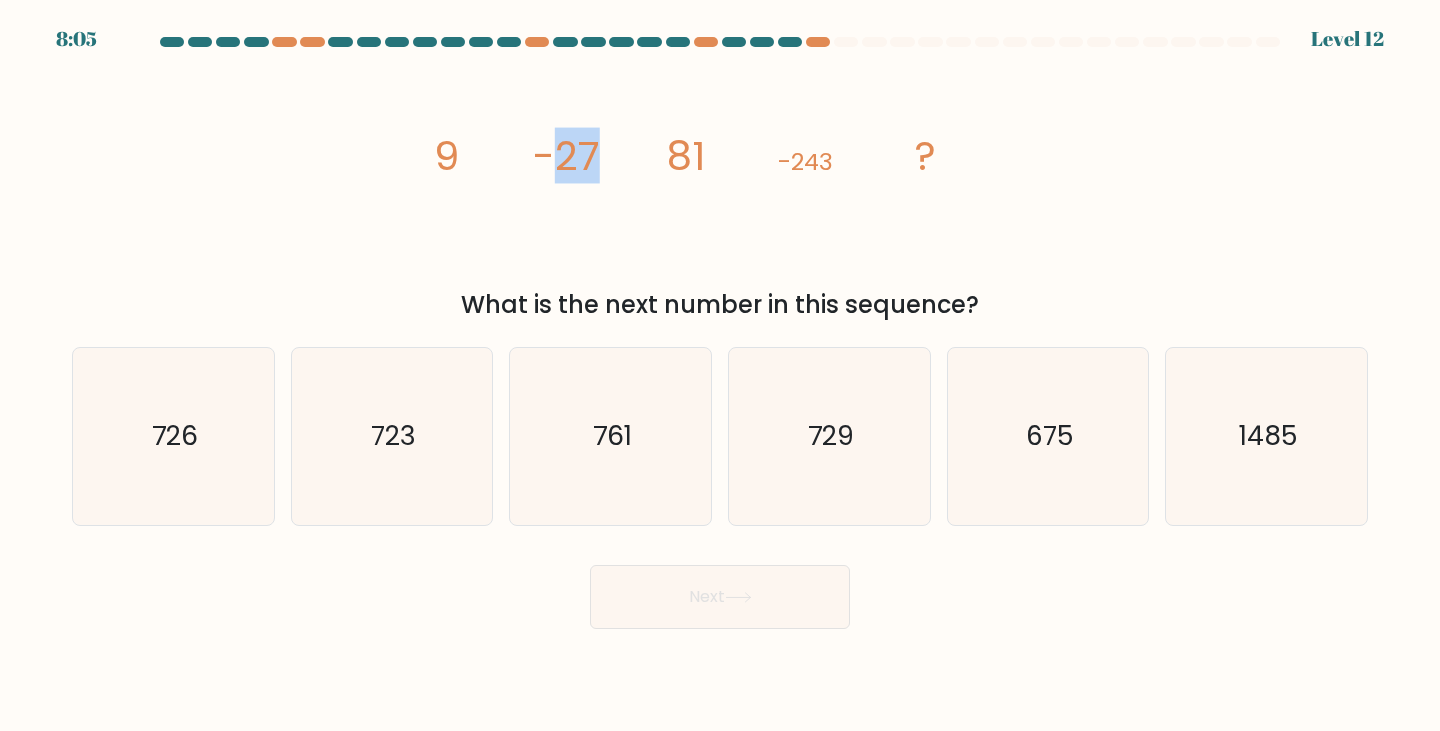 drag, startPoint x: 546, startPoint y: 173, endPoint x: 670, endPoint y: 175, distance: 124.01613 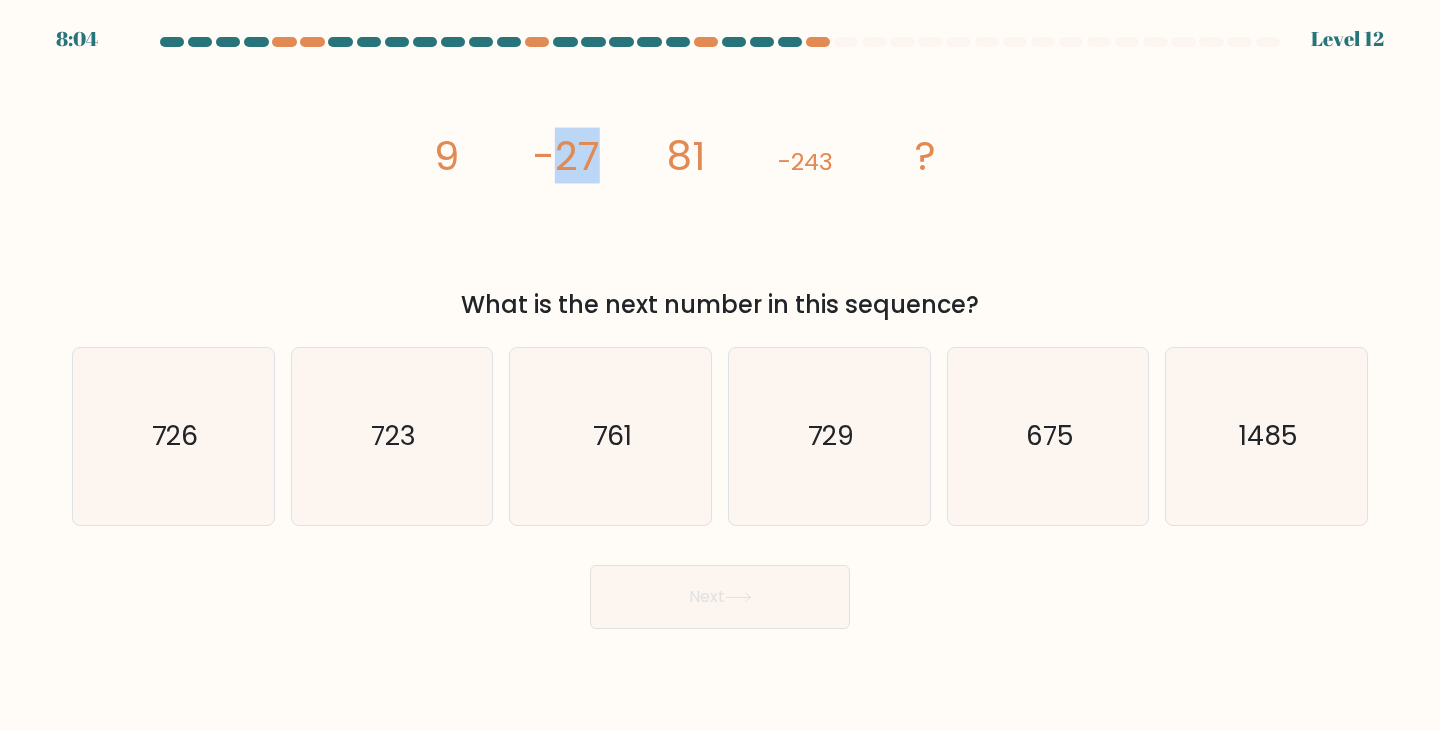 click on "image/svg+xml
9
-27
81
-243
?" 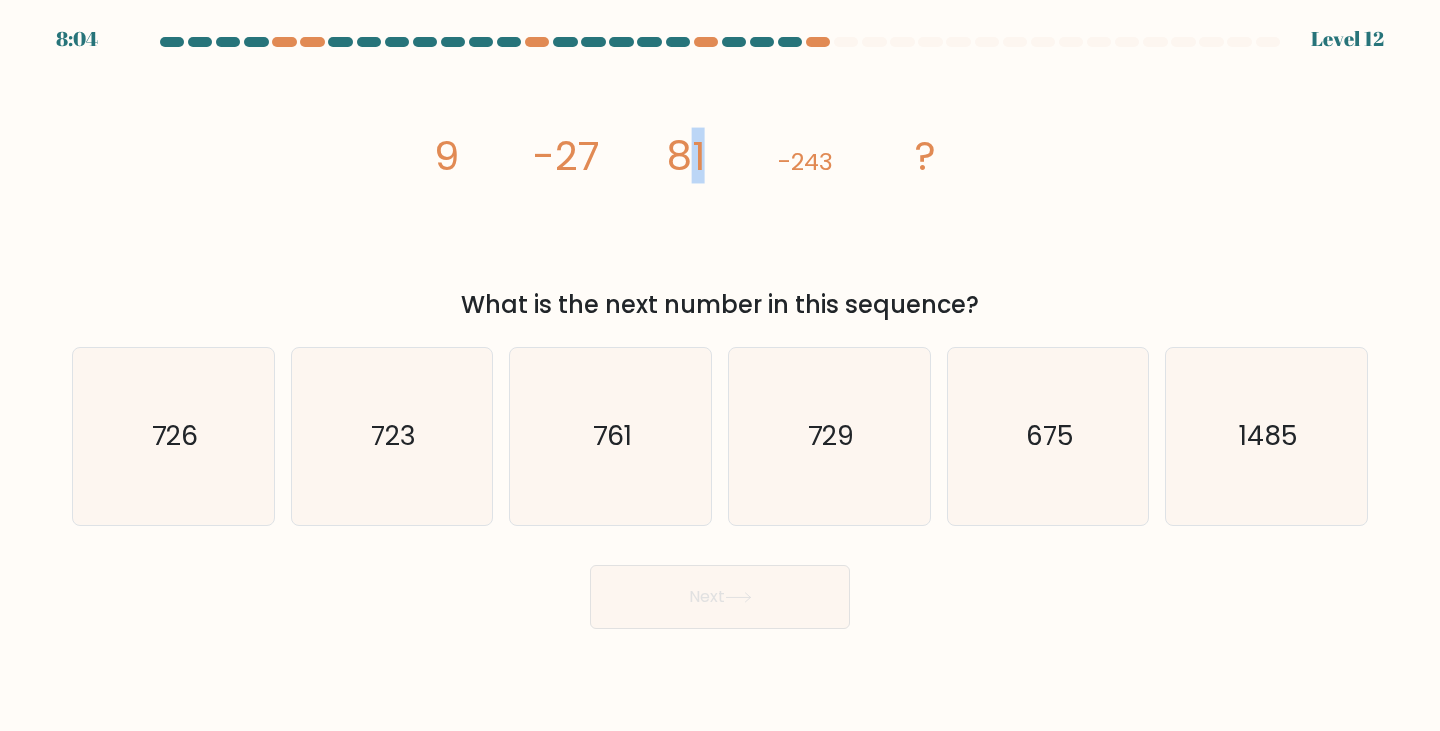 click on "image/svg+xml
9
-27
81
-243
?" 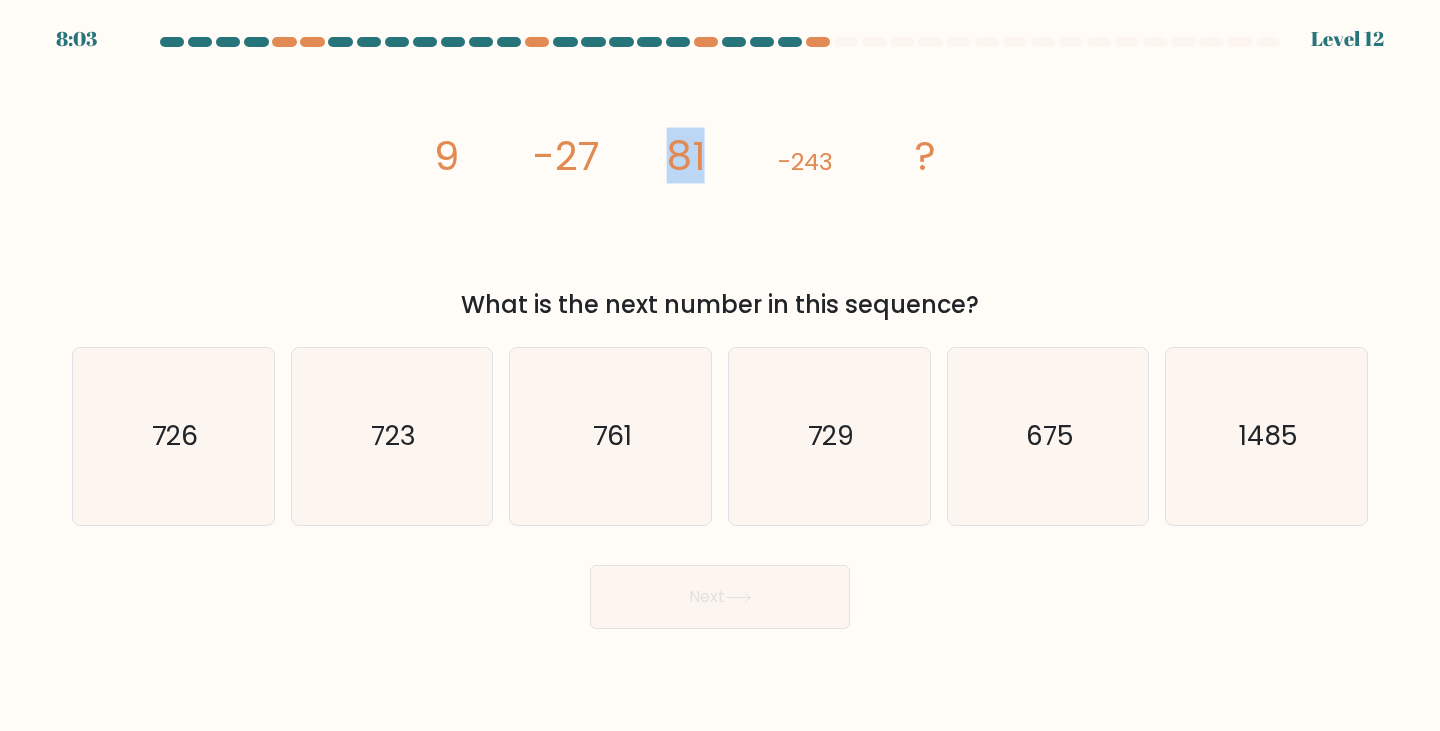 click on "image/svg+xml
9
-27
81
-243
?" 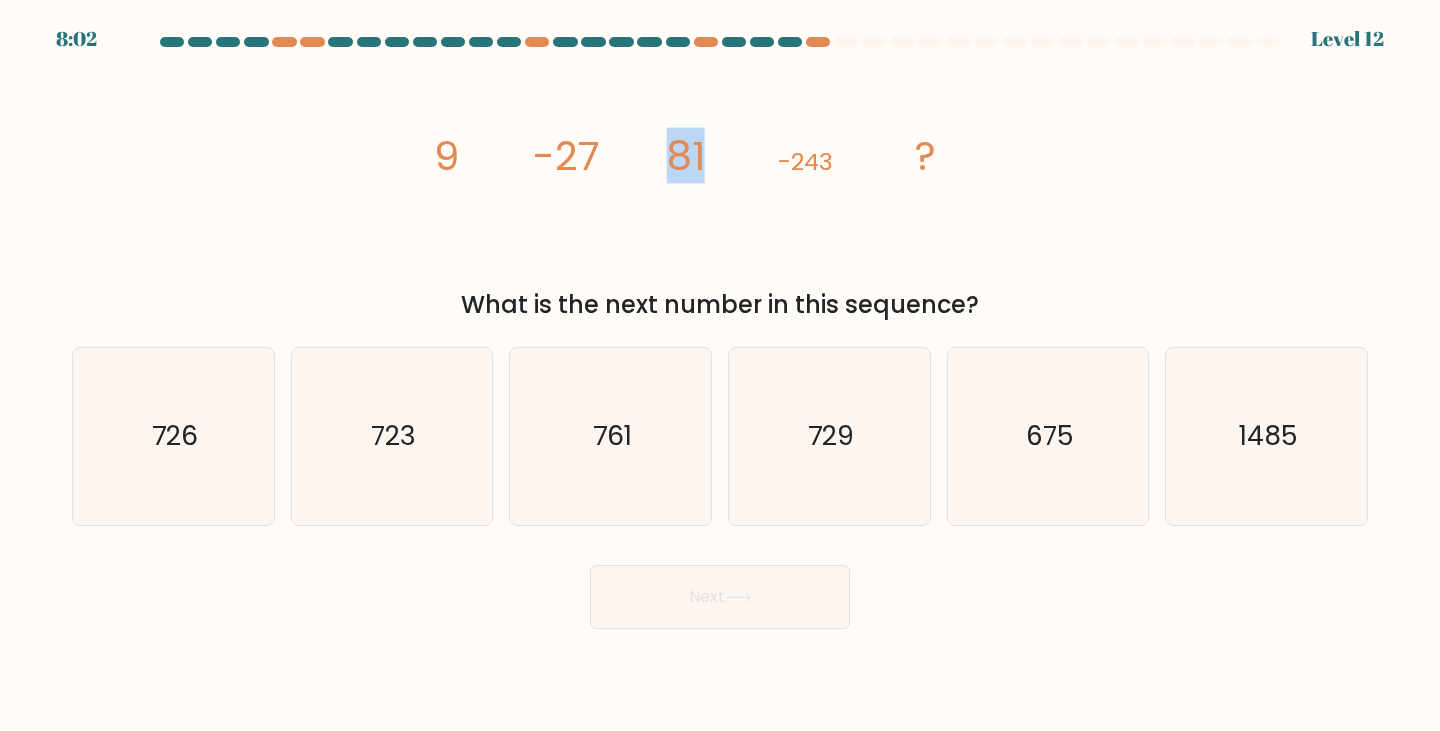 click on "81" 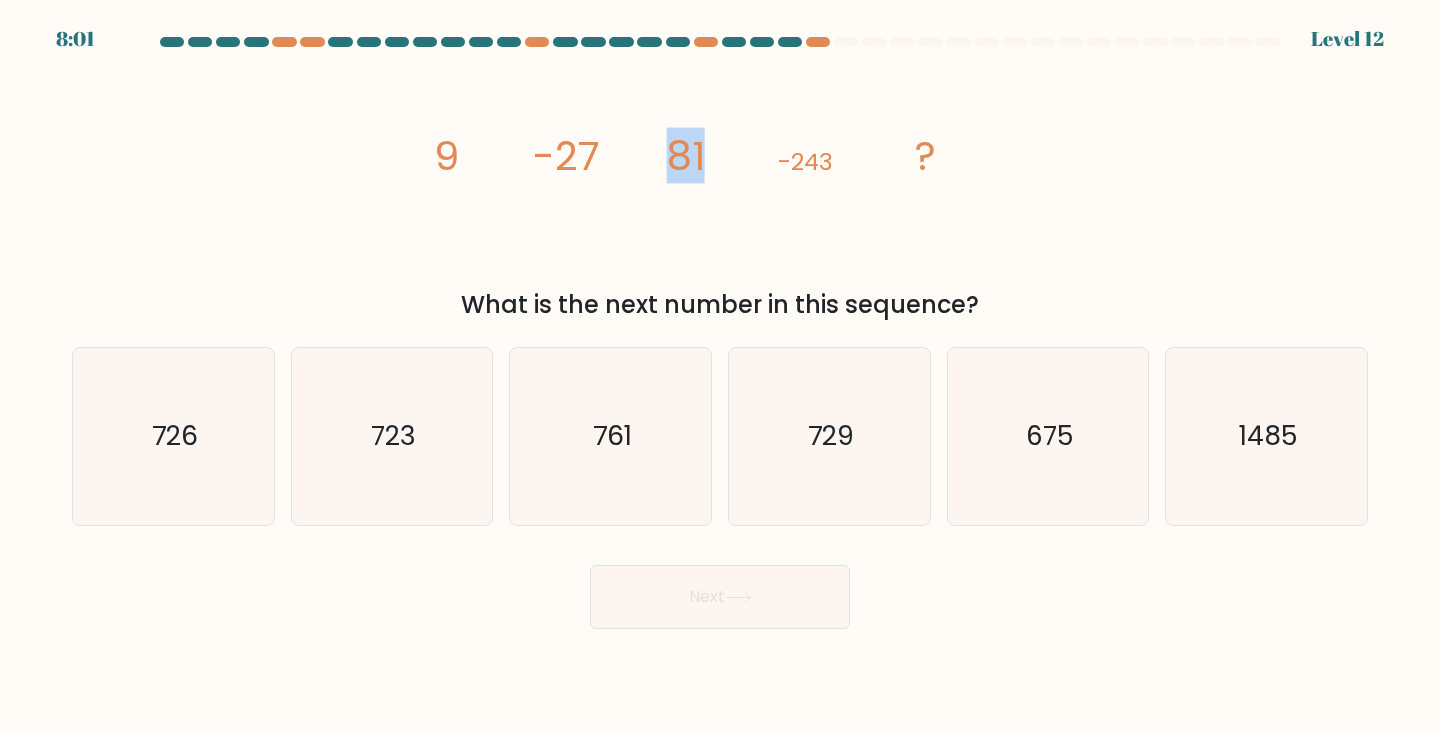 drag, startPoint x: 719, startPoint y: 150, endPoint x: 764, endPoint y: 155, distance: 45.276924 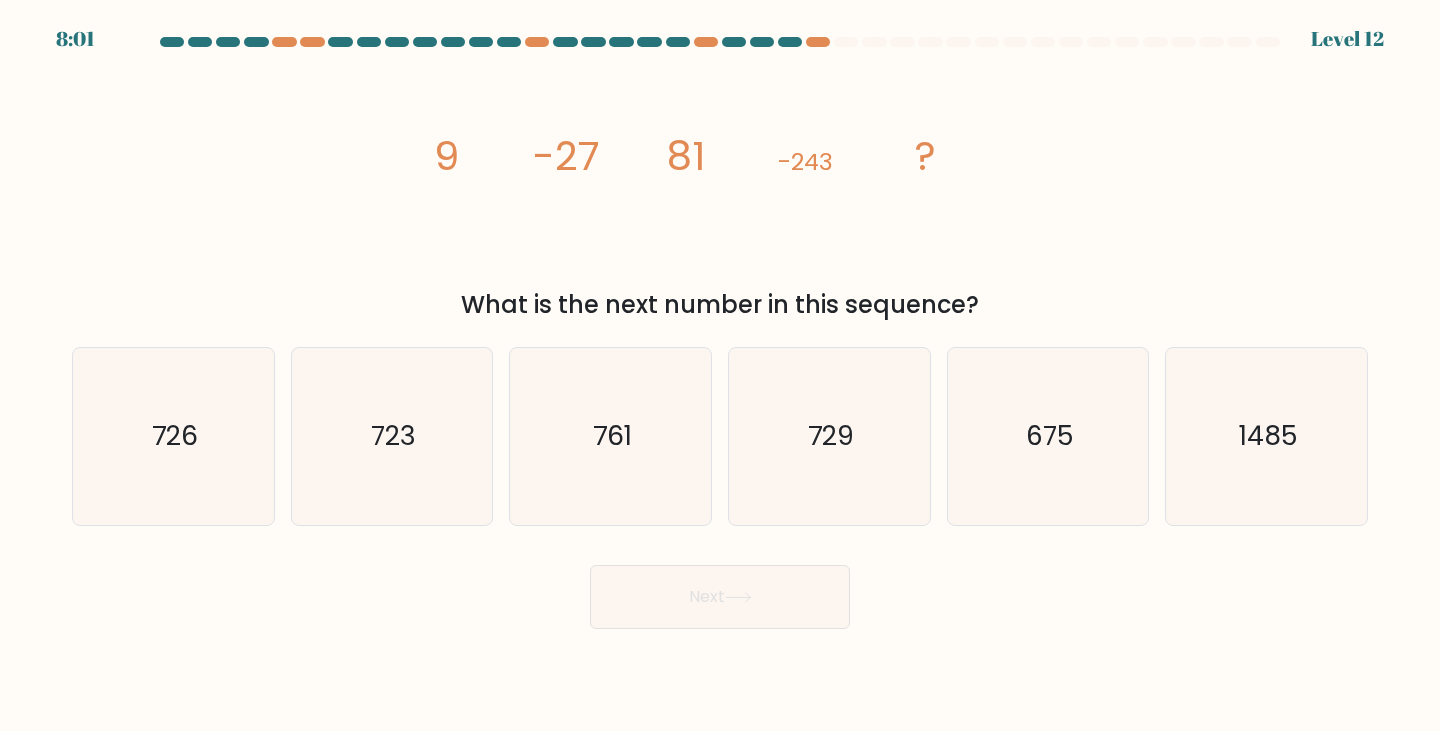 click on "-243" 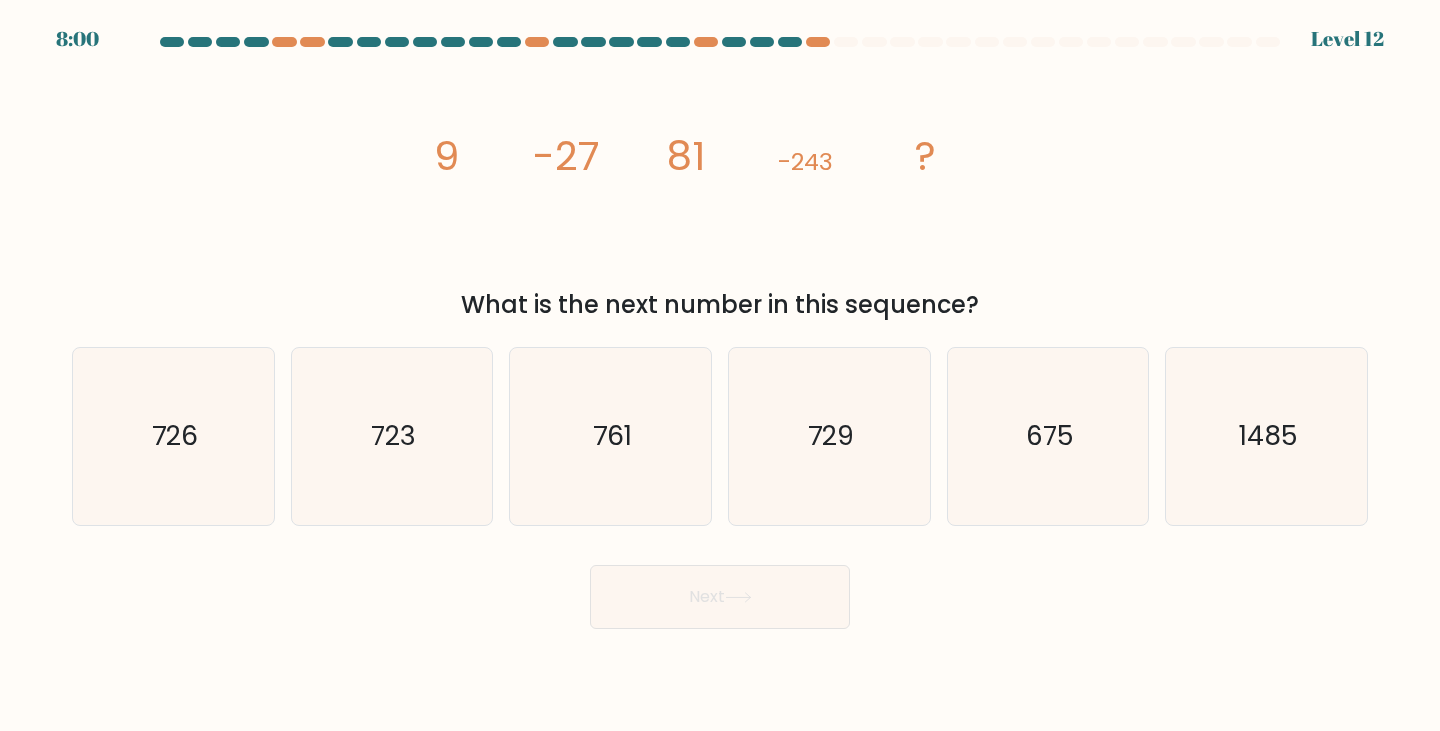 click on "-243" 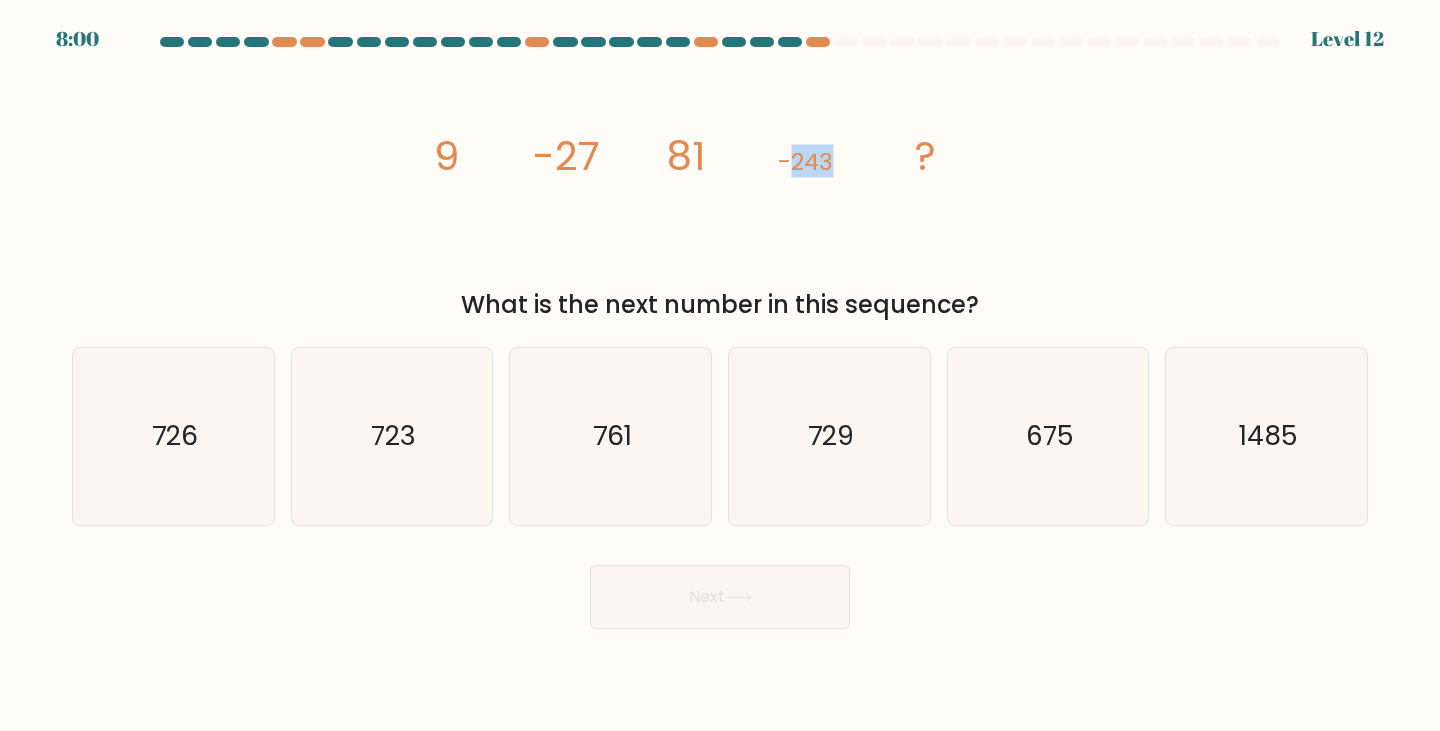 drag, startPoint x: 797, startPoint y: 165, endPoint x: 869, endPoint y: 164, distance: 72.00694 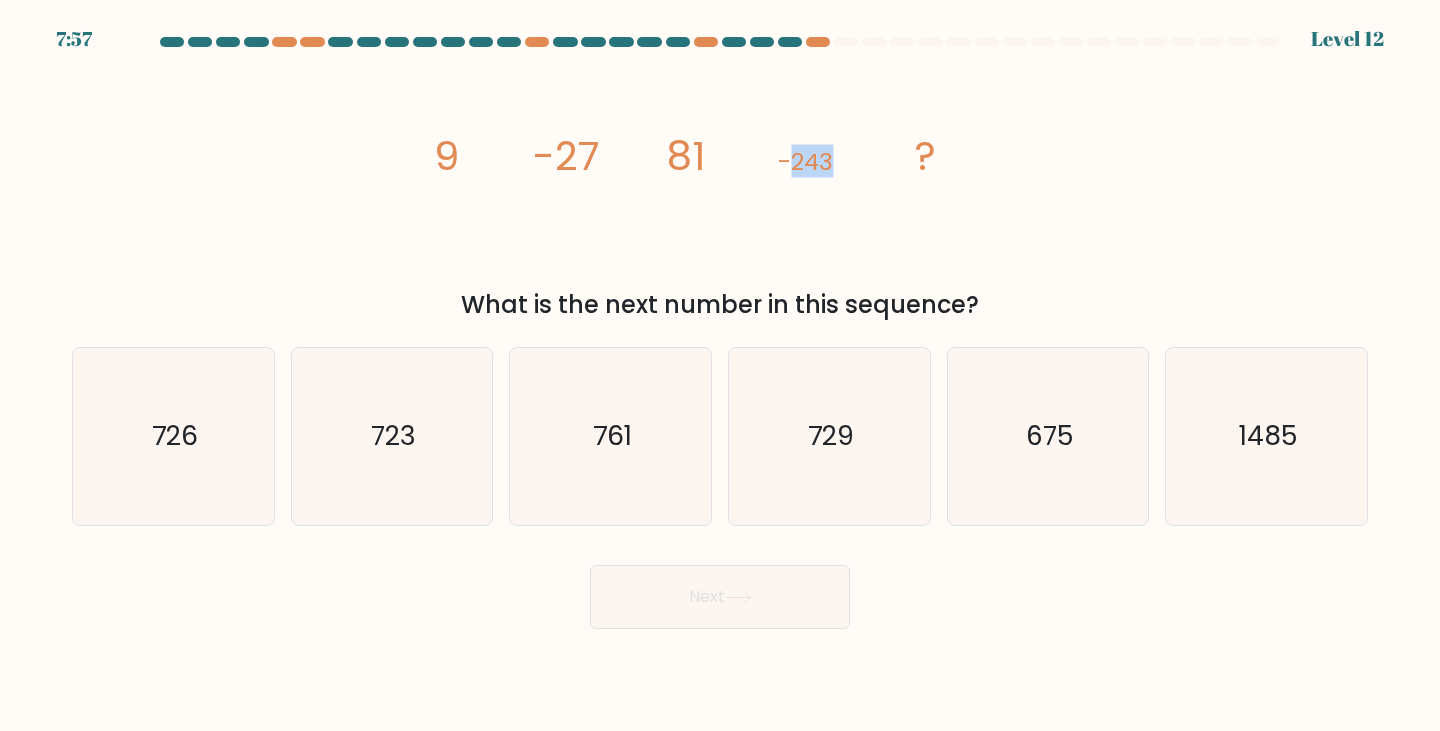 click on "-243" 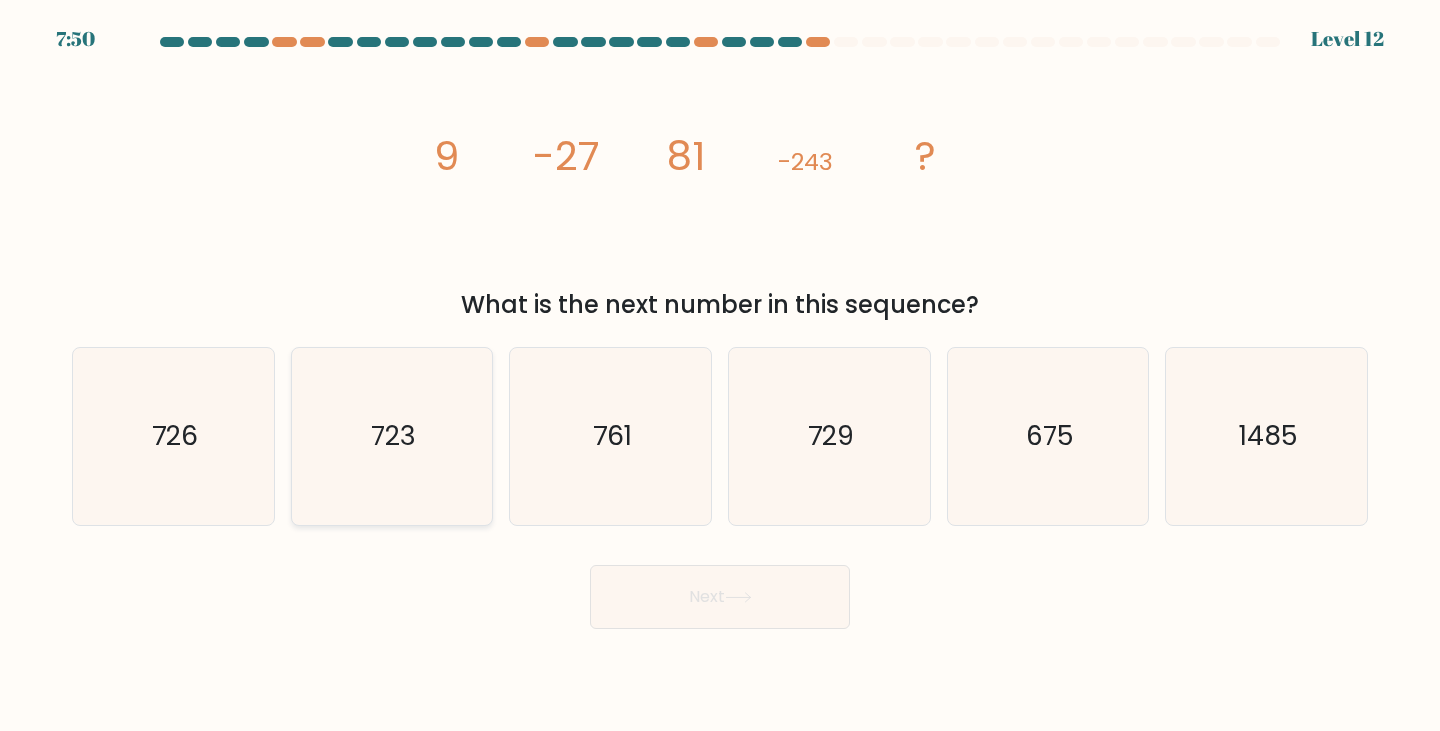 click on "723" 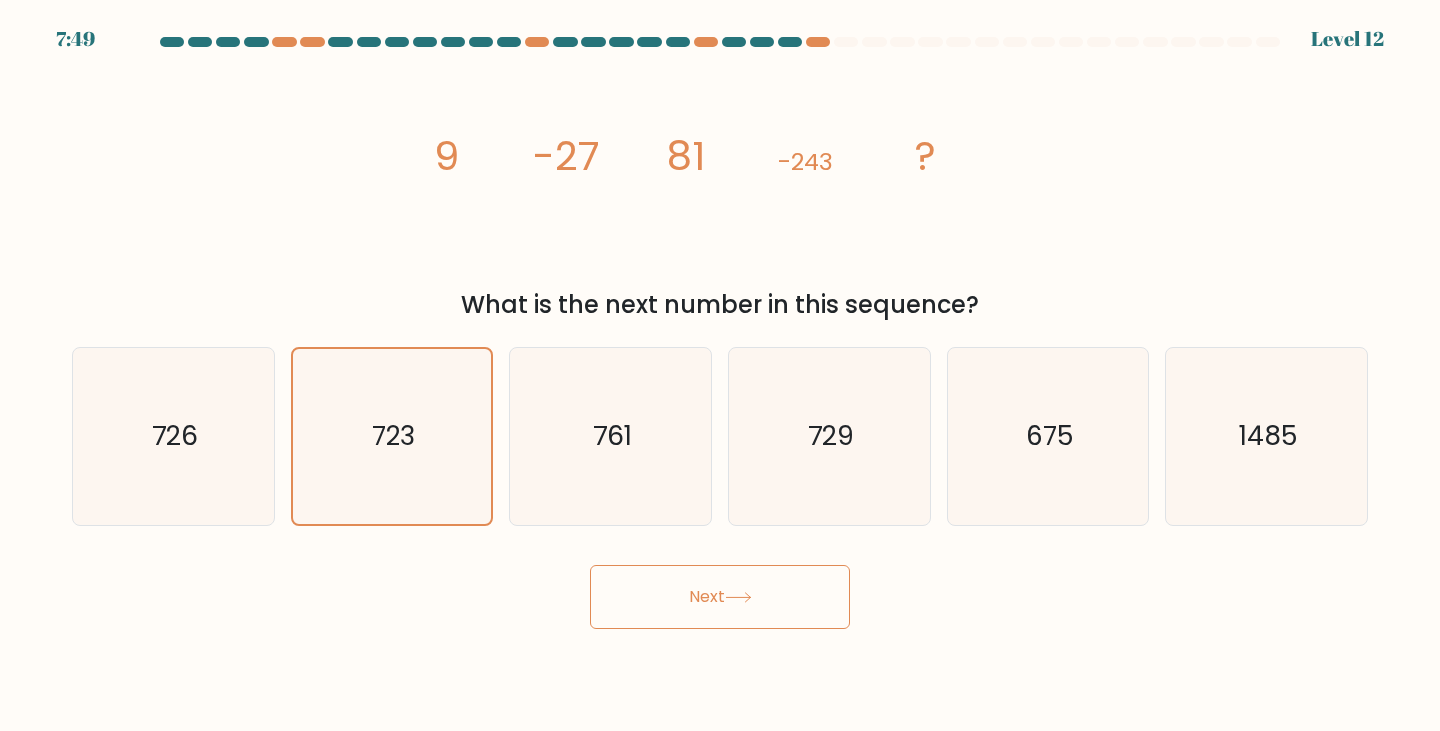 click on "Next" at bounding box center [720, 597] 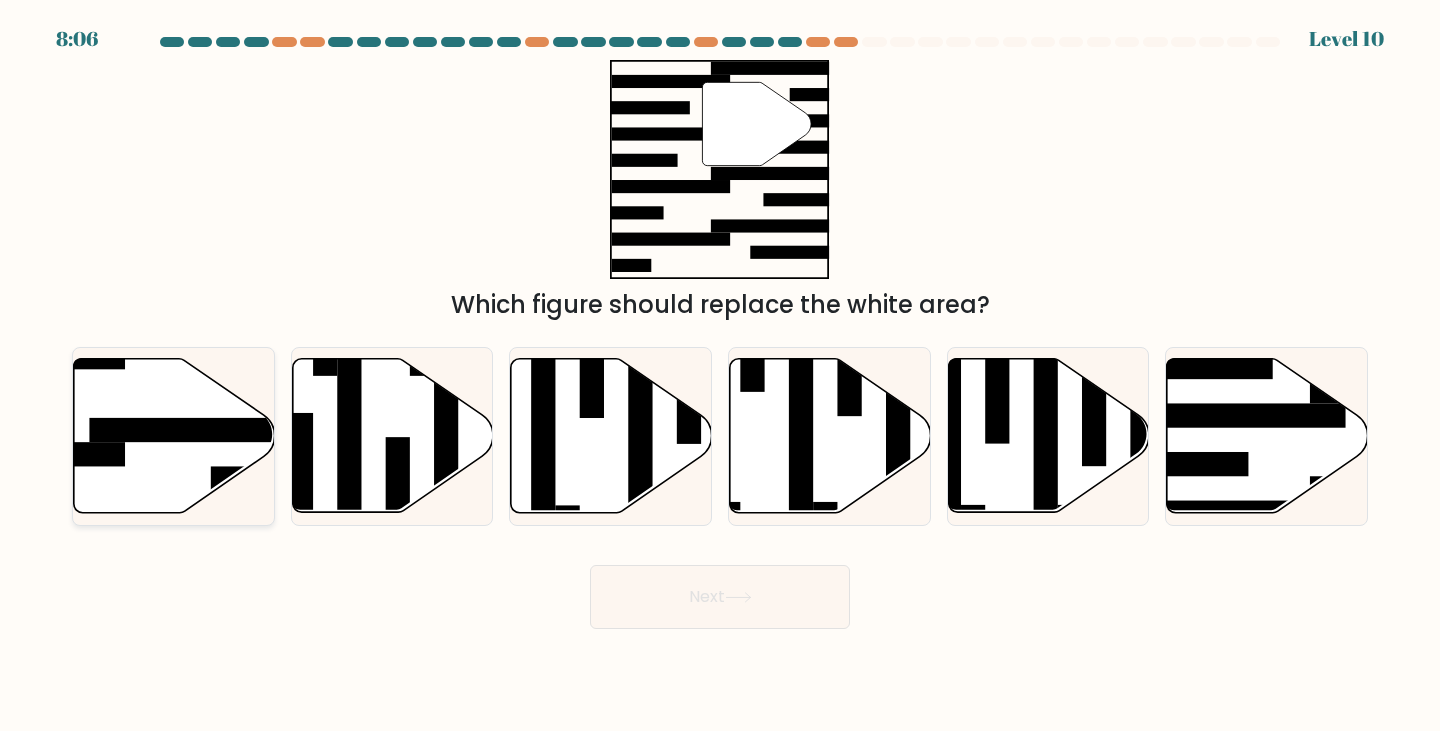 click 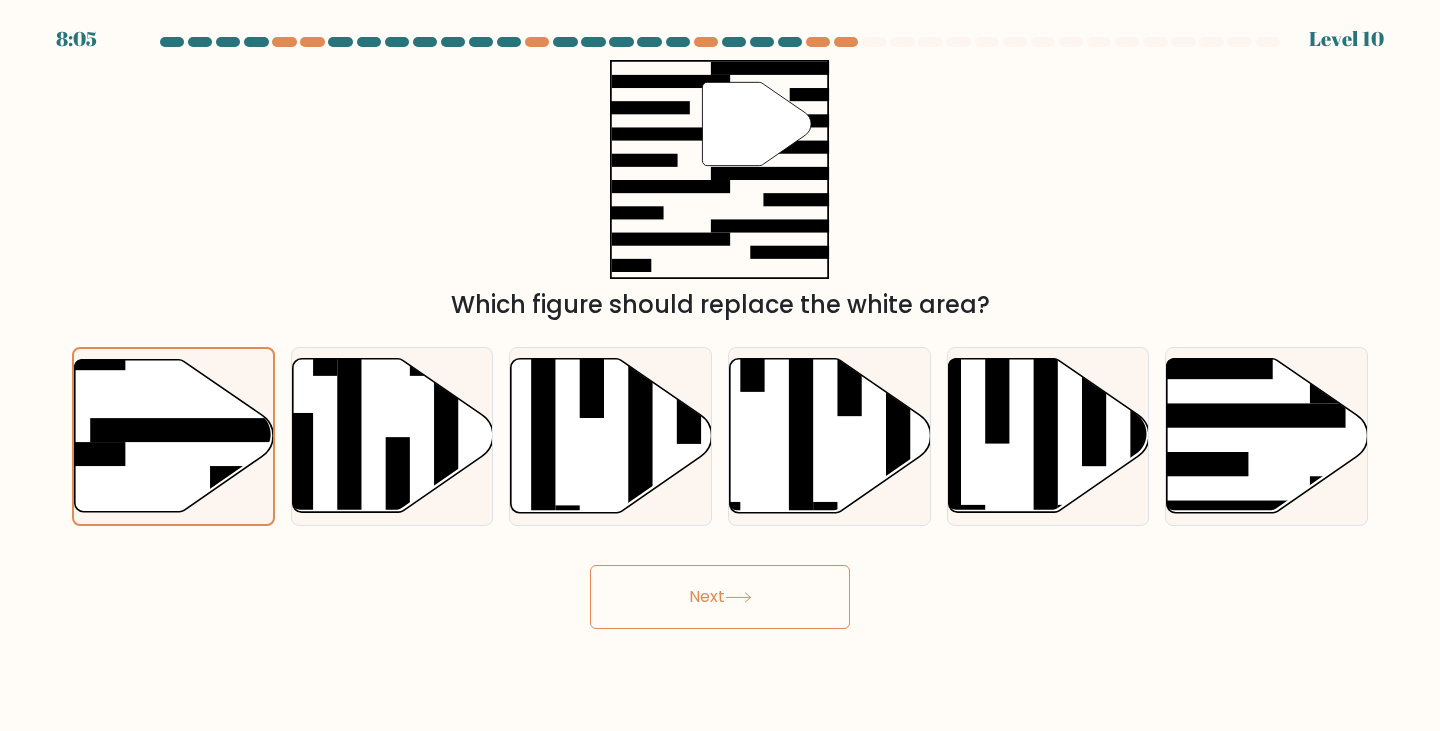 click on "Next" at bounding box center [720, 597] 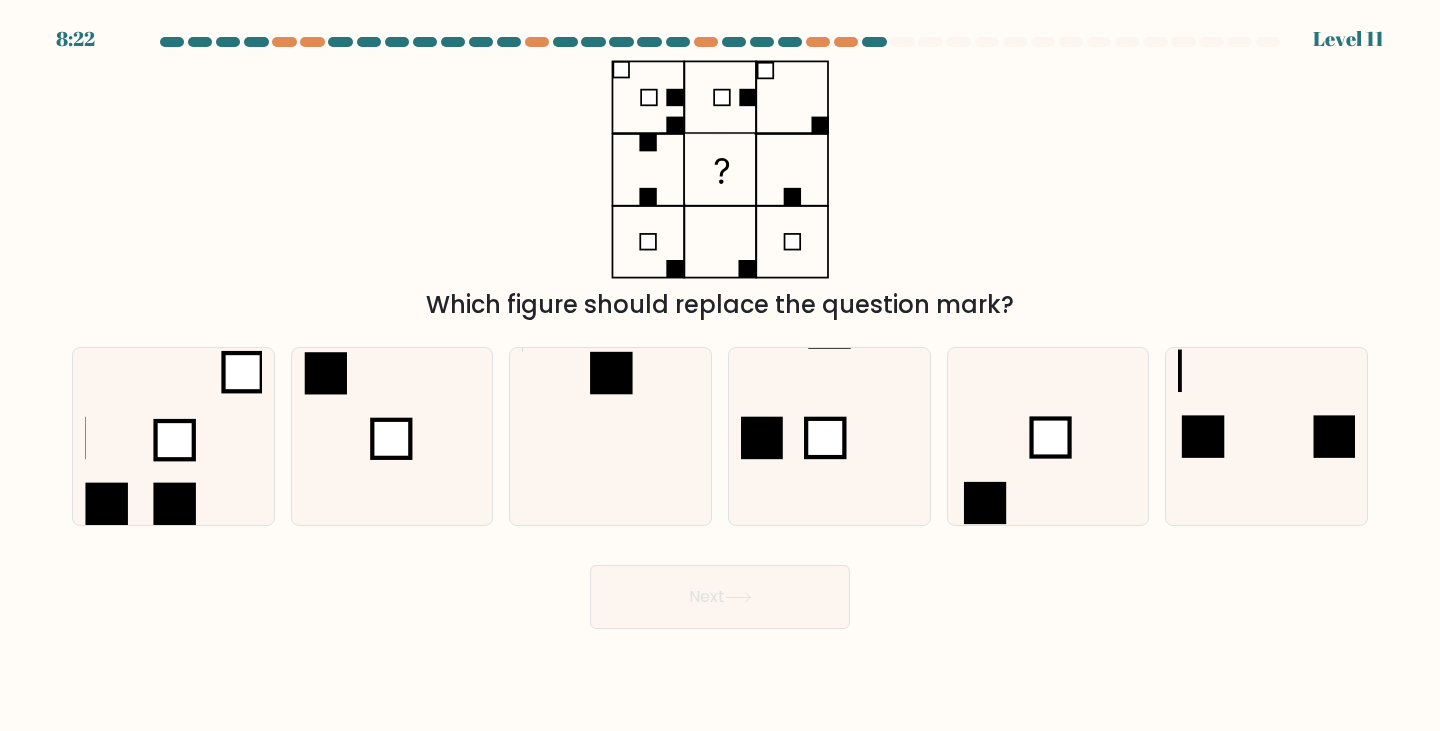 click 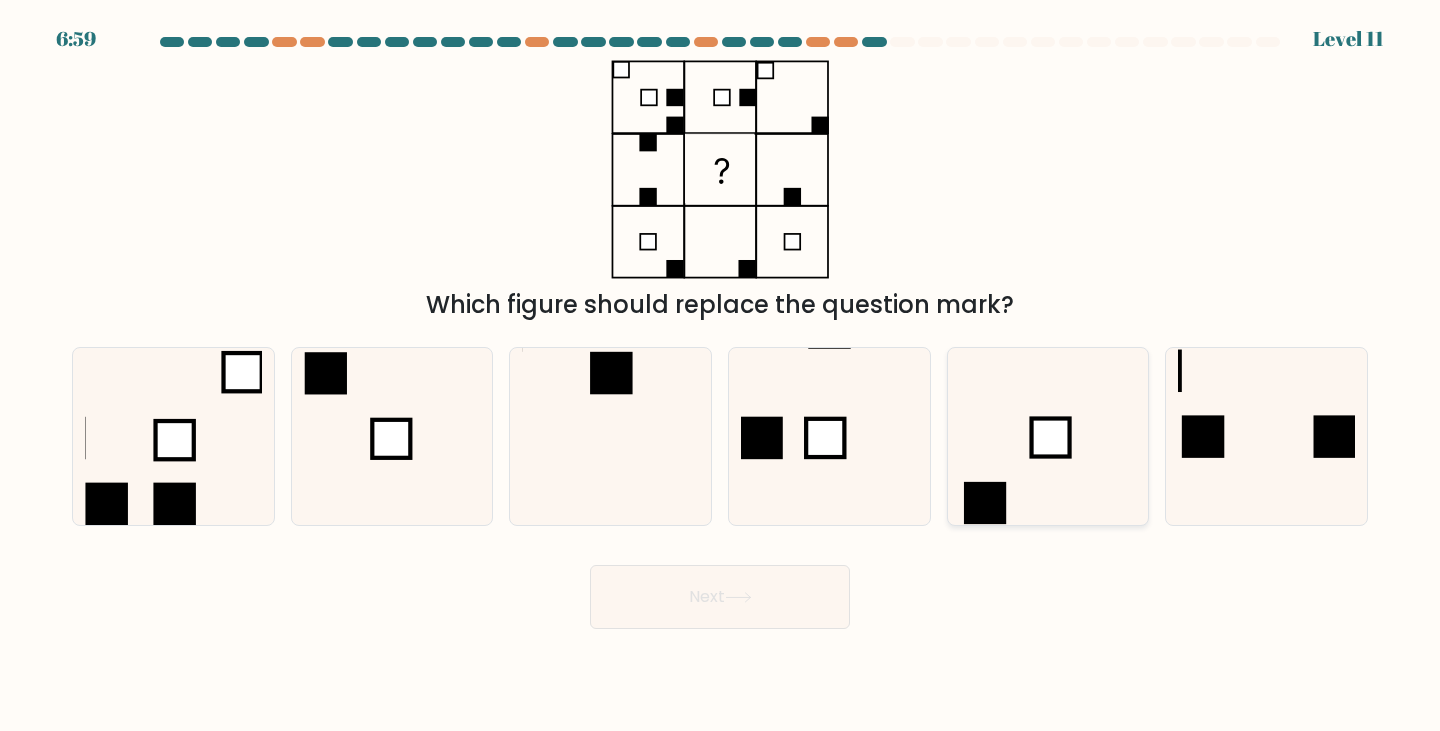 click 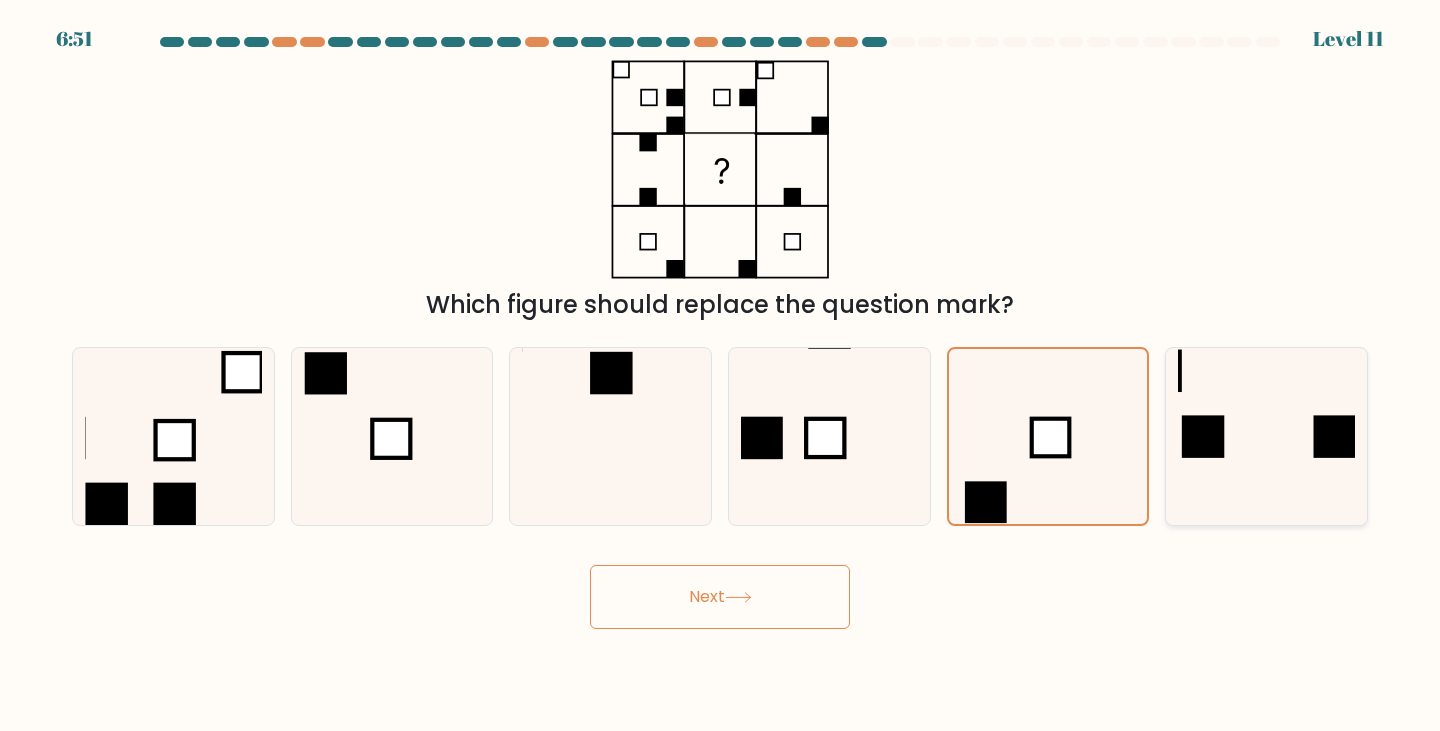 click 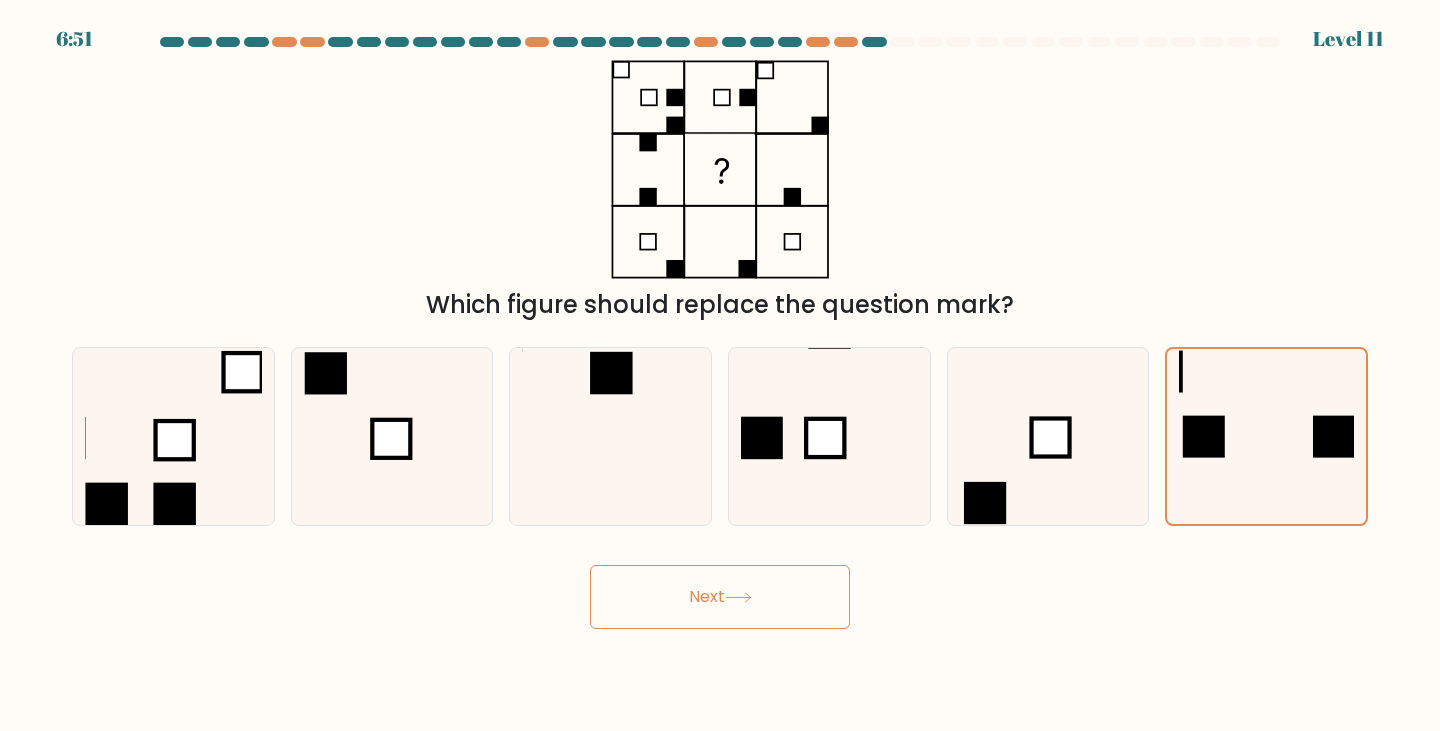 click on "Next" at bounding box center [720, 597] 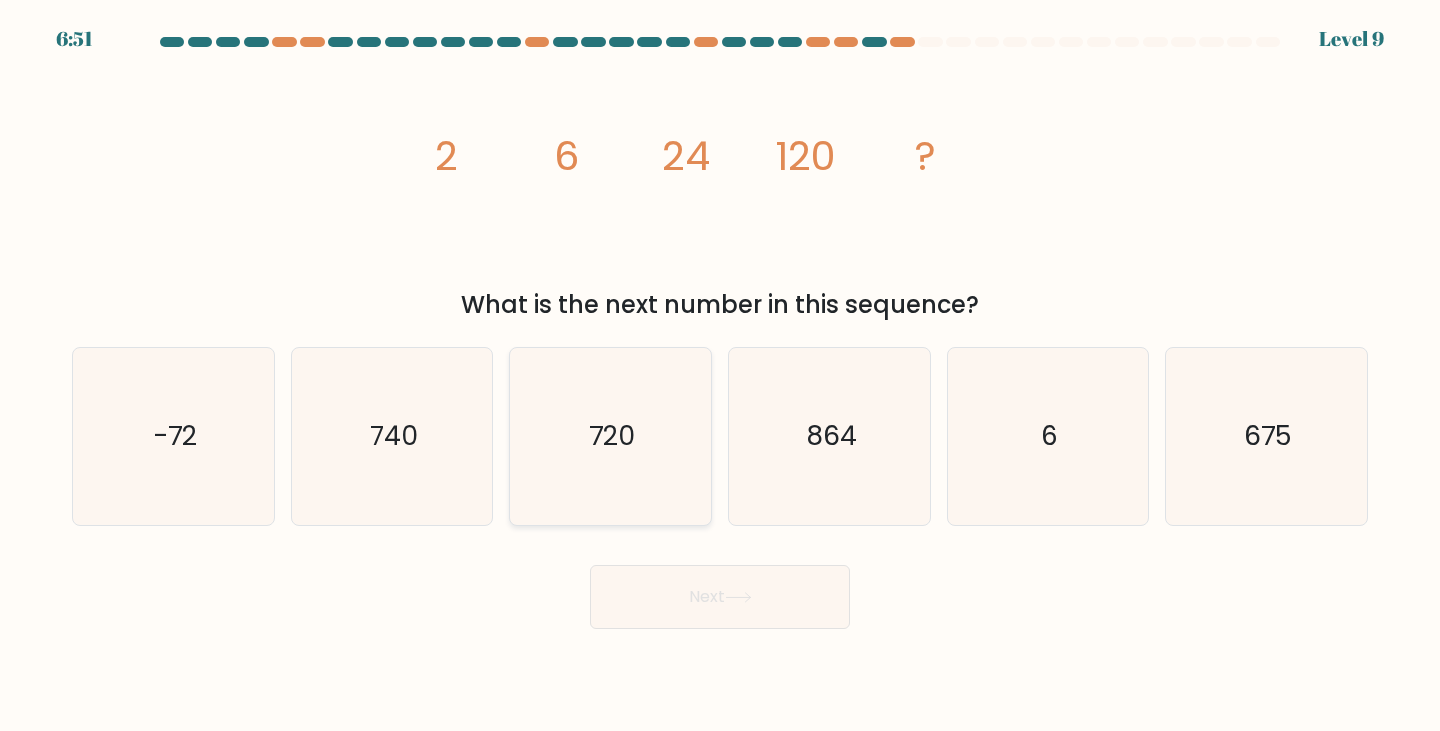 click on "720" 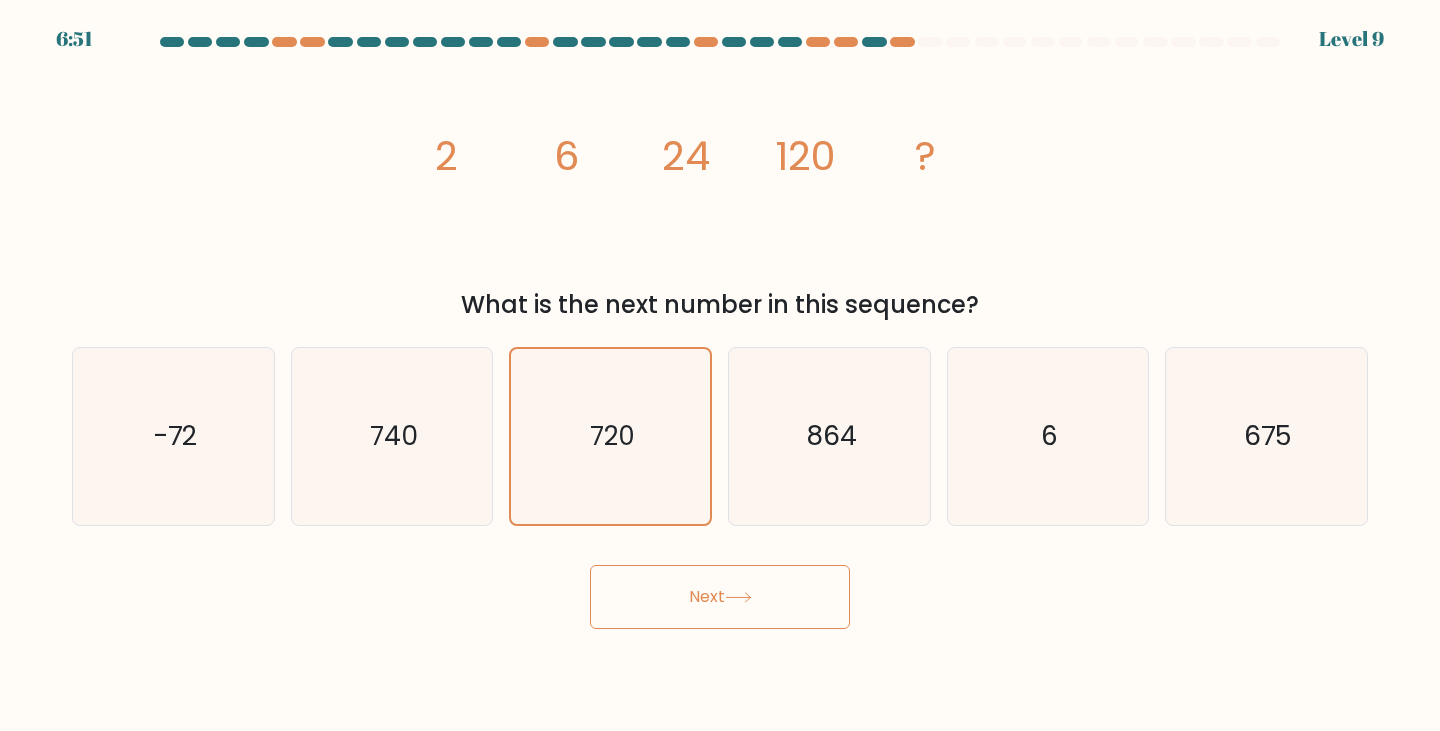click on "Next" at bounding box center (720, 589) 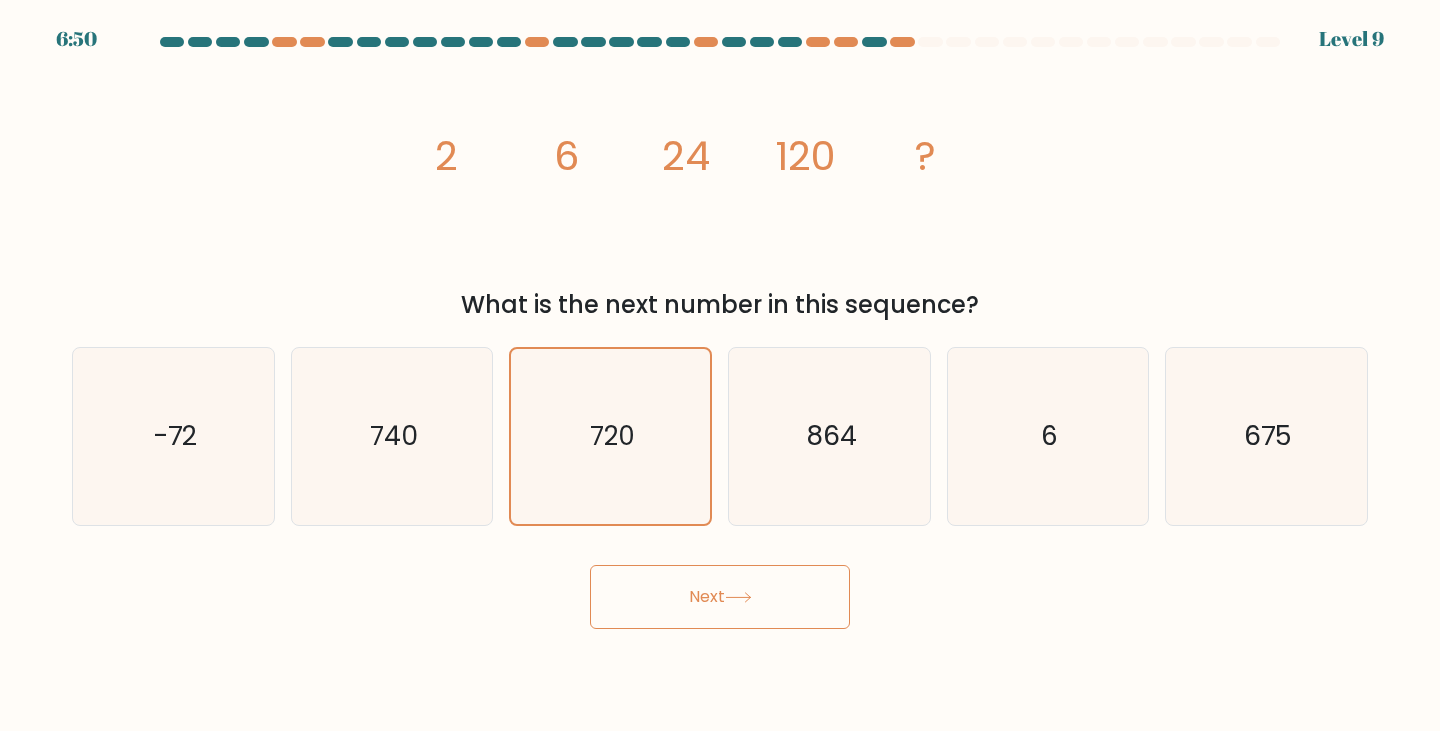 click on "Next" at bounding box center [720, 597] 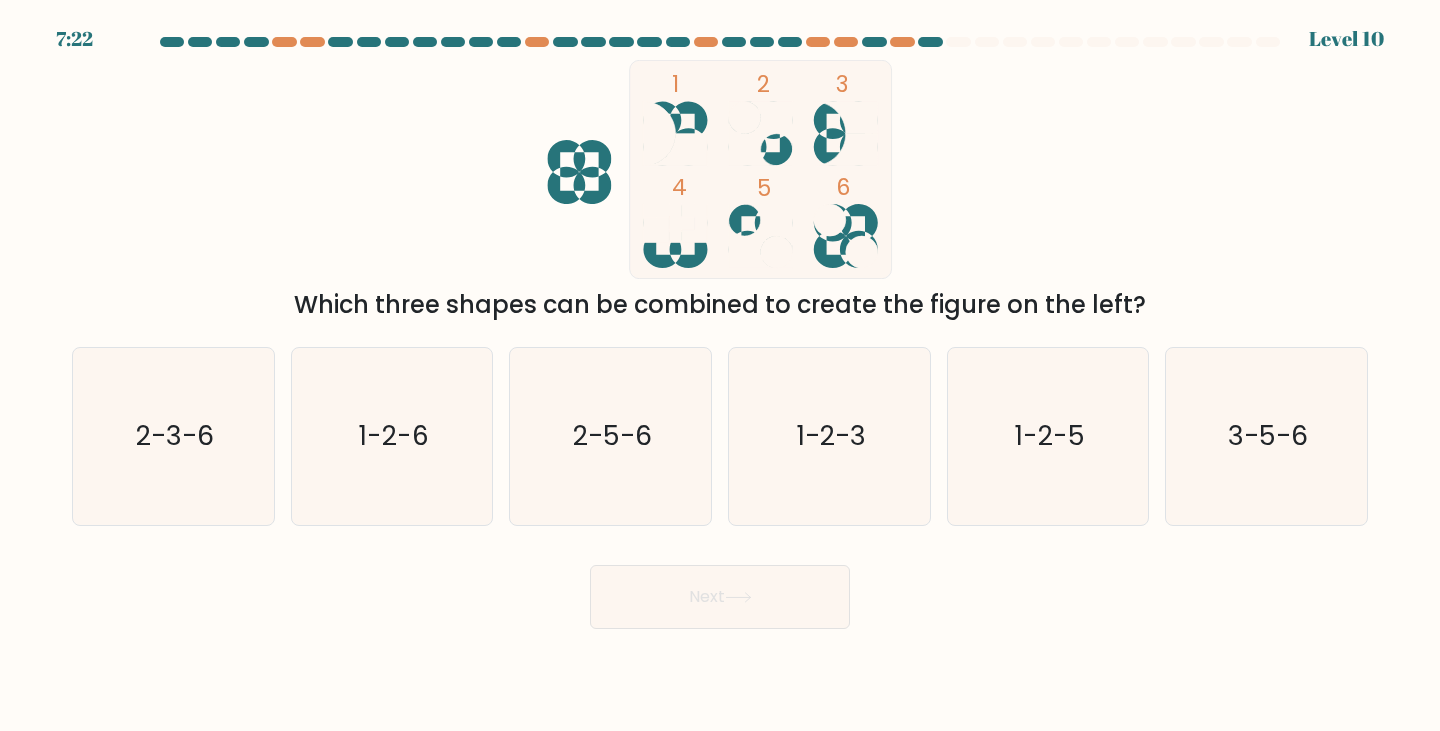 click on "1
2
3
4
5
6" 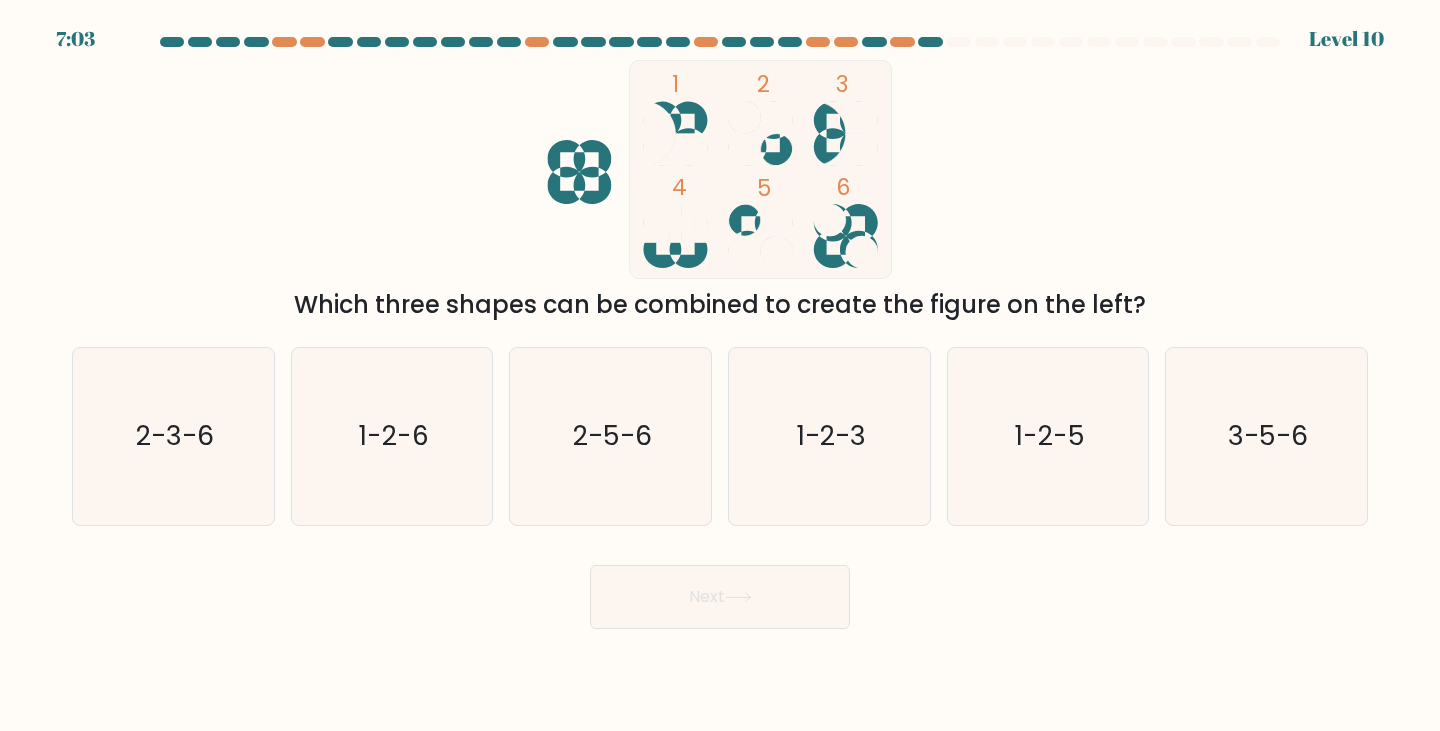 click 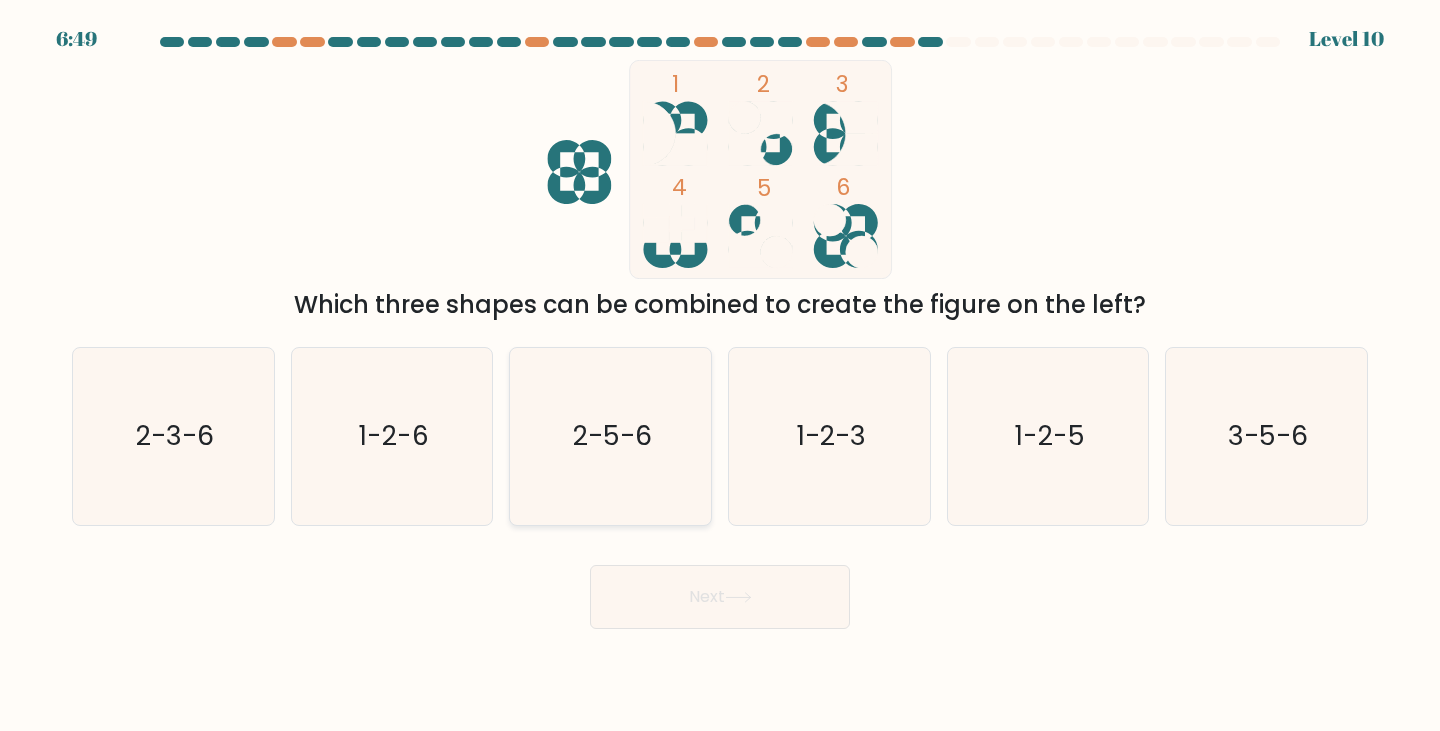 click on "2-5-6" 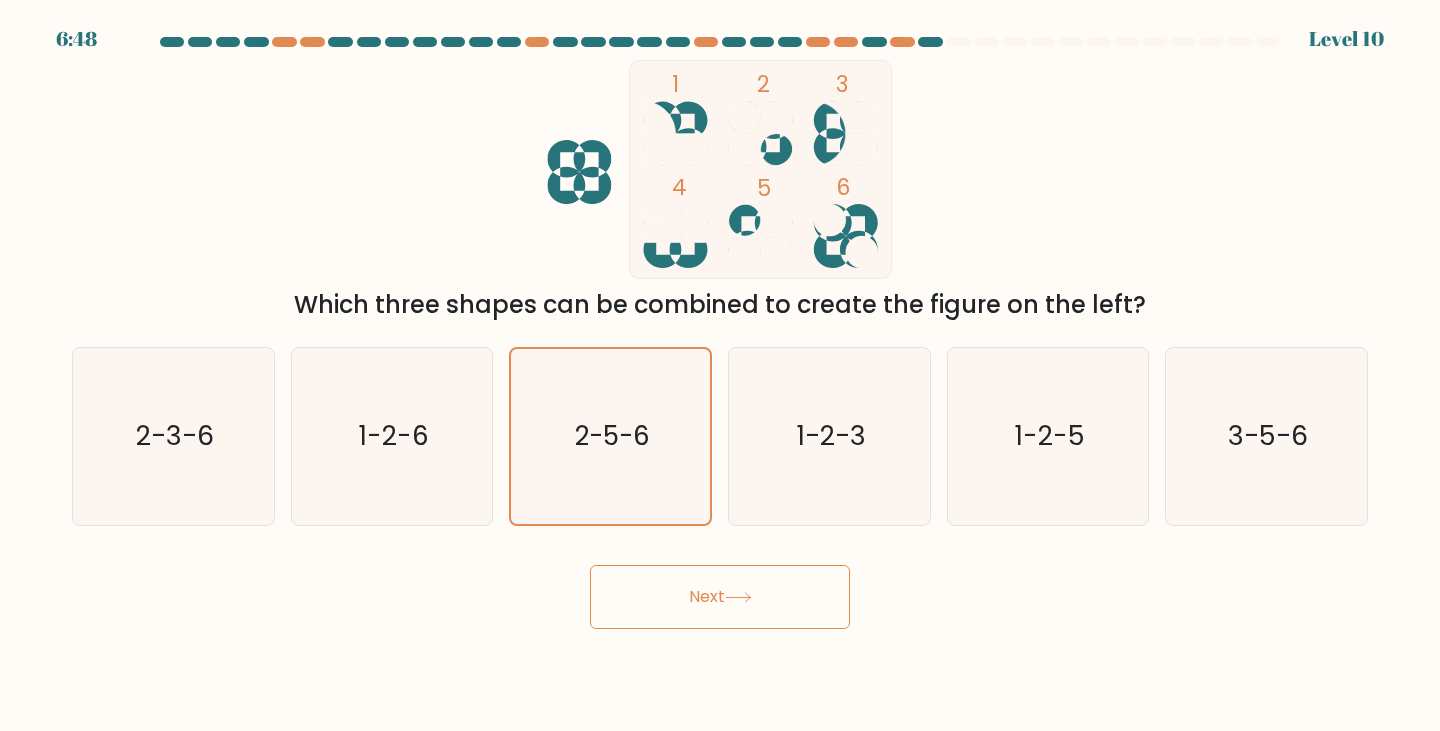 click on "Next" at bounding box center (720, 597) 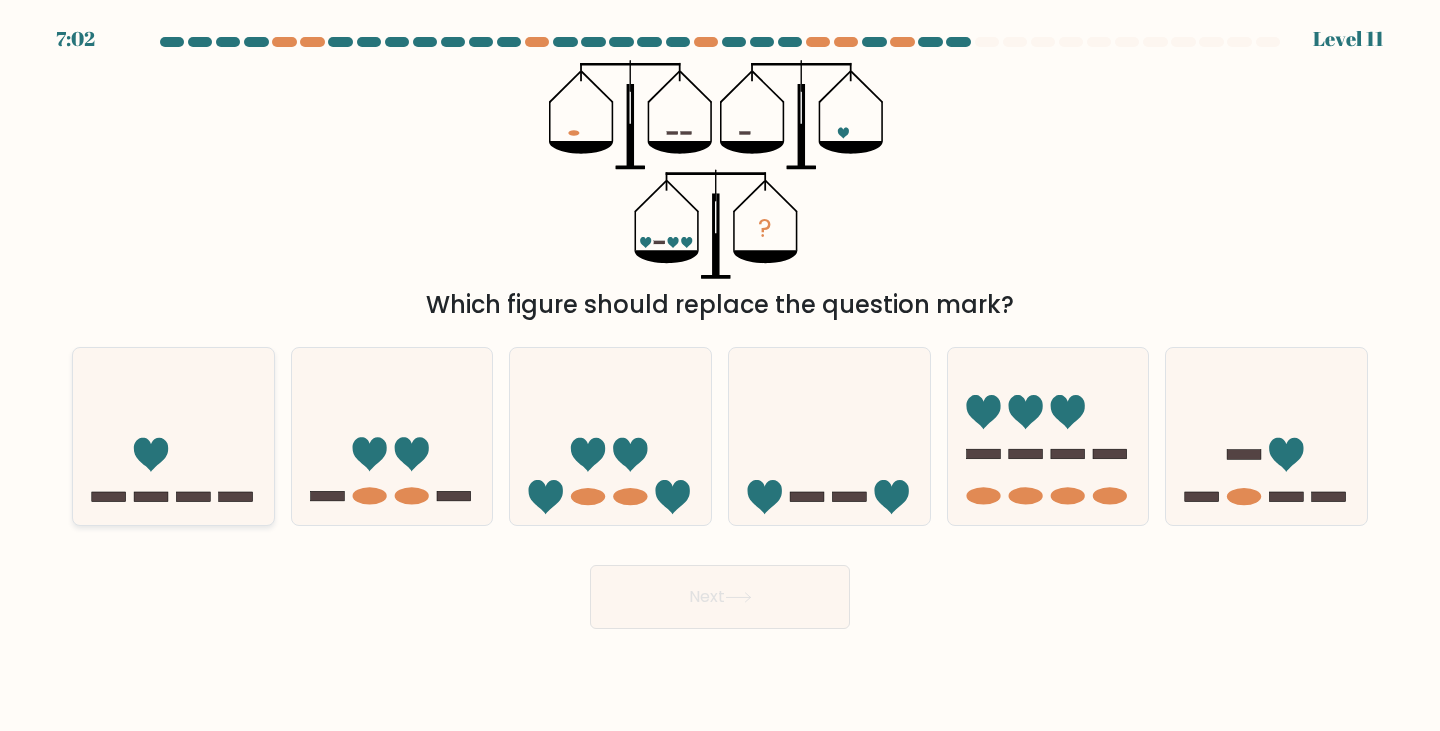 click 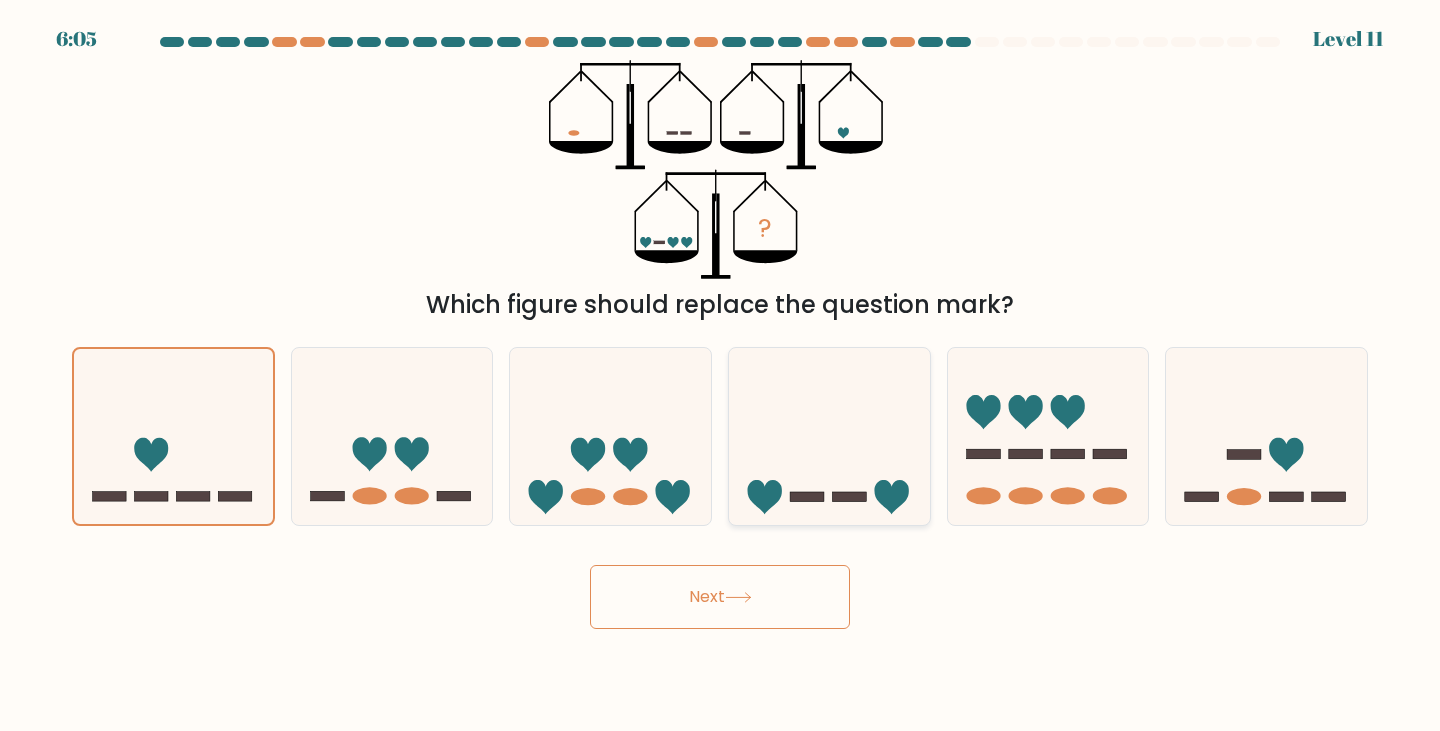 click 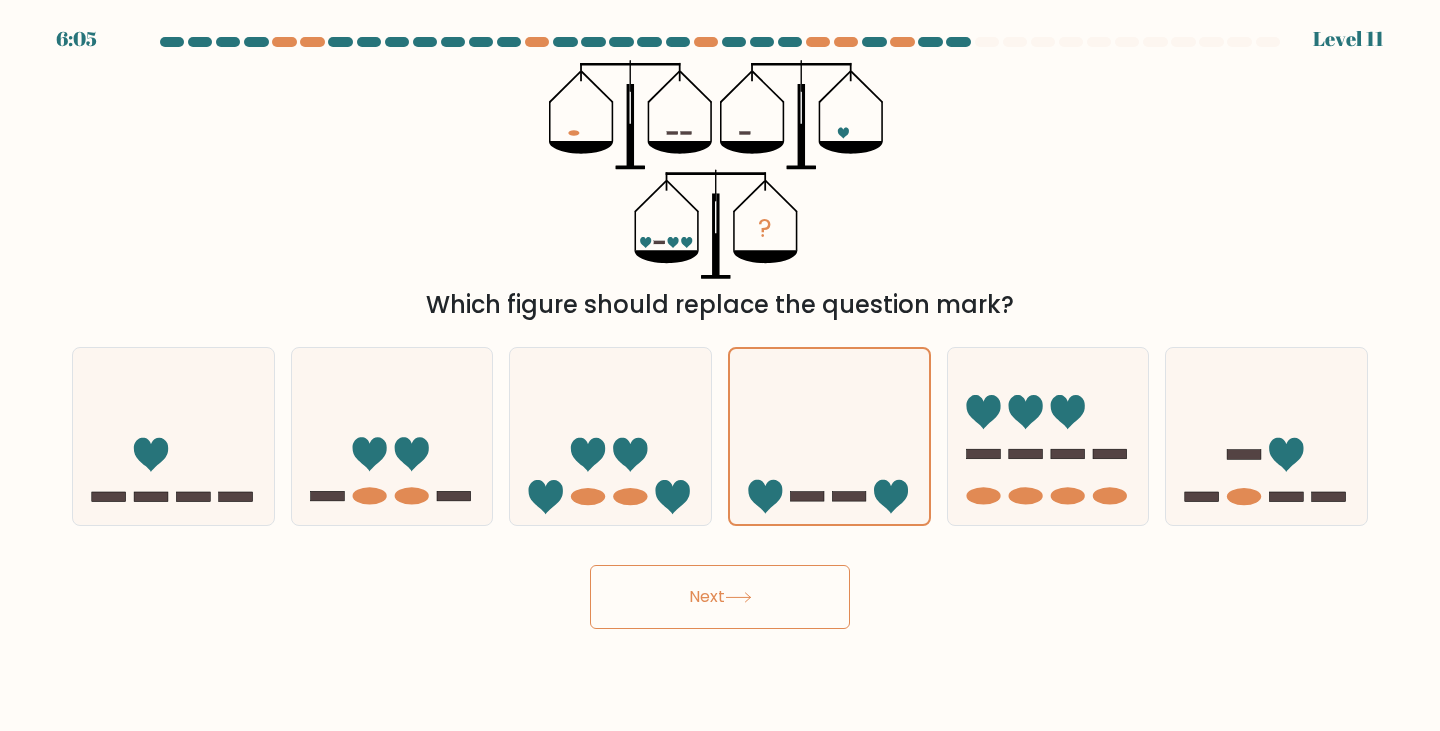 click on "Next" at bounding box center (720, 597) 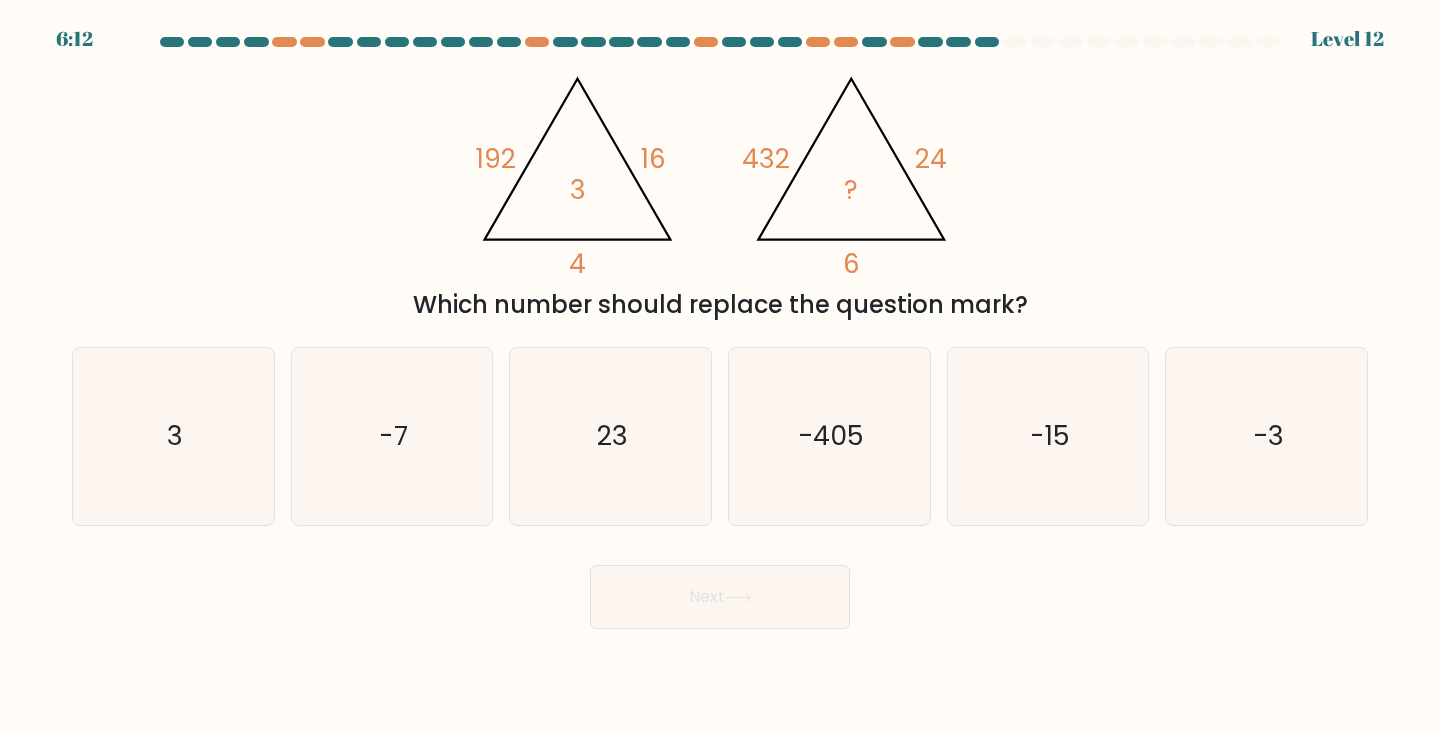 click on "?" 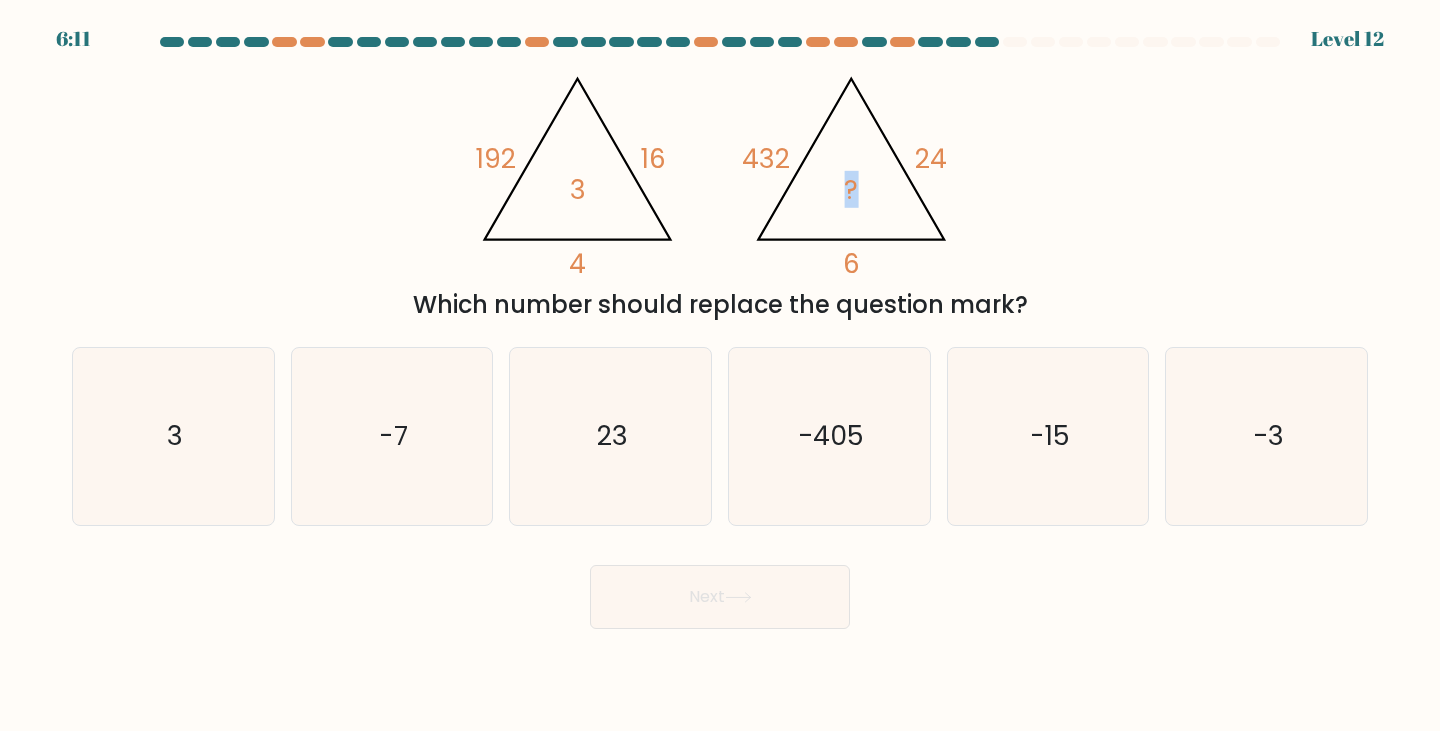 drag, startPoint x: 843, startPoint y: 192, endPoint x: 875, endPoint y: 200, distance: 32.984844 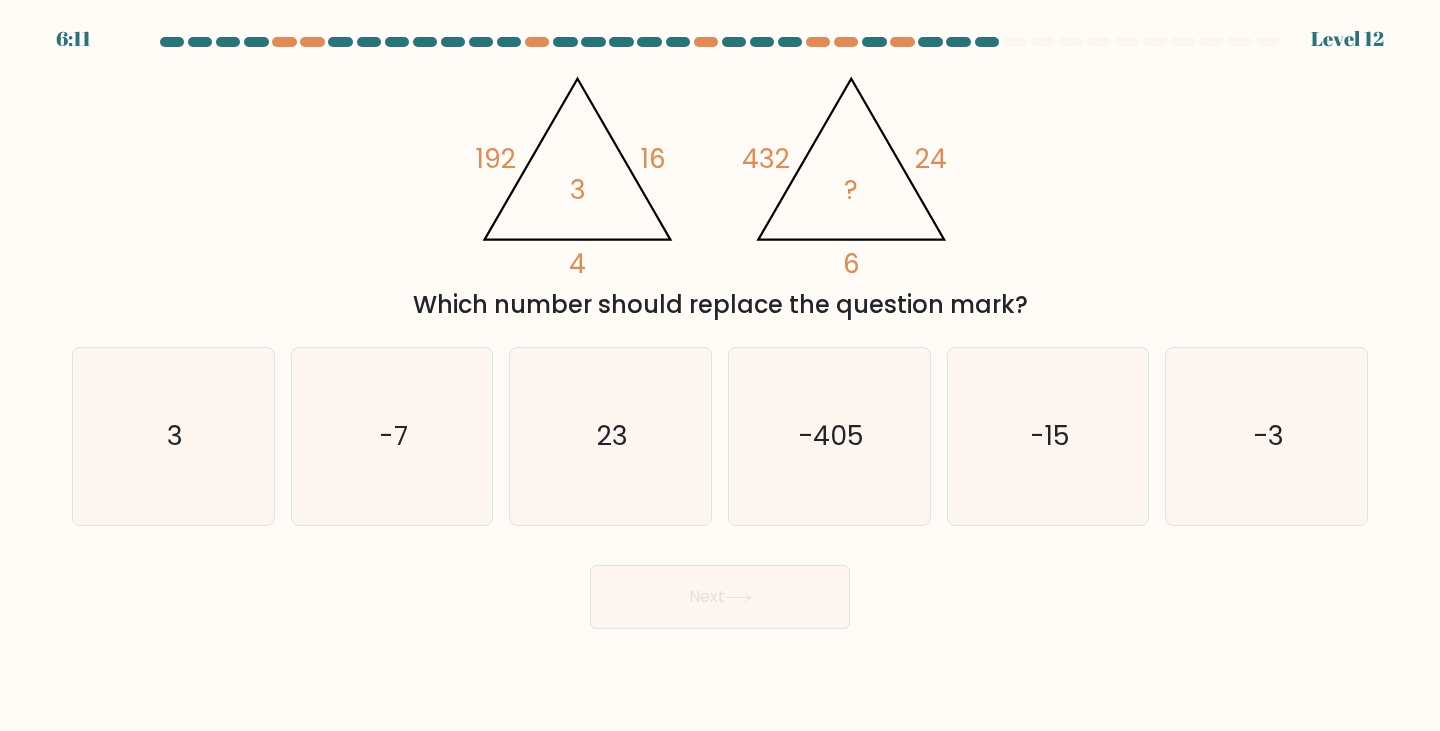 click on "6" 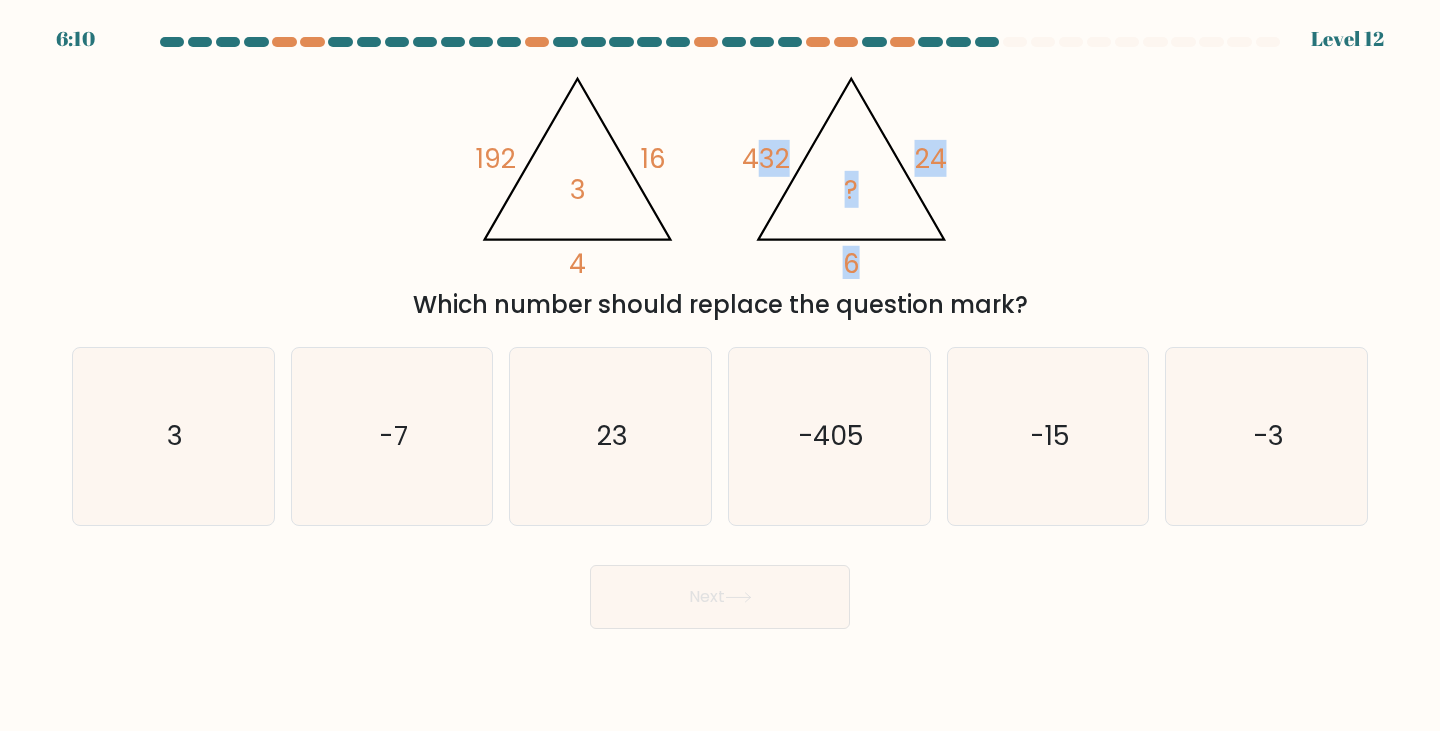 drag, startPoint x: 844, startPoint y: 186, endPoint x: 887, endPoint y: 204, distance: 46.615448 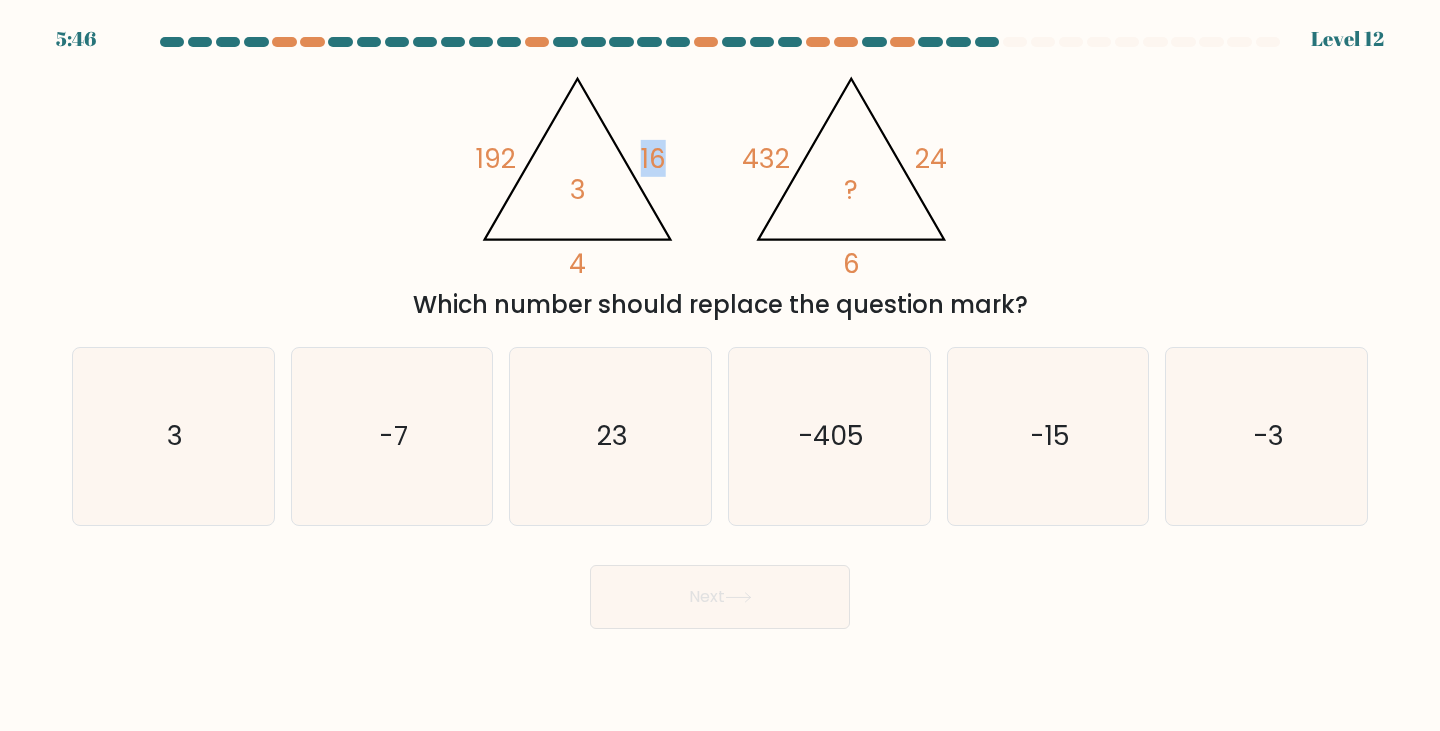 drag, startPoint x: 643, startPoint y: 153, endPoint x: 681, endPoint y: 163, distance: 39.293766 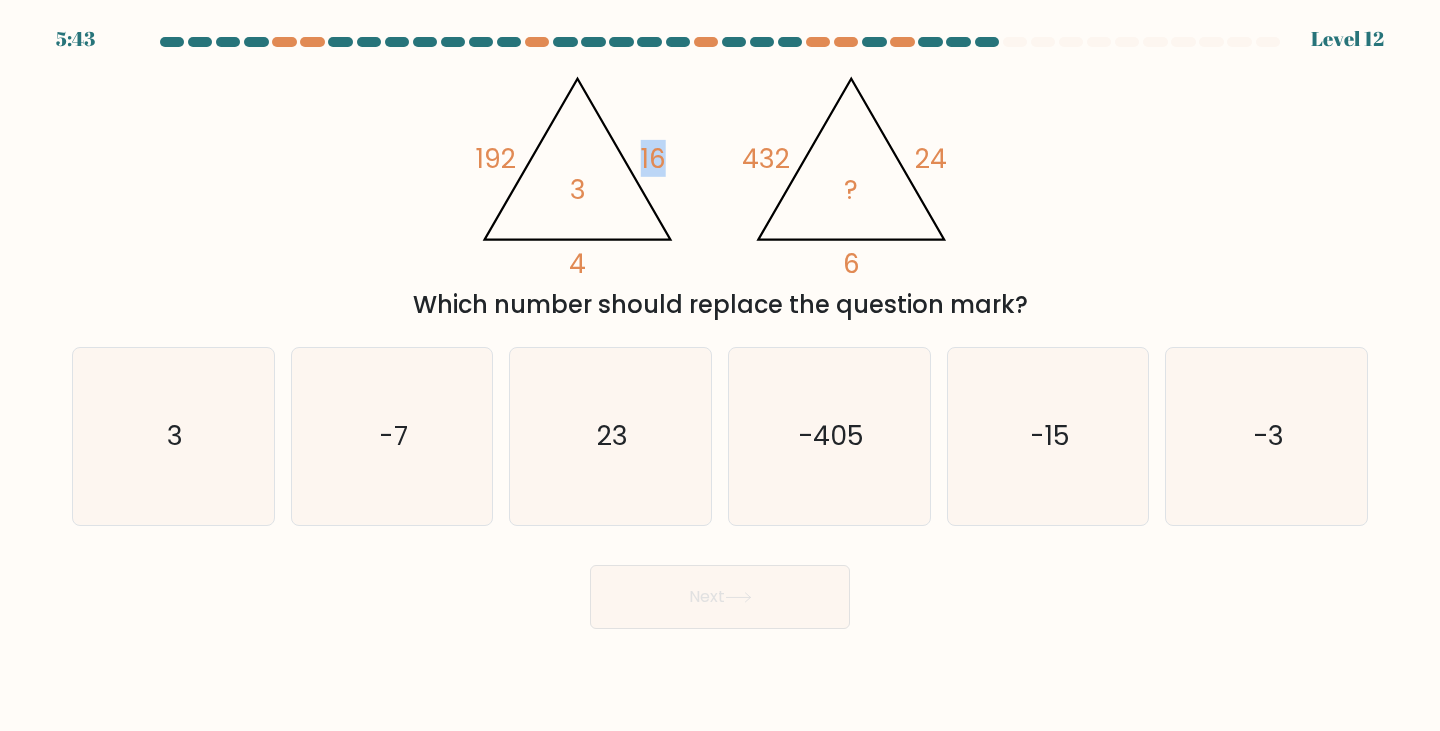 click on "@import url('https://fonts.googleapis.com/css?family=Abril+Fatface:400,100,100italic,300,300italic,400italic,500,500italic,700,700italic,900,900italic');                        192       16       4       3                                       @import url('https://fonts.googleapis.com/css?family=Abril+Fatface:400,100,100italic,300,300italic,400italic,500,500italic,700,700italic,900,900italic');                        432       24       6       ?" 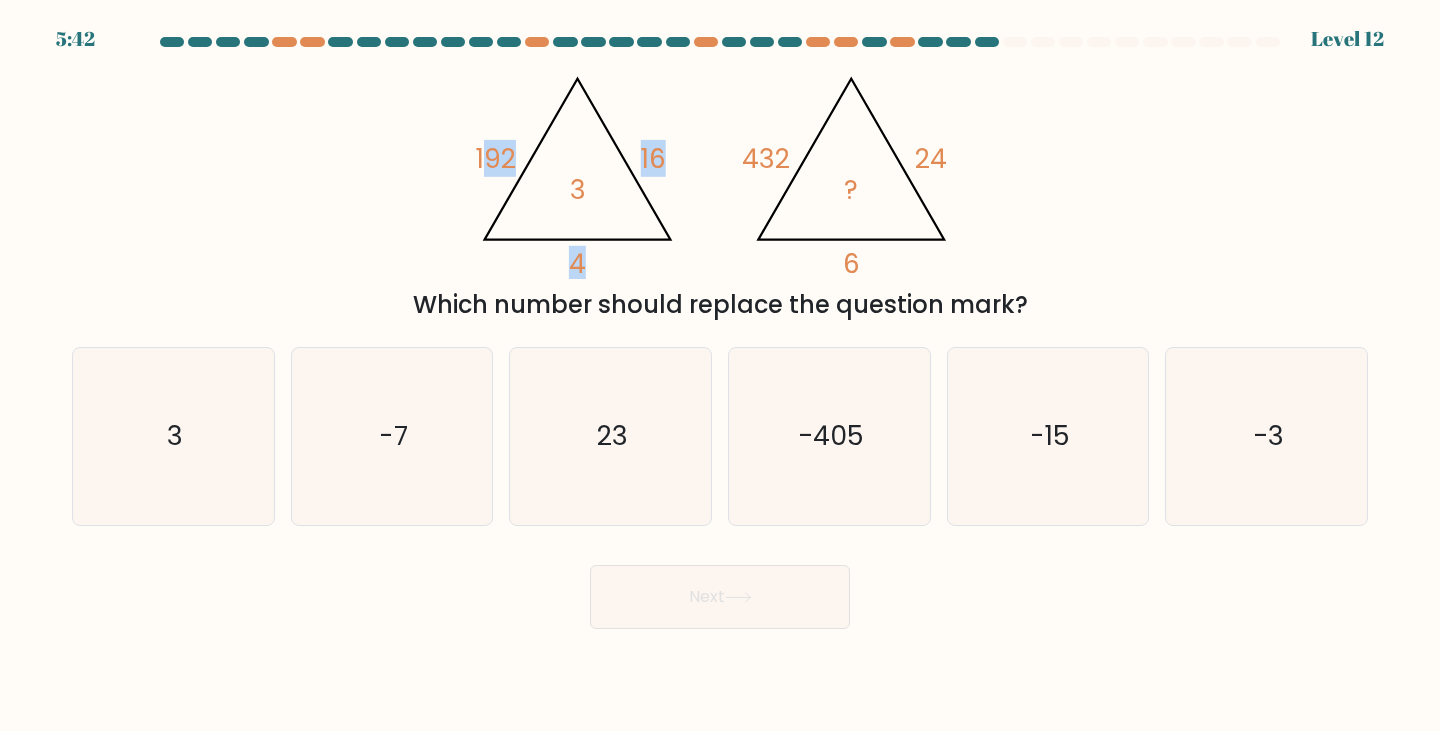 click on "@import url('https://fonts.googleapis.com/css?family=Abril+Fatface:400,100,100italic,300,300italic,400italic,500,500italic,700,700italic,900,900italic');                        192       16       4       3                                       @import url('https://fonts.googleapis.com/css?family=Abril+Fatface:400,100,100italic,300,300italic,400italic,500,500italic,700,700italic,900,900italic');                        432       24       6       ?" 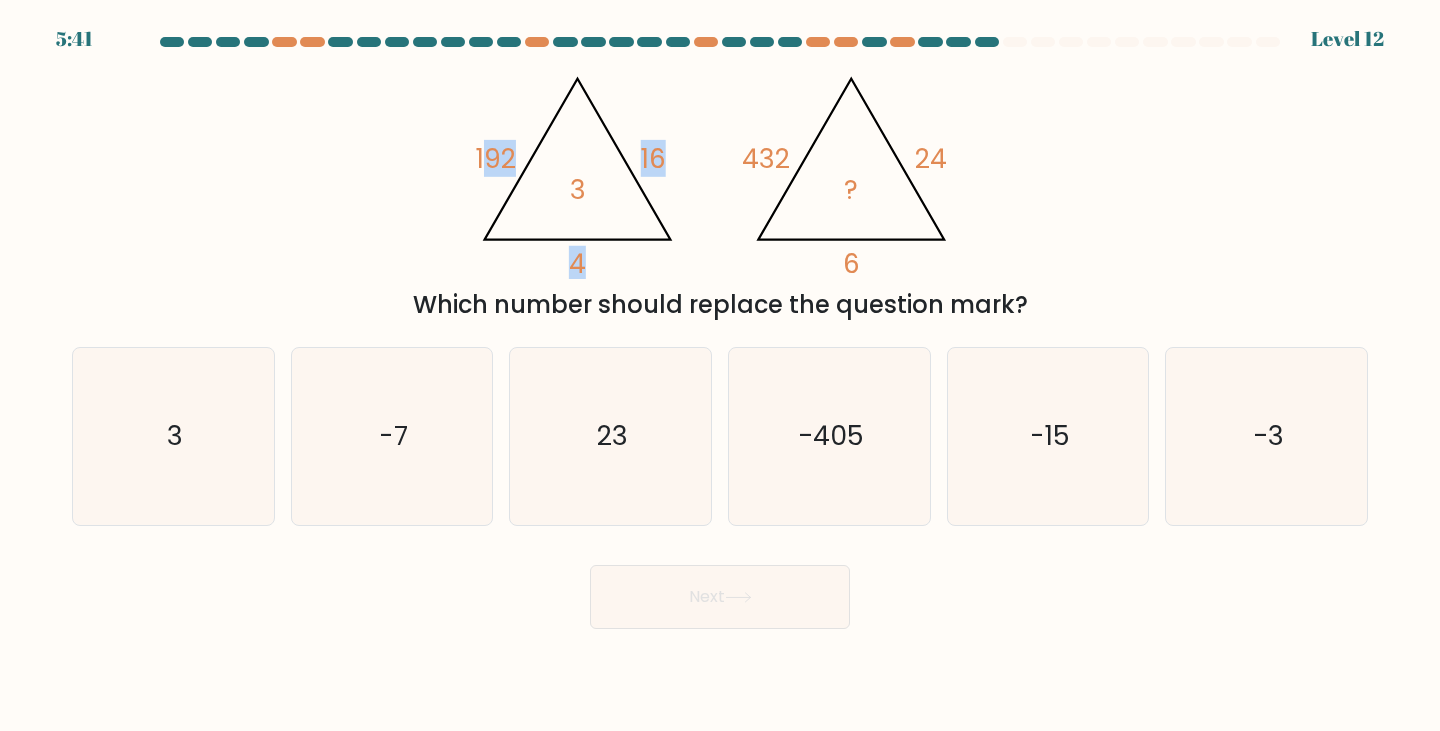 click on "@import url('https://fonts.googleapis.com/css?family=Abril+Fatface:400,100,100italic,300,300italic,400italic,500,500italic,700,700italic,900,900italic');                        192       16       4       3                                       @import url('https://fonts.googleapis.com/css?family=Abril+Fatface:400,100,100italic,300,300italic,400italic,500,500italic,700,700italic,900,900italic');                        432       24       6       ?" 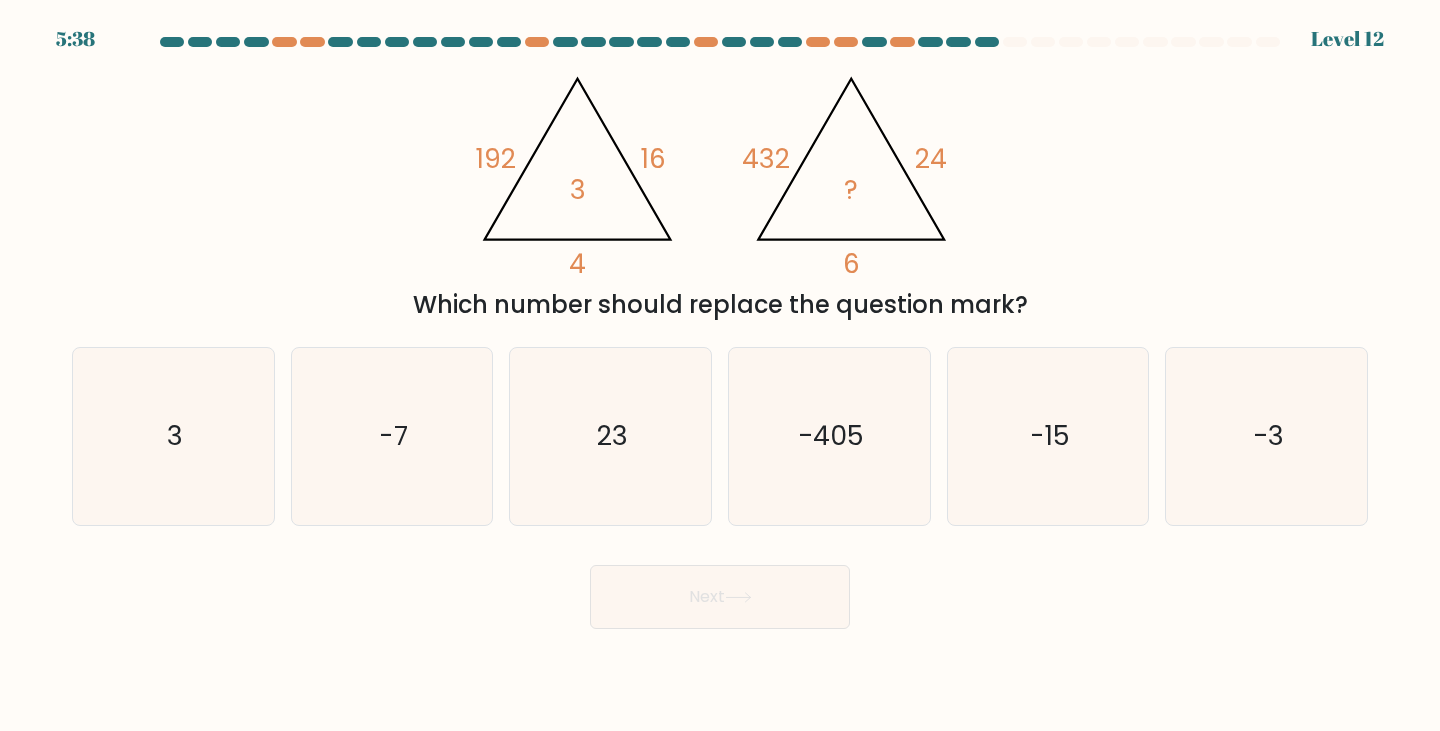 click on "@import url('https://fonts.googleapis.com/css?family=Abril+Fatface:400,100,100italic,300,300italic,400italic,500,500italic,700,700italic,900,900italic');                        192       16       4       3                                       @import url('https://fonts.googleapis.com/css?family=Abril+Fatface:400,100,100italic,300,300italic,400italic,500,500italic,700,700italic,900,900italic');                        432       24       6       ?" 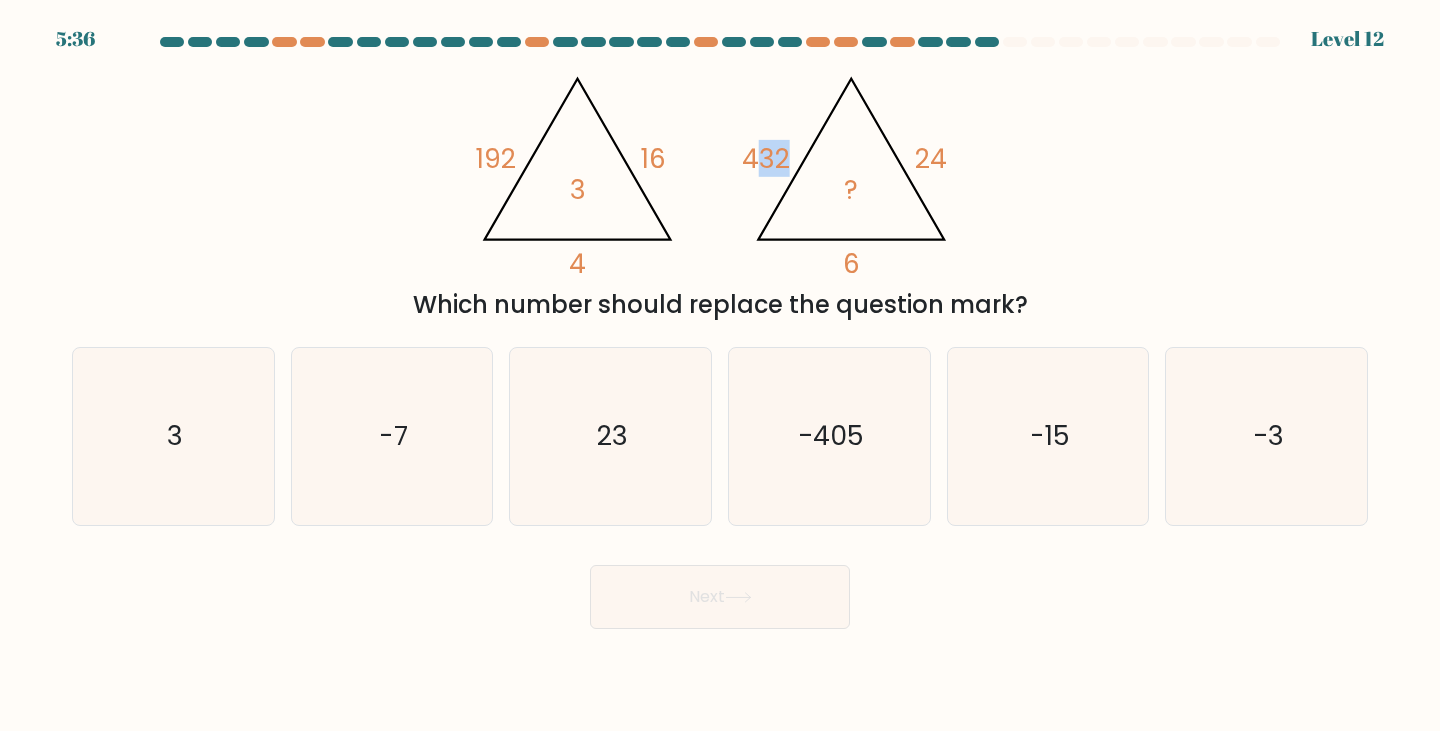 drag, startPoint x: 768, startPoint y: 166, endPoint x: 795, endPoint y: 168, distance: 27.073973 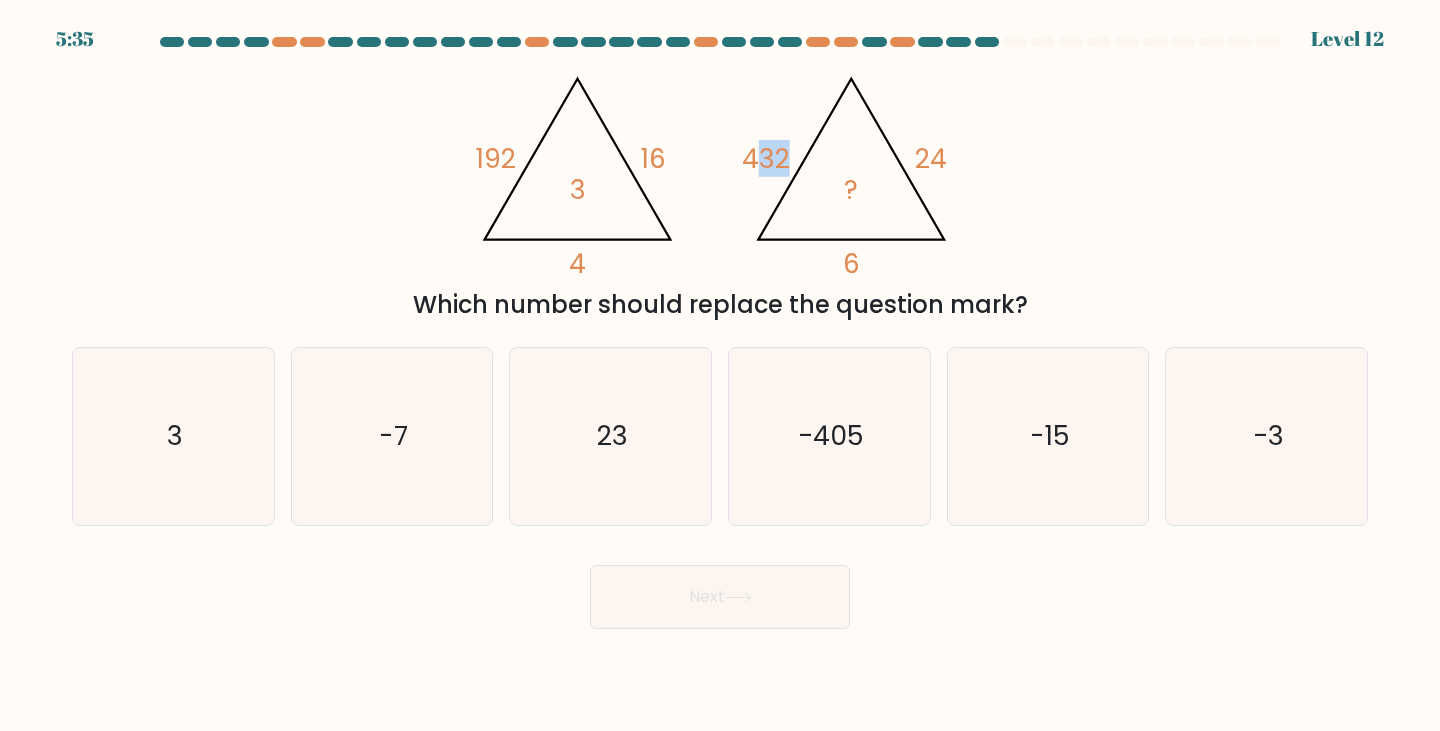 drag, startPoint x: 756, startPoint y: 162, endPoint x: 792, endPoint y: 170, distance: 36.878178 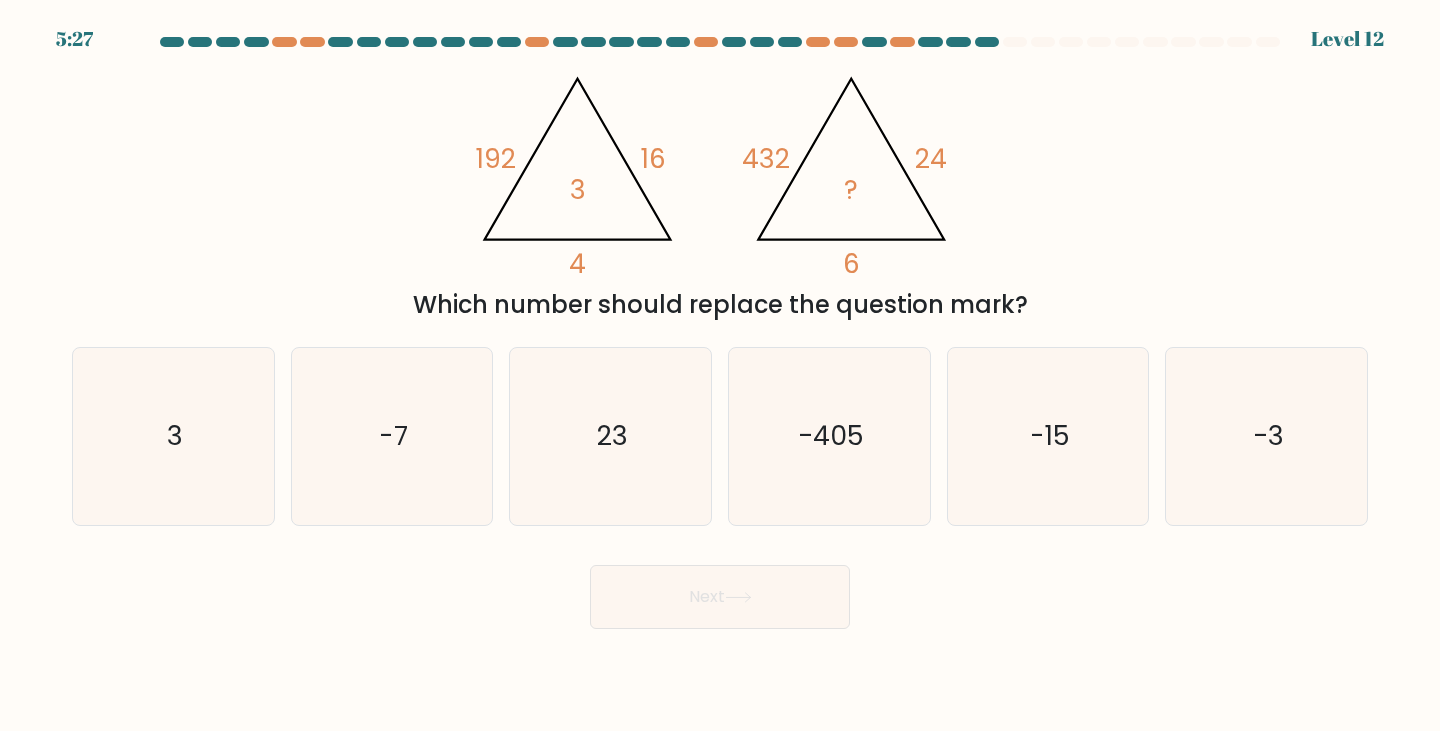 click on "@import url('https://fonts.googleapis.com/css?family=Abril+Fatface:400,100,100italic,300,300italic,400italic,500,500italic,700,700italic,900,900italic');                        192       16       4       3                                       @import url('https://fonts.googleapis.com/css?family=Abril+Fatface:400,100,100italic,300,300italic,400italic,500,500italic,700,700italic,900,900italic');                        432       24       6       ?" 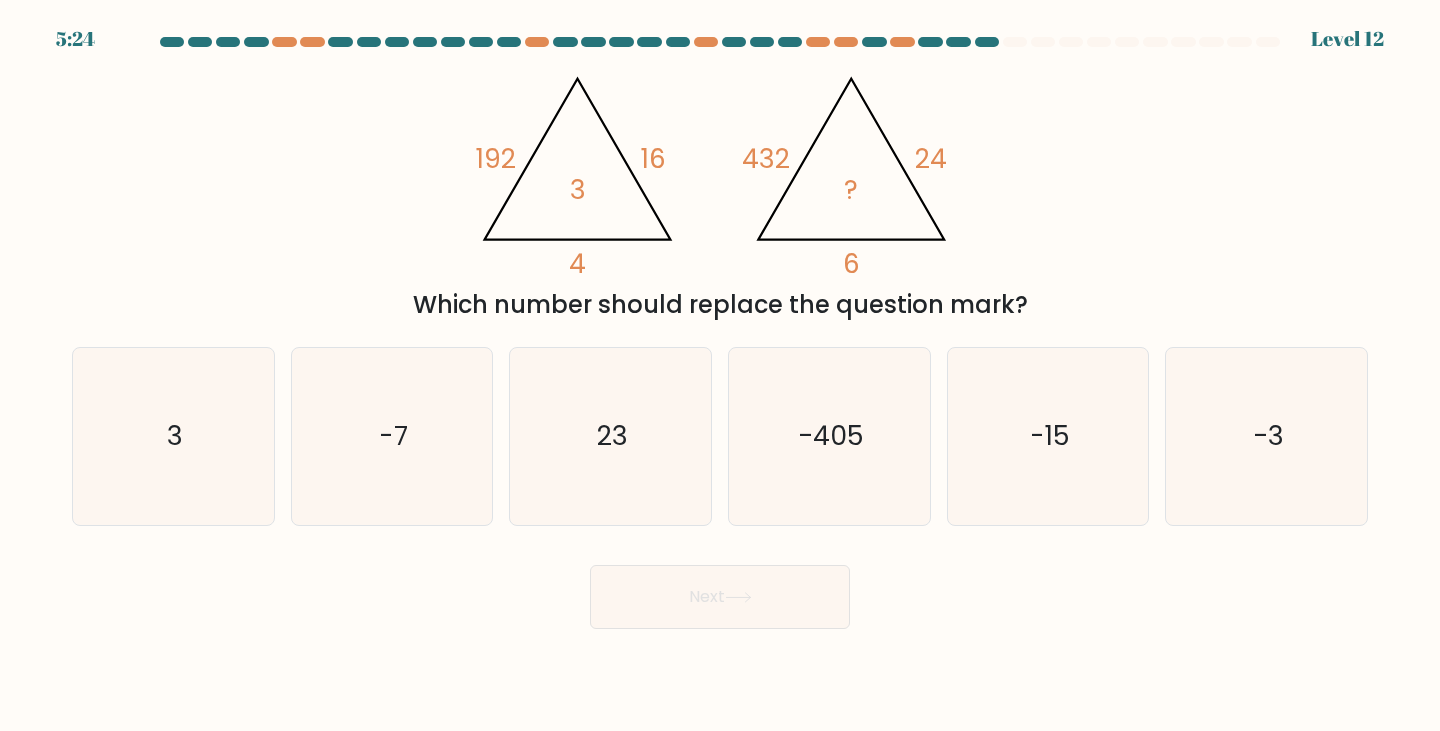 click on "192" 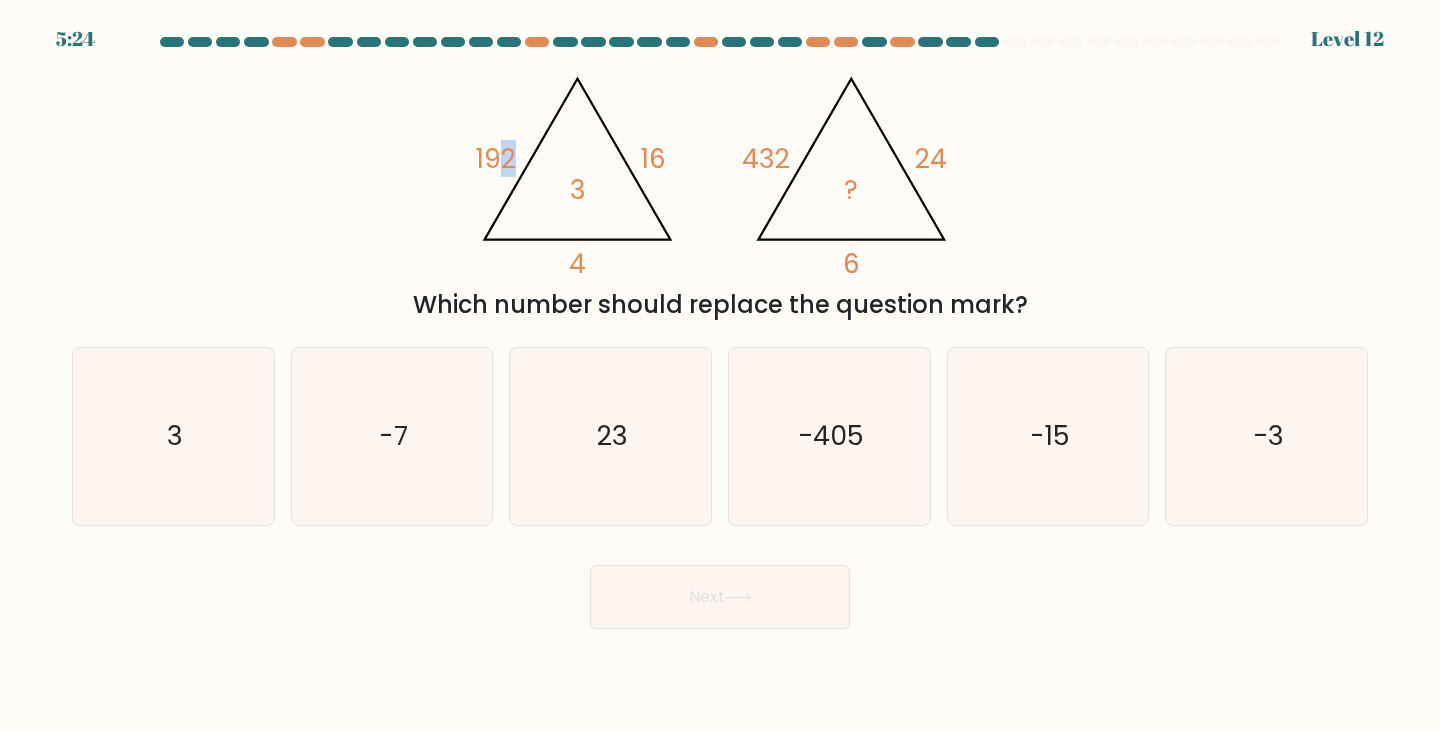 click on "192" 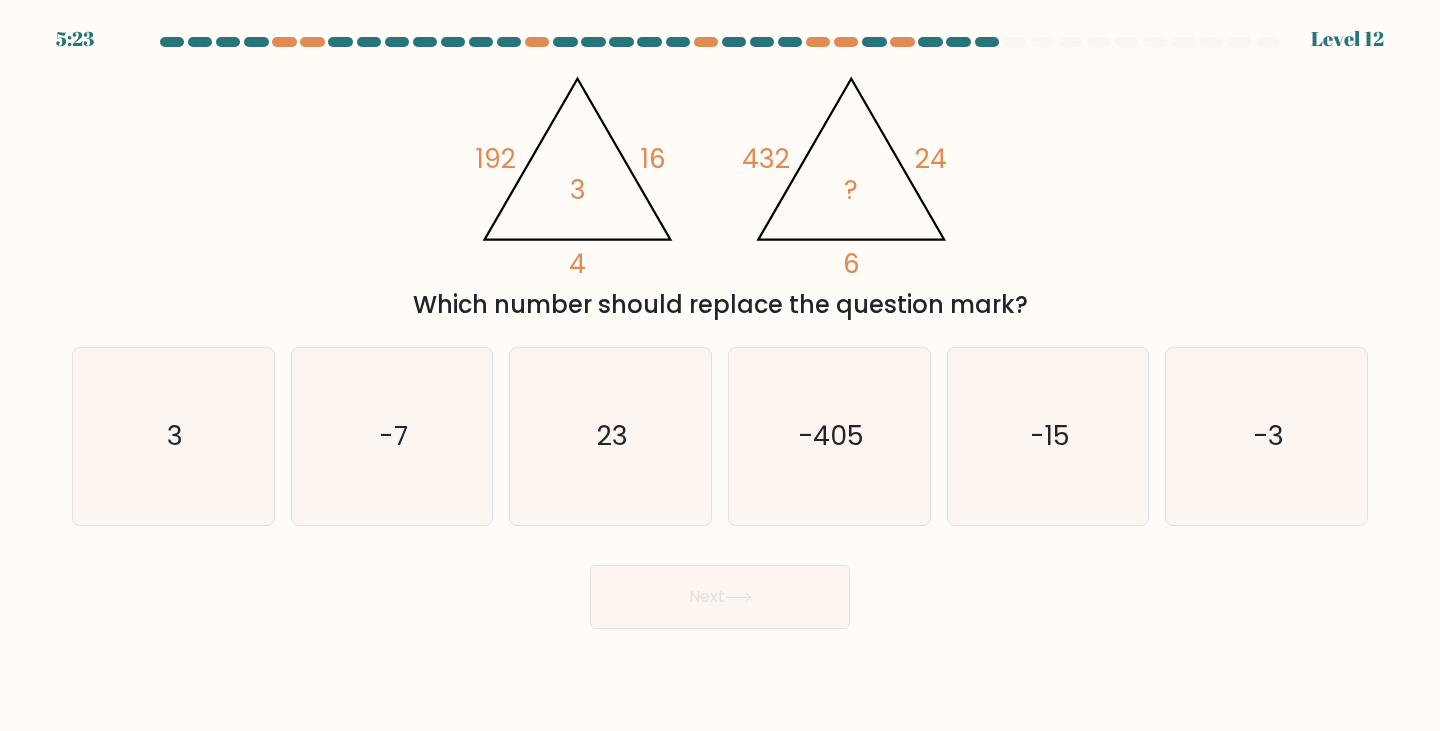 click on "432" 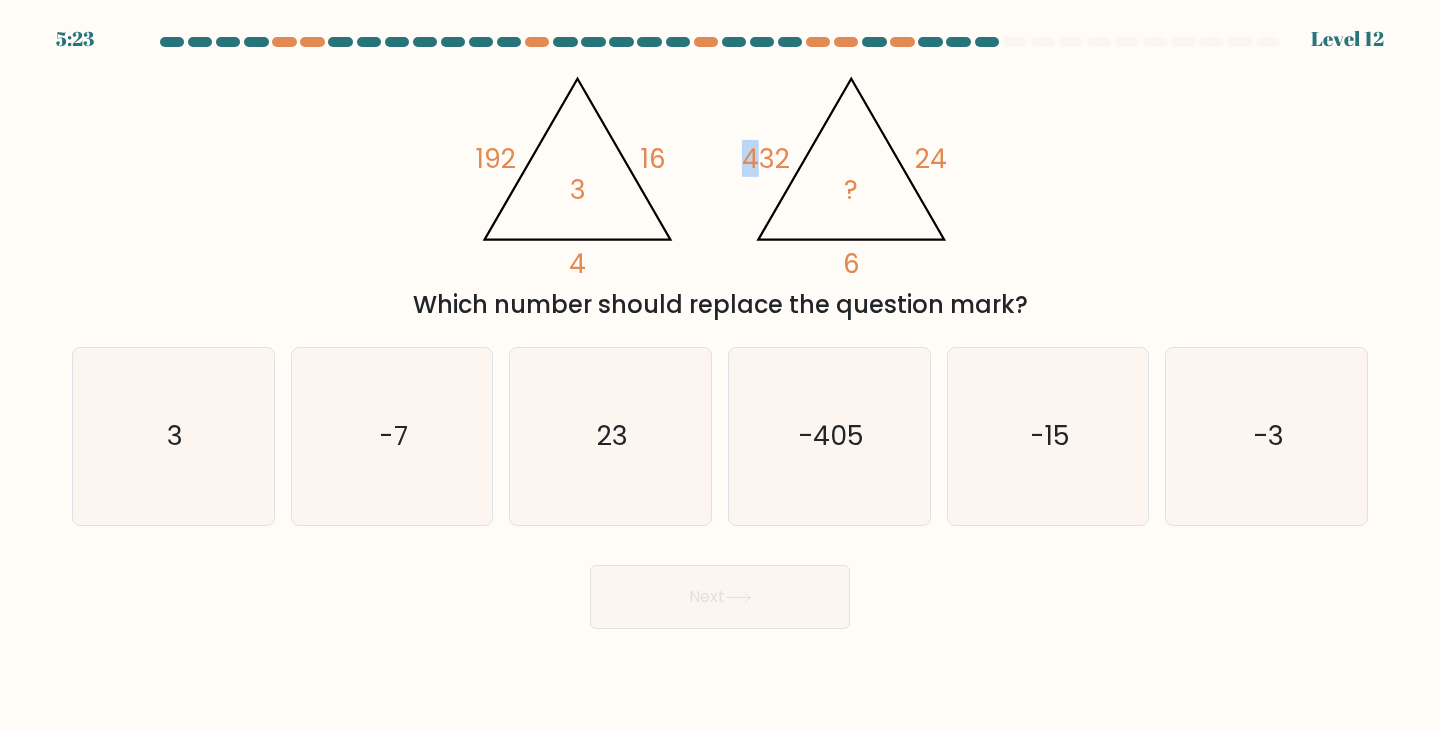drag, startPoint x: 748, startPoint y: 157, endPoint x: 787, endPoint y: 163, distance: 39.45884 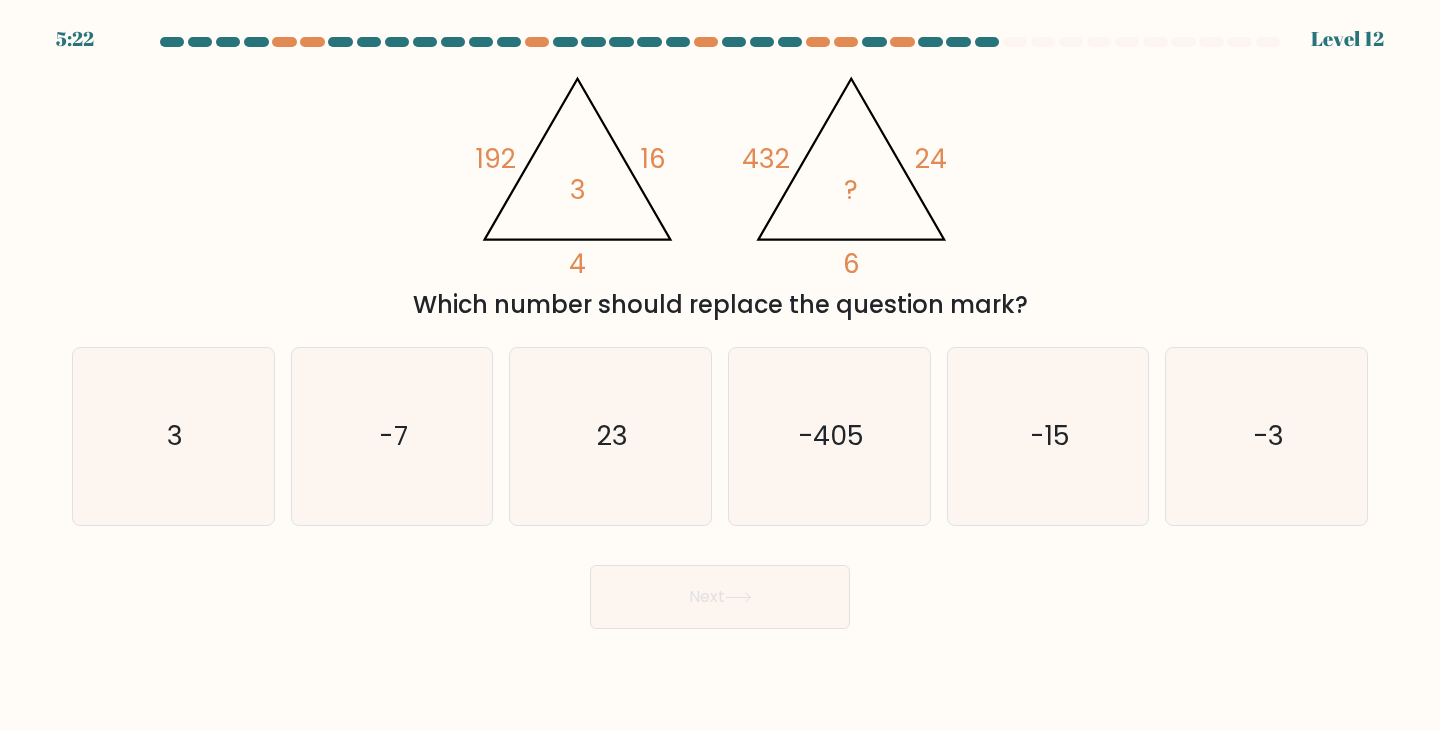 click on "@import url('https://fonts.googleapis.com/css?family=Abril+Fatface:400,100,100italic,300,300italic,400italic,500,500italic,700,700italic,900,900italic');                        192       16       4       3                                       @import url('https://fonts.googleapis.com/css?family=Abril+Fatface:400,100,100italic,300,300italic,400italic,500,500italic,700,700italic,900,900italic');                        432       24       6       ?" 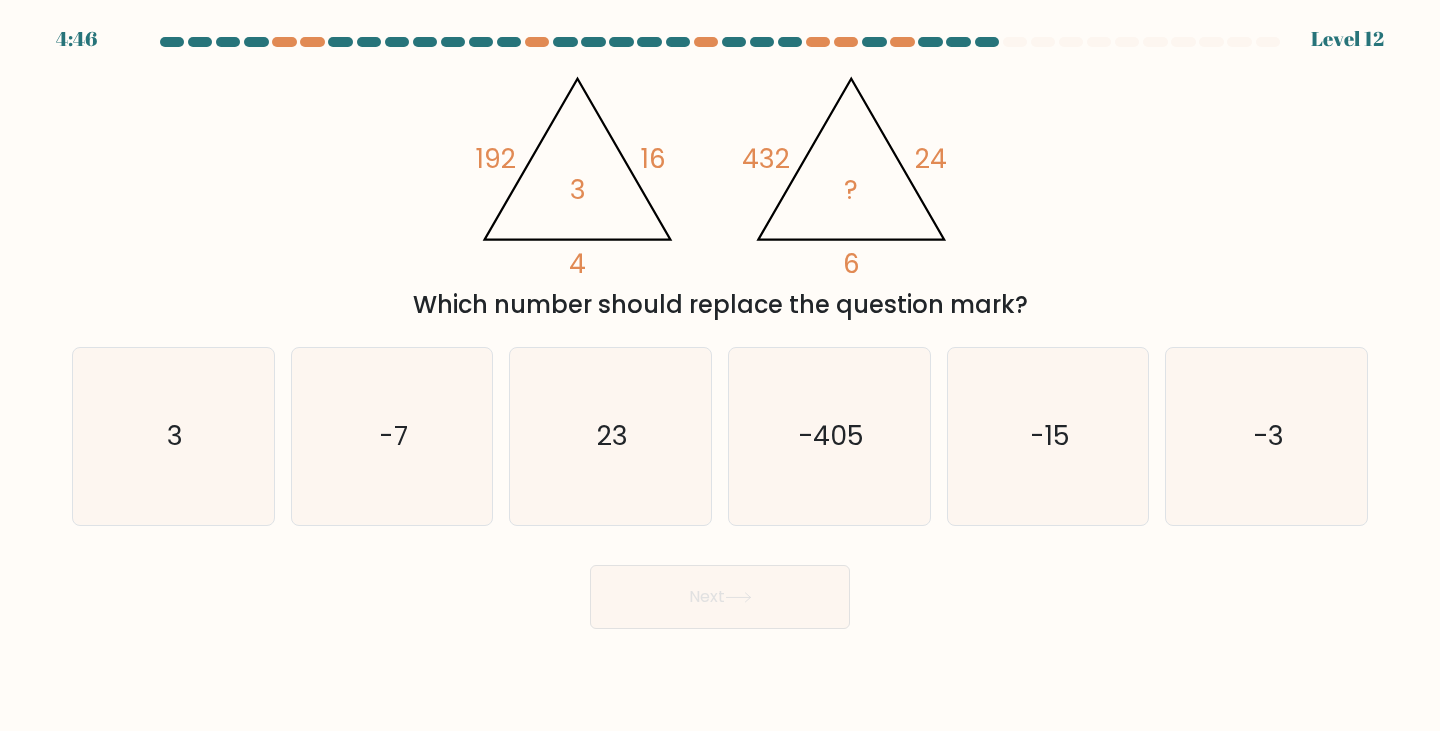 click on "@import url('https://fonts.googleapis.com/css?family=Abril+Fatface:400,100,100italic,300,300italic,400italic,500,500italic,700,700italic,900,900italic');                        192       16       4       3                                       @import url('https://fonts.googleapis.com/css?family=Abril+Fatface:400,100,100italic,300,300italic,400italic,500,500italic,700,700italic,900,900italic');                        432       24       6       ?" 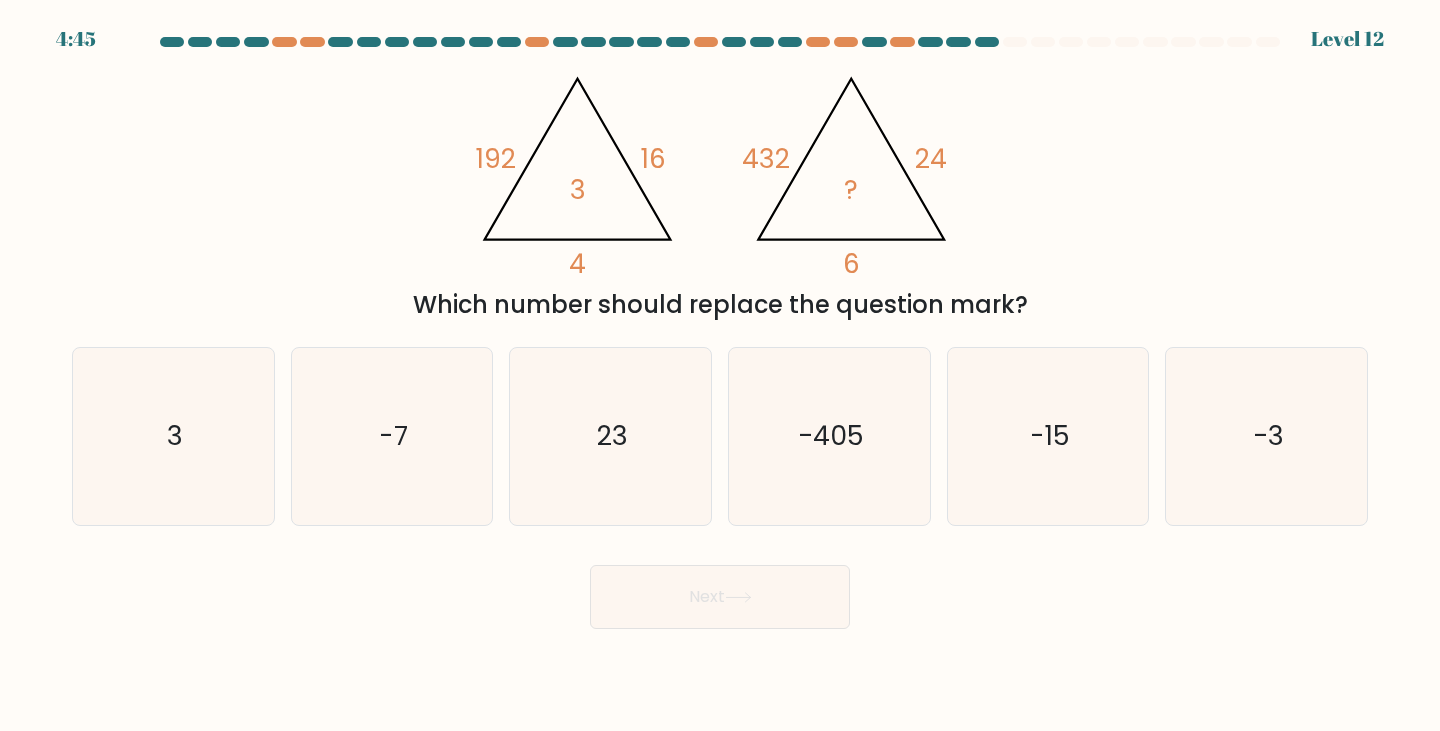 click on "4" 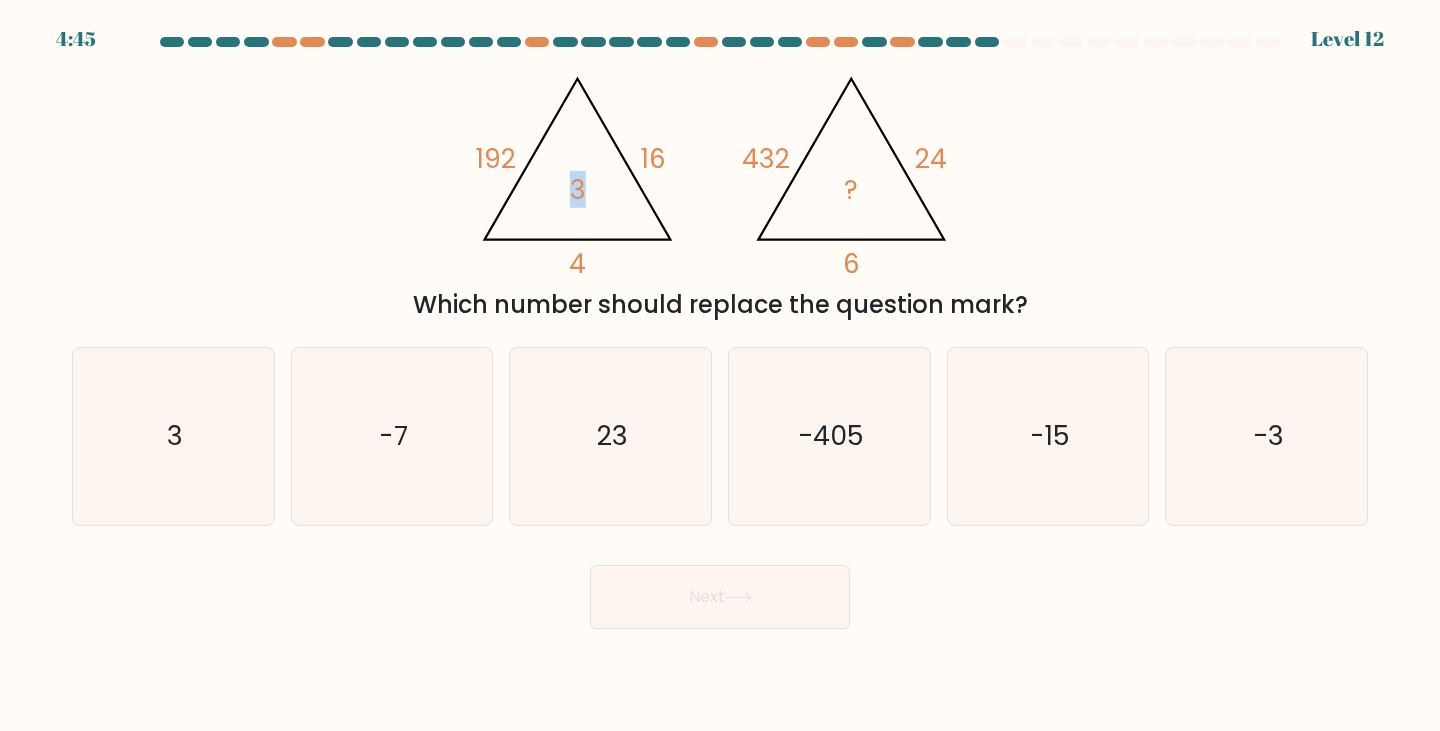 drag, startPoint x: 587, startPoint y: 193, endPoint x: 596, endPoint y: 209, distance: 18.35756 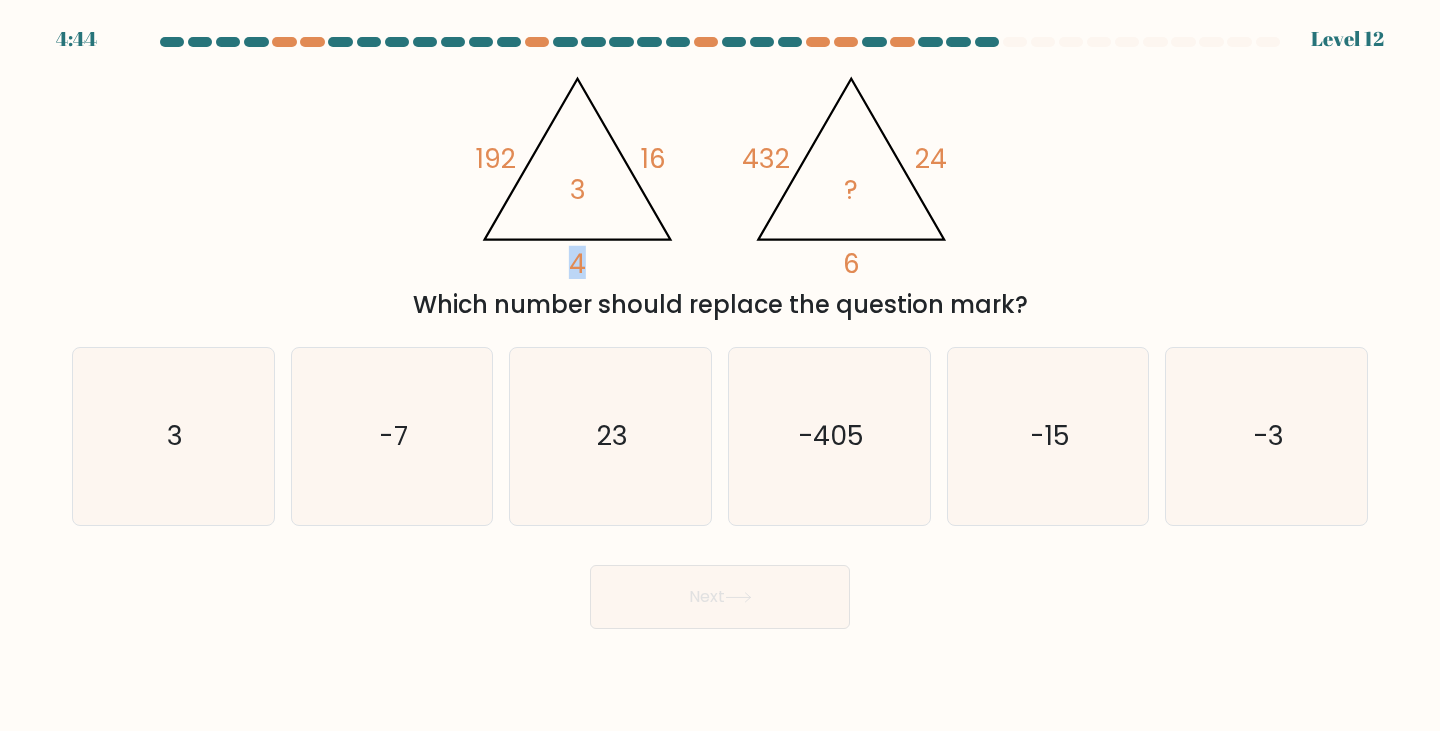 drag, startPoint x: 571, startPoint y: 257, endPoint x: 659, endPoint y: 254, distance: 88.051125 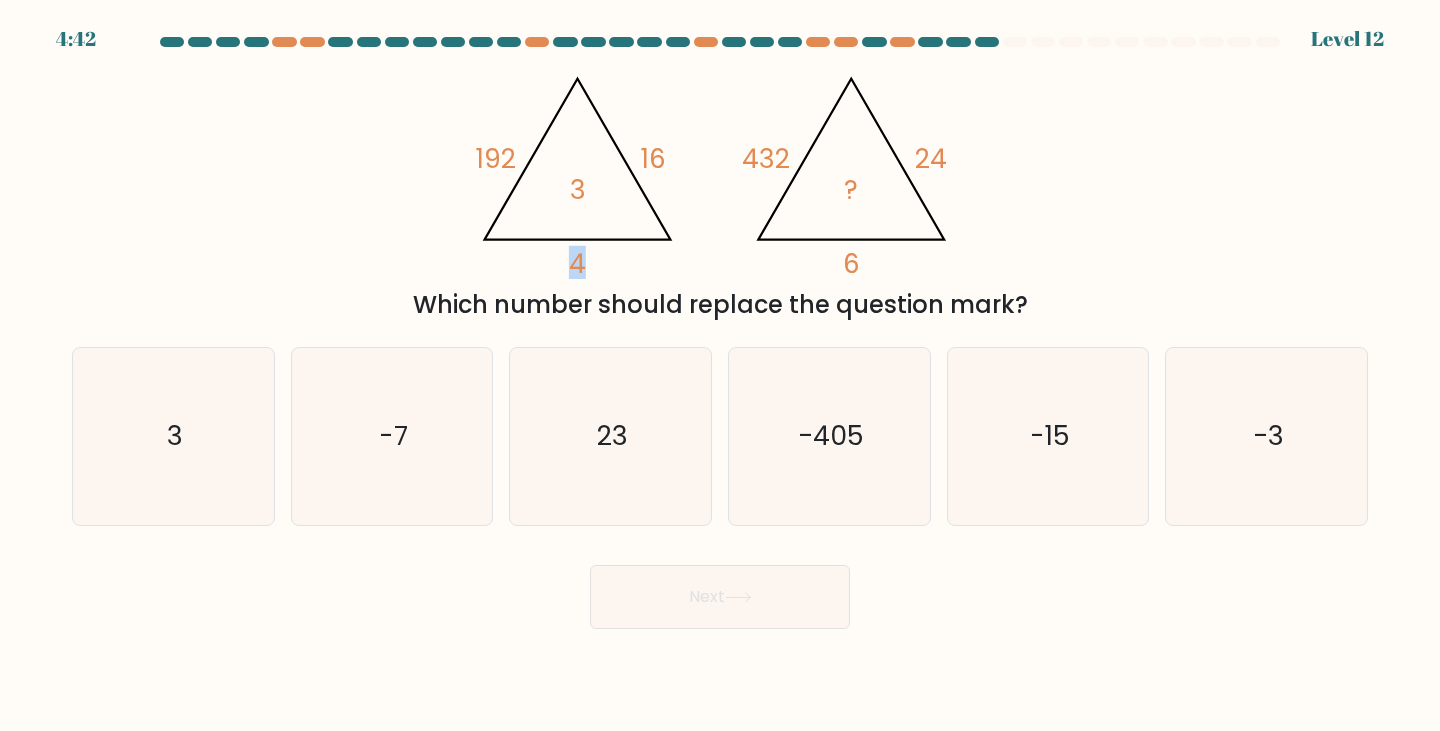 click on "4" 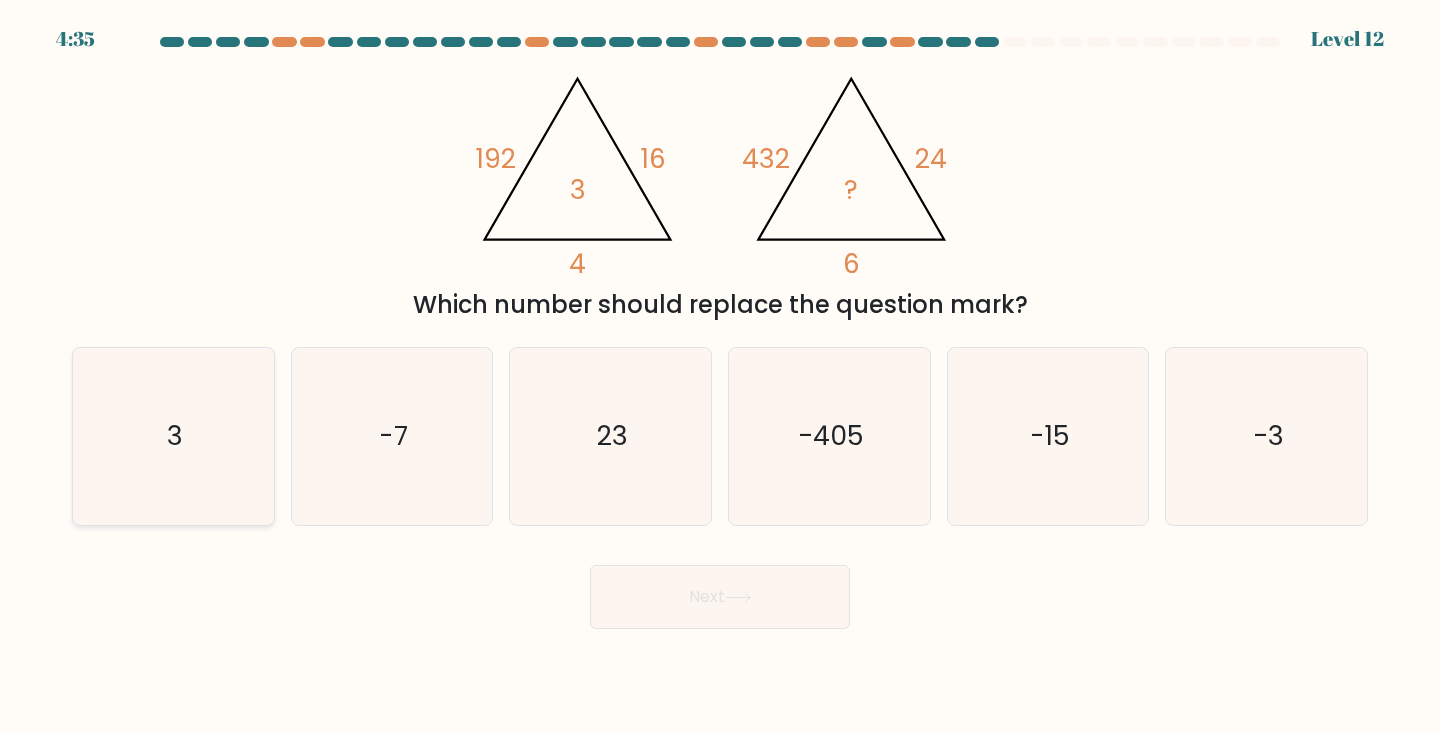 click on "3" 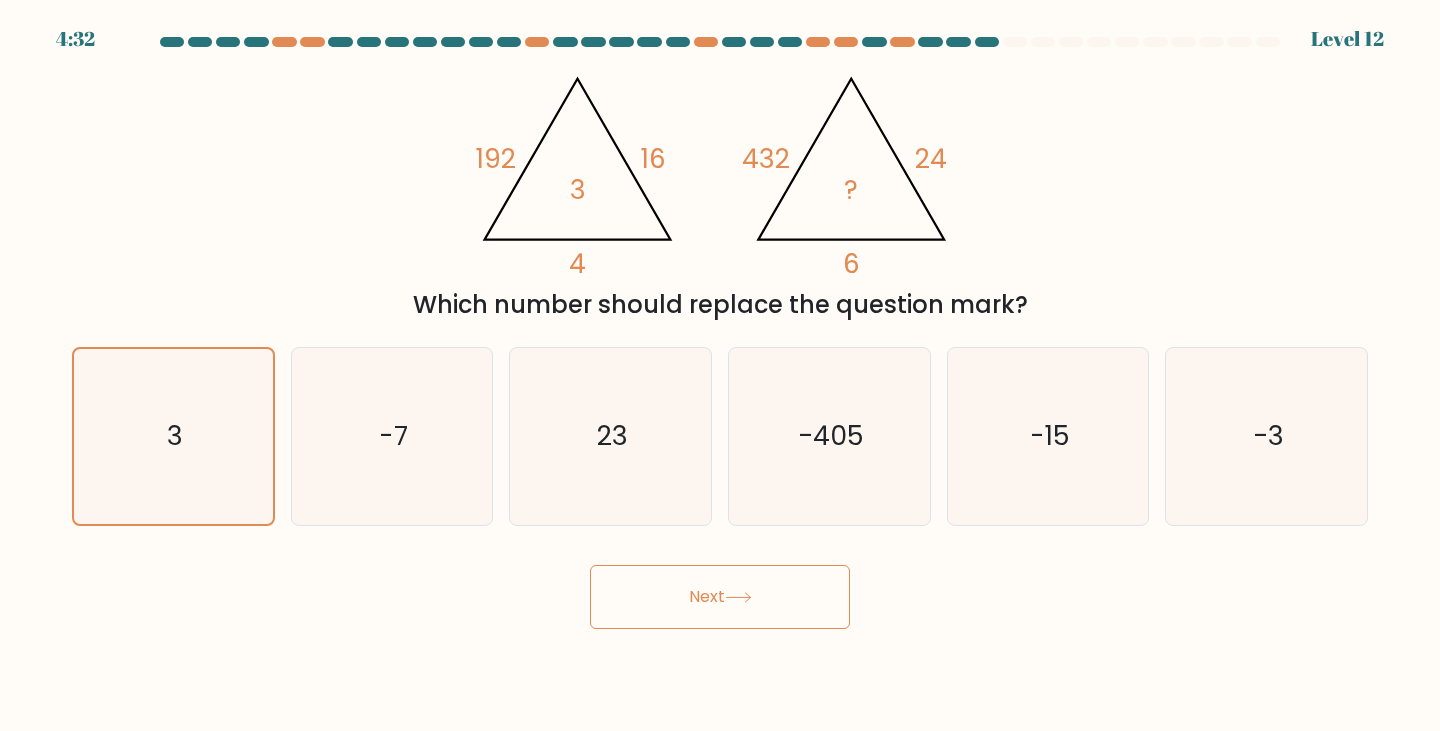 click on "Next" at bounding box center [720, 597] 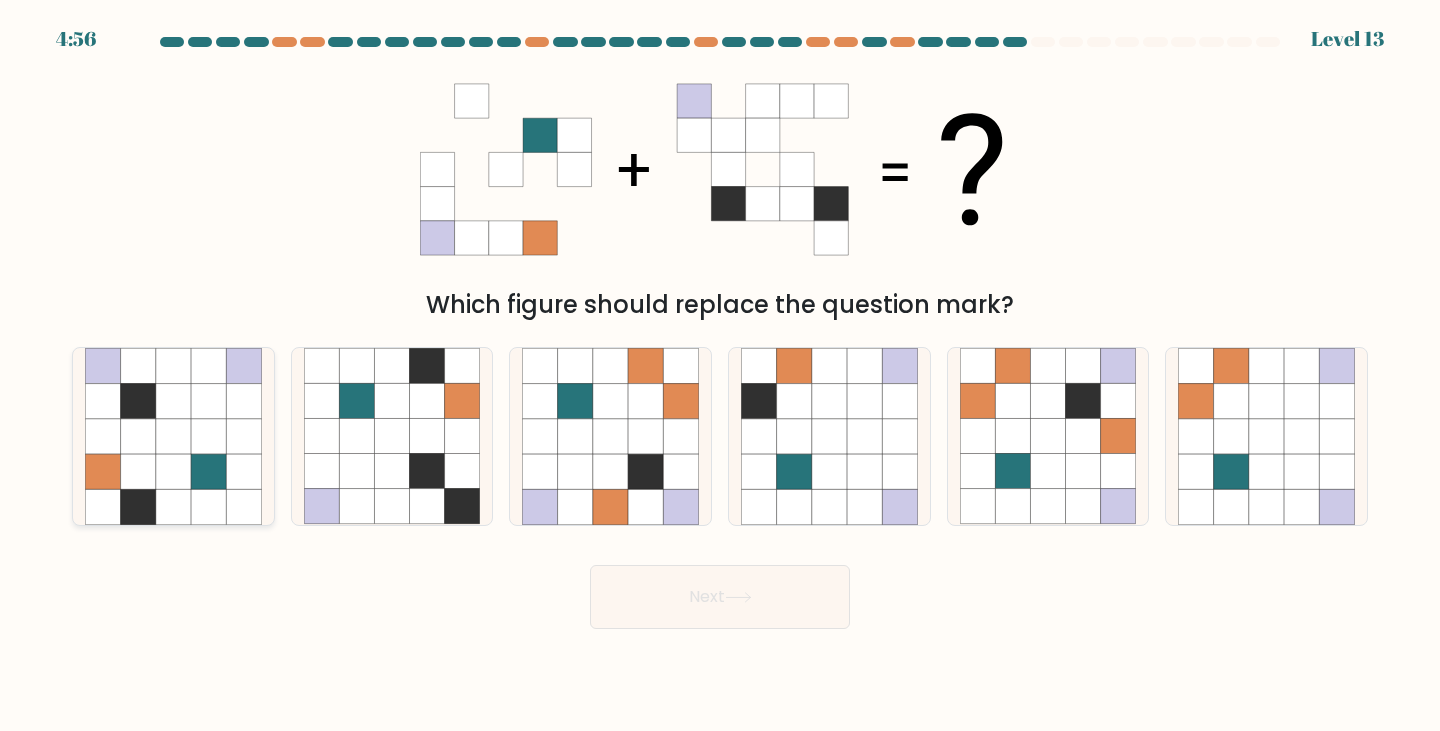 click 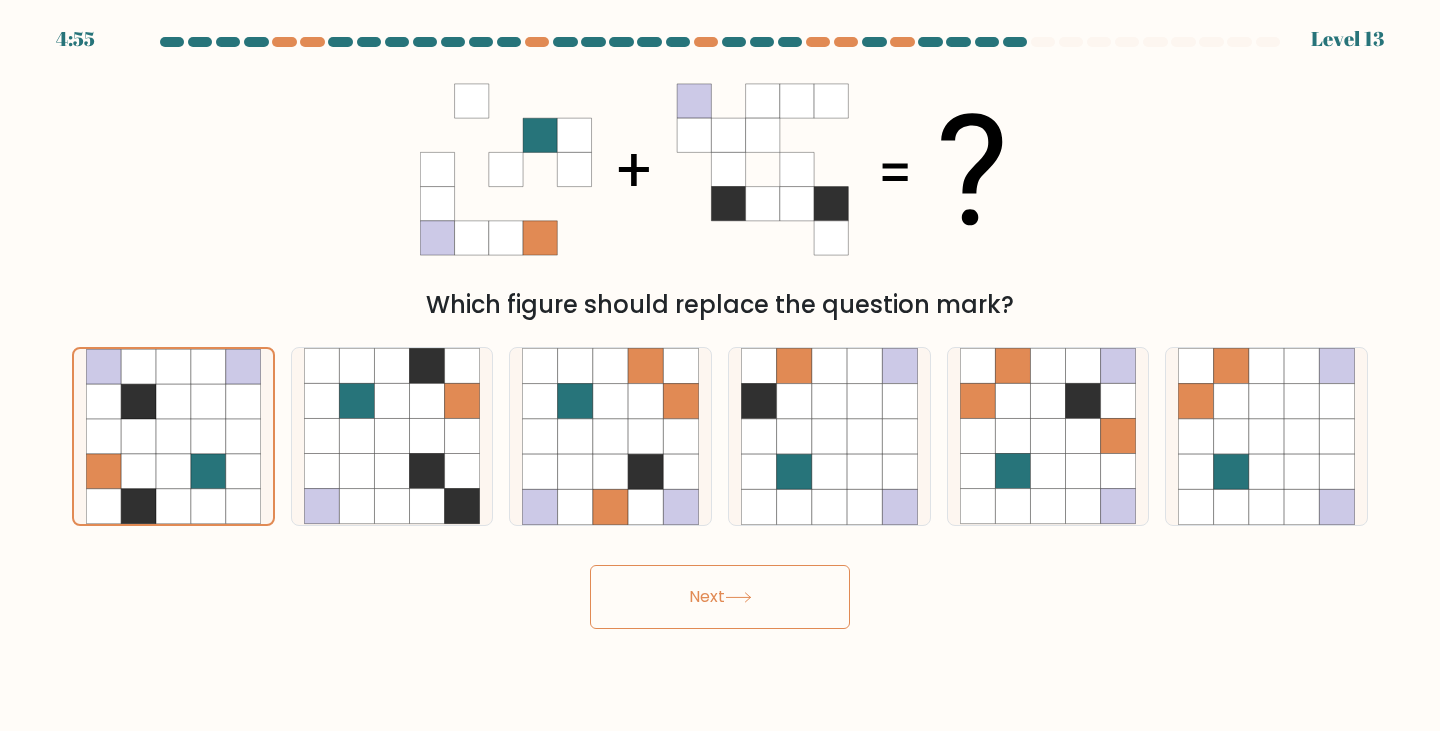 click on "Next" at bounding box center (720, 597) 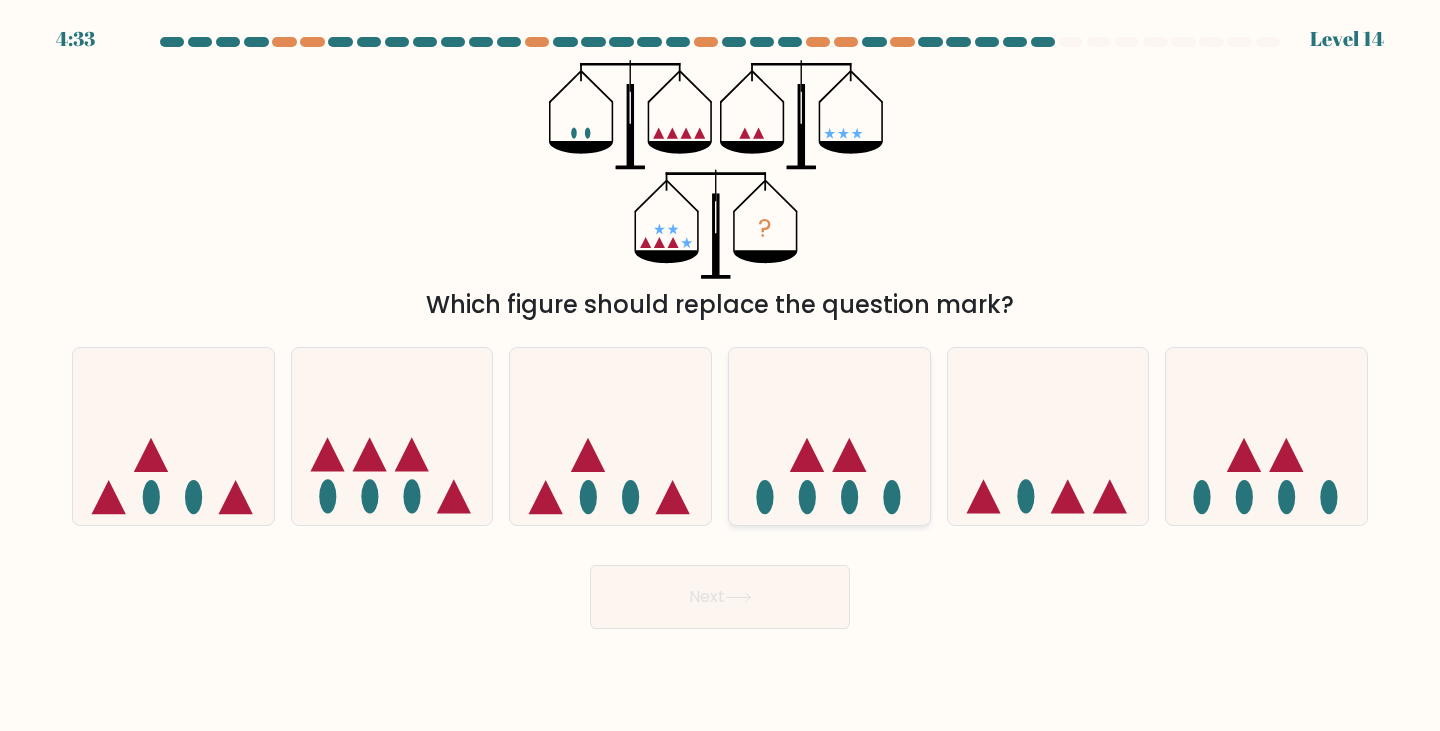 click 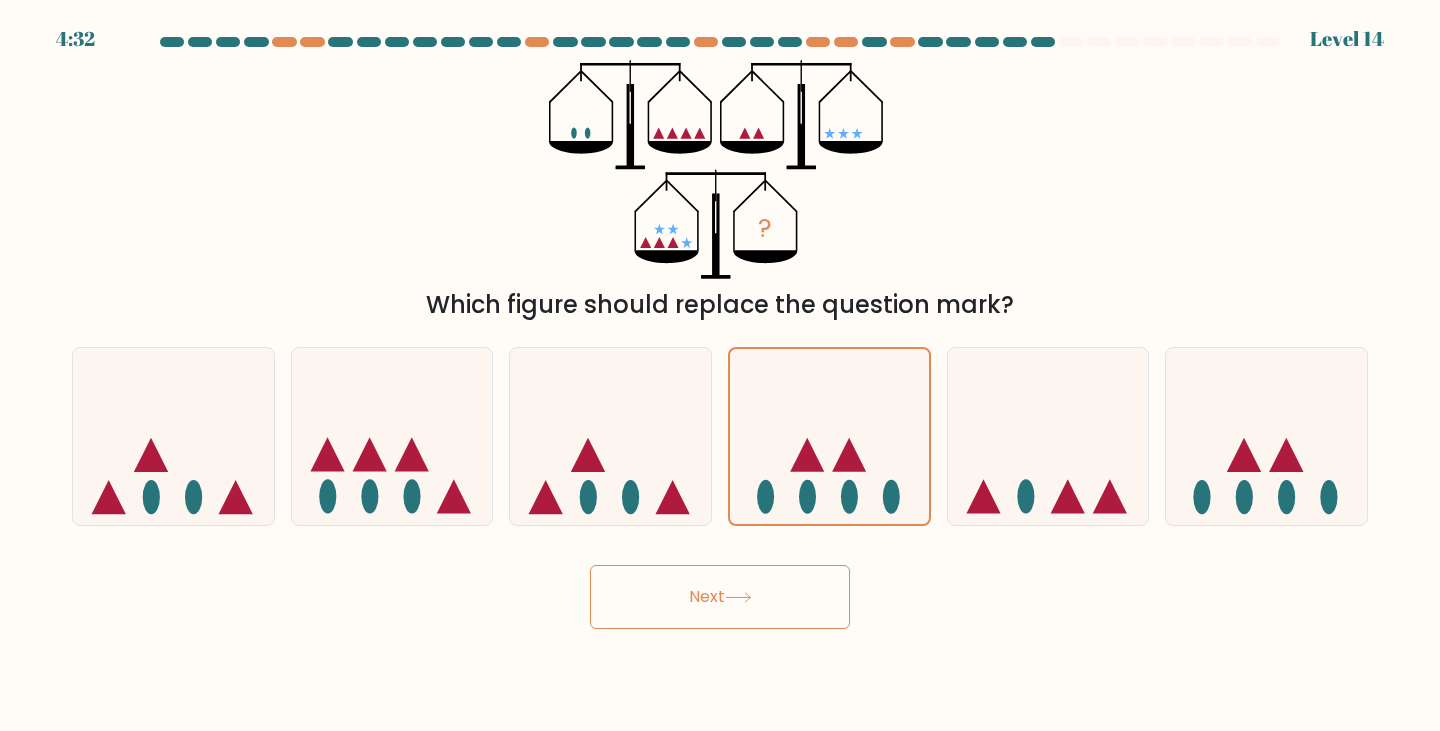 click on "Next" at bounding box center (720, 597) 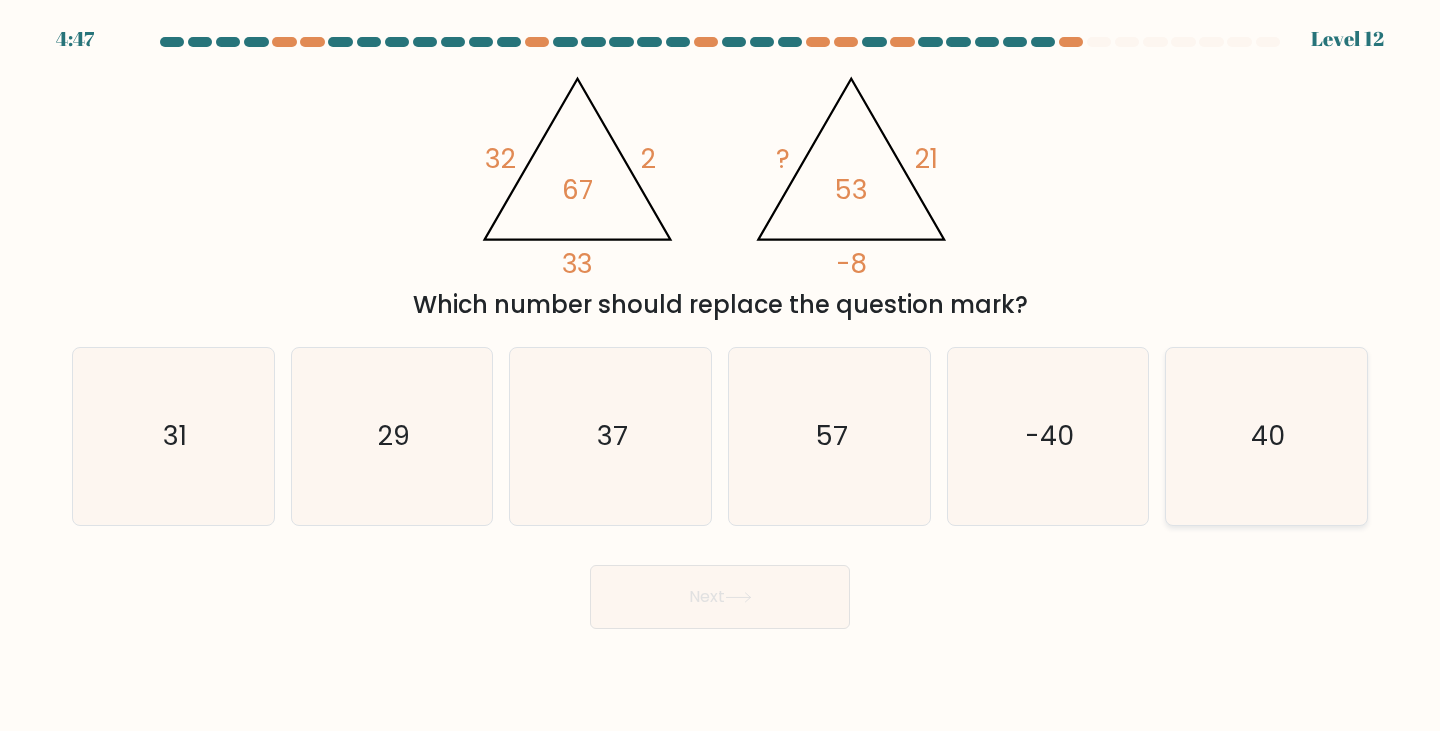 click on "40" 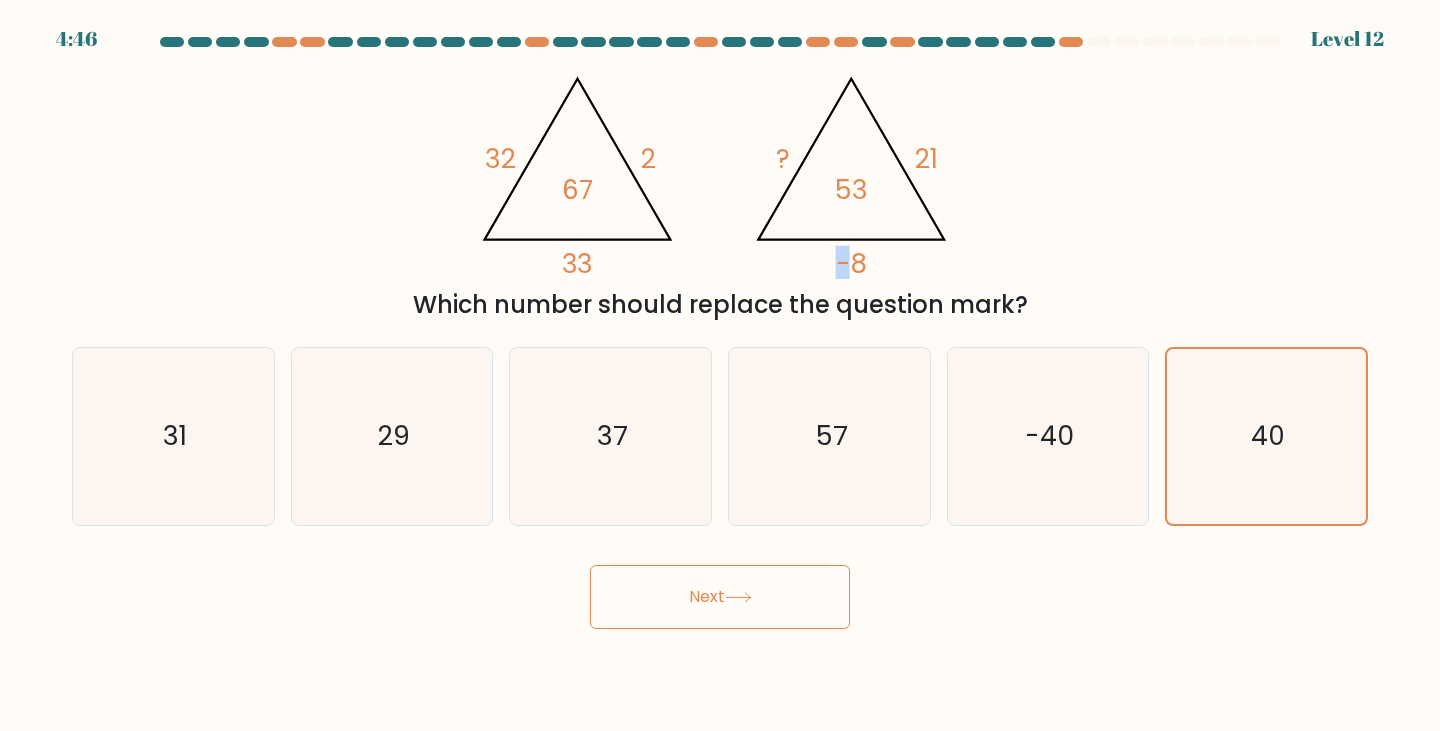click on "@import url('https://fonts.googleapis.com/css?family=Abril+Fatface:400,100,100italic,300,300italic,400italic,500,500italic,700,700italic,900,900italic');                        32       2       33       67                                       @import url('https://fonts.googleapis.com/css?family=Abril+Fatface:400,100,100italic,300,300italic,400italic,500,500italic,700,700italic,900,900italic');                        ?       21       -8       53" 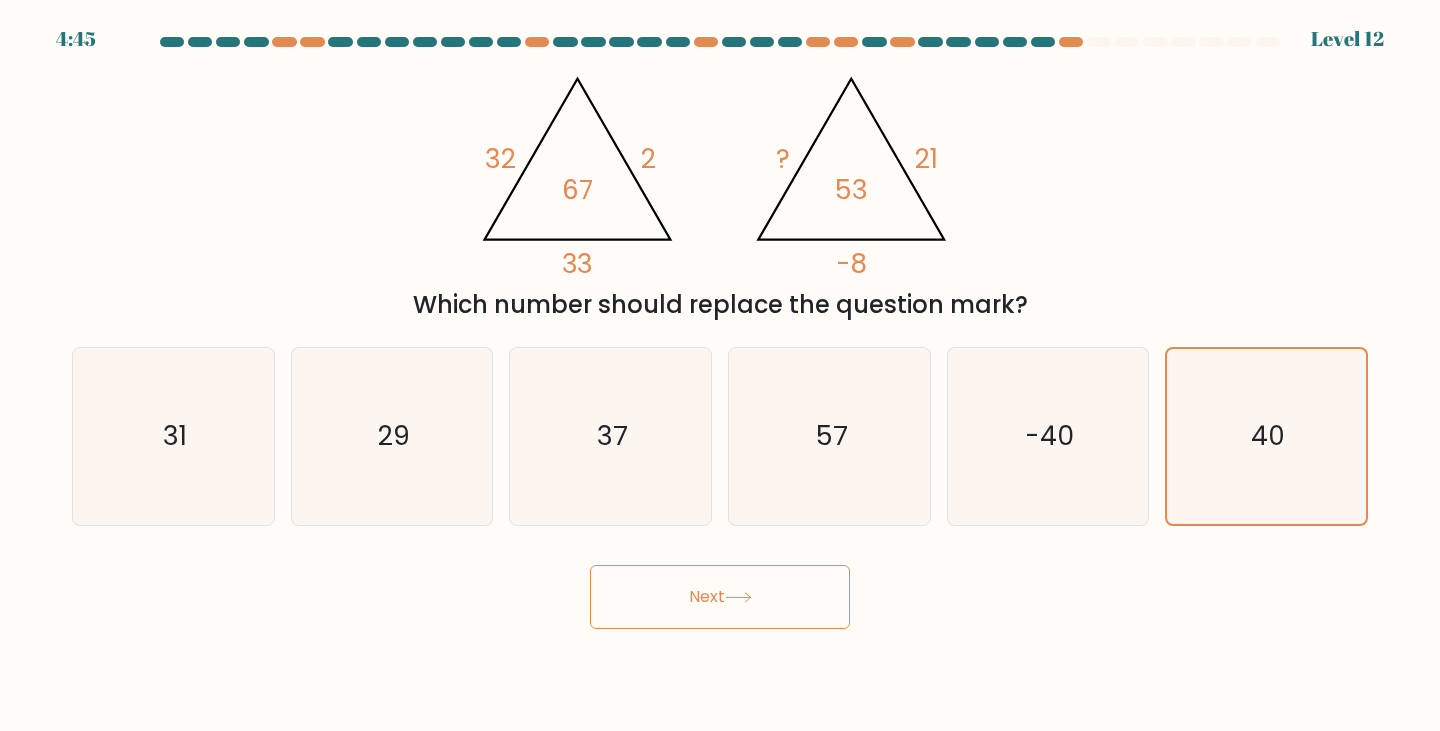 click on "@import url('https://fonts.googleapis.com/css?family=Abril+Fatface:400,100,100italic,300,300italic,400italic,500,500italic,700,700italic,900,900italic');                        32       2       33       67                                       @import url('https://fonts.googleapis.com/css?family=Abril+Fatface:400,100,100italic,300,300italic,400italic,500,500italic,700,700italic,900,900italic');                        ?       21       -8       53" 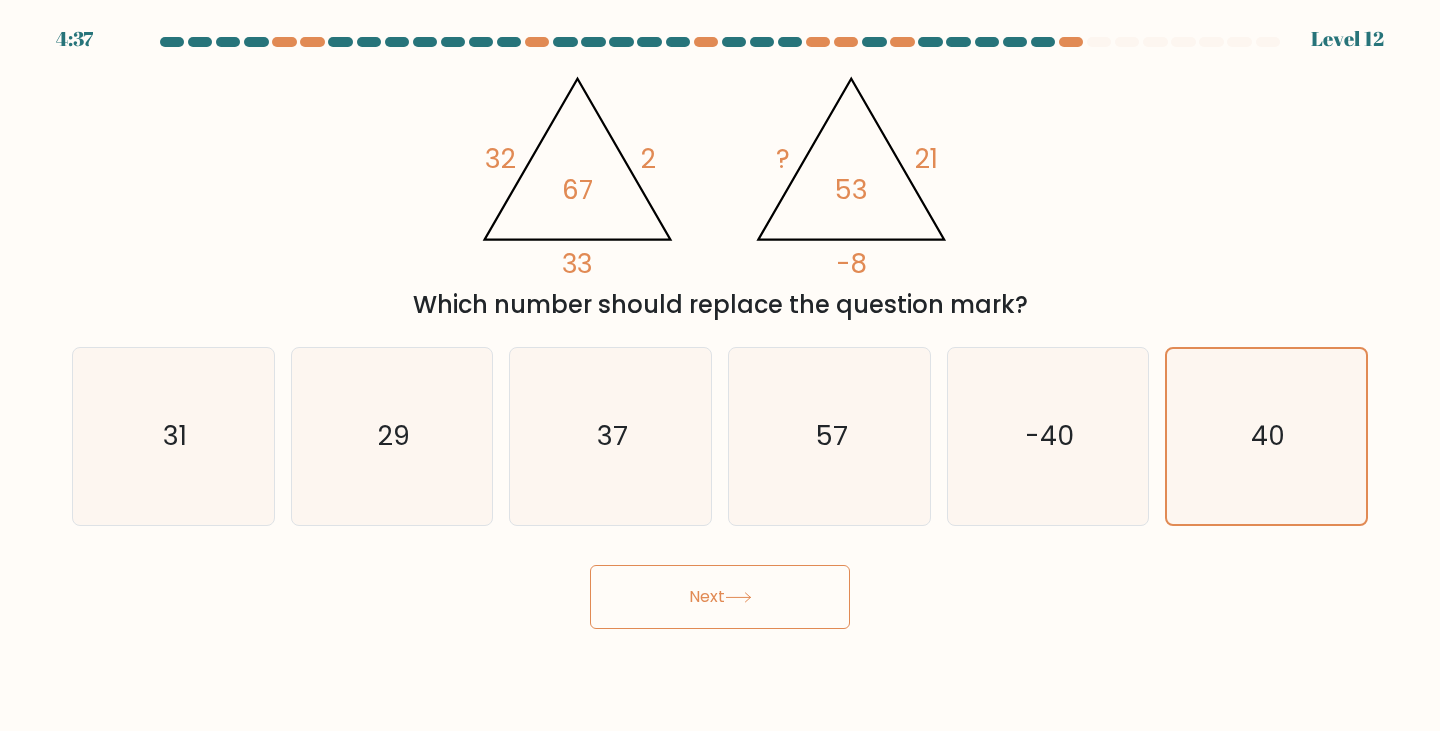 click on "Next" at bounding box center (720, 597) 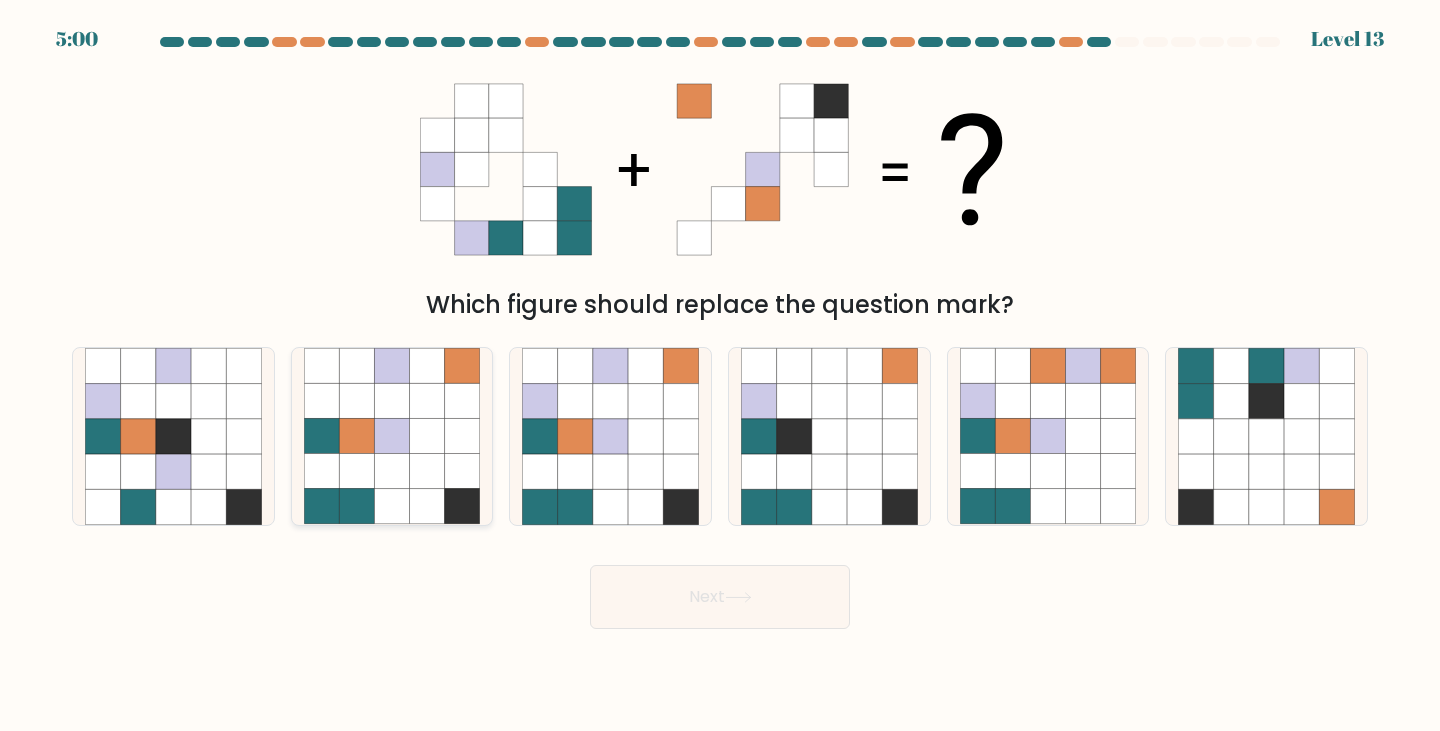 click 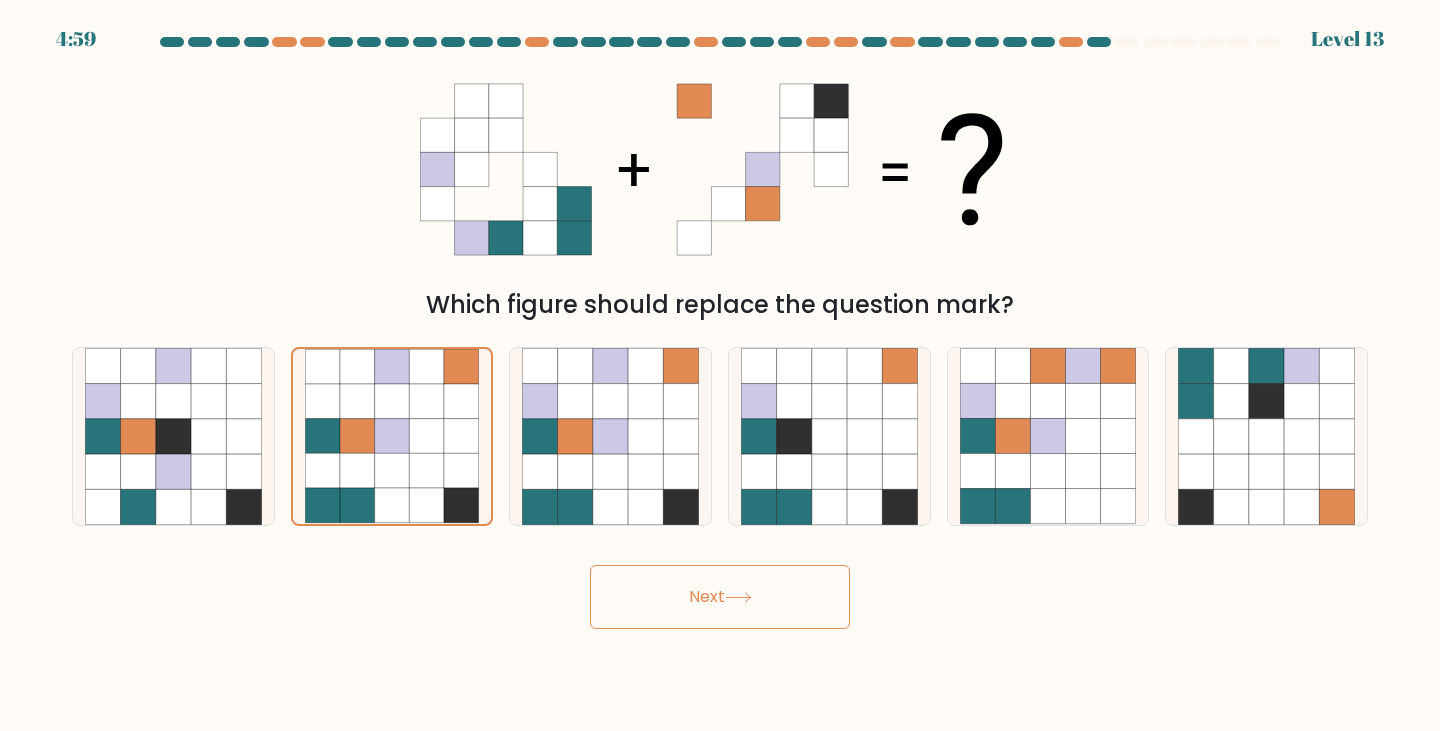 click on "Next" at bounding box center (720, 597) 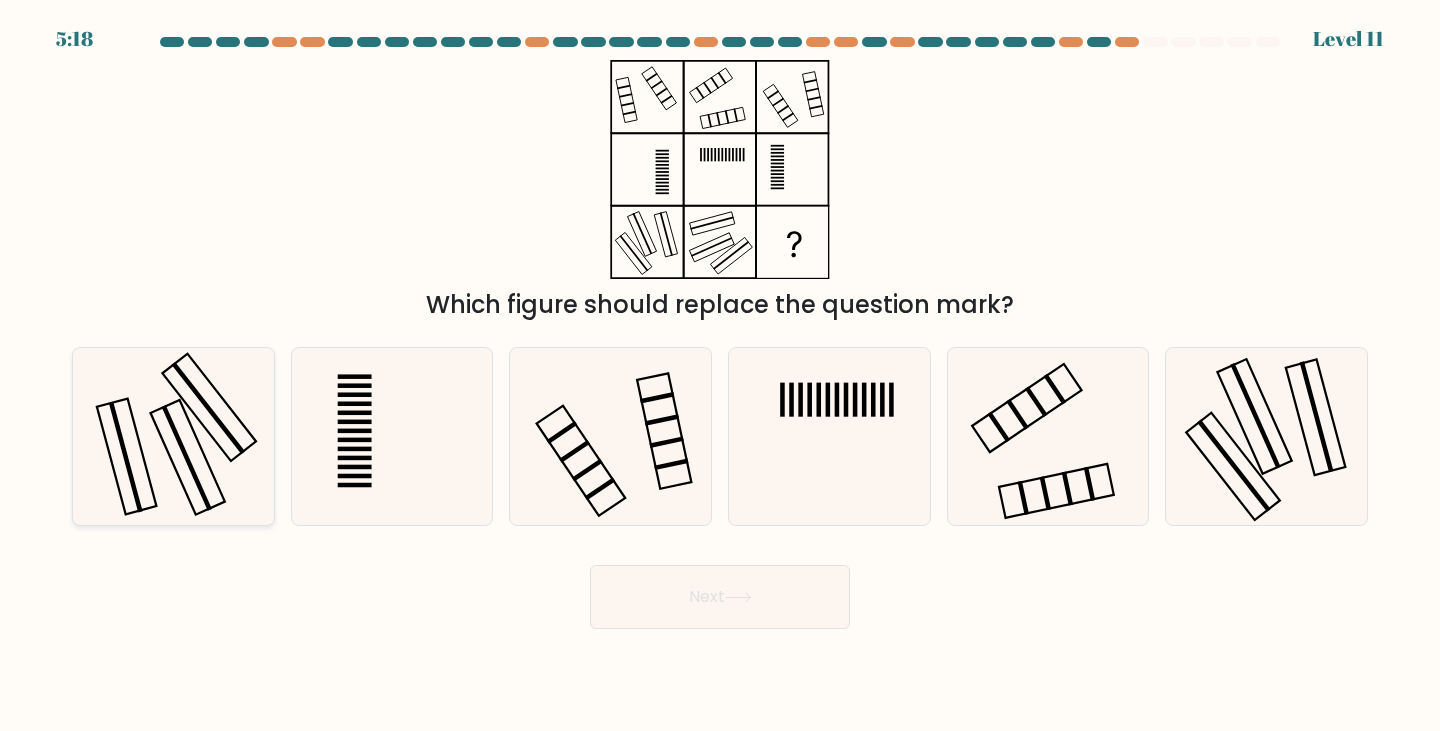 click 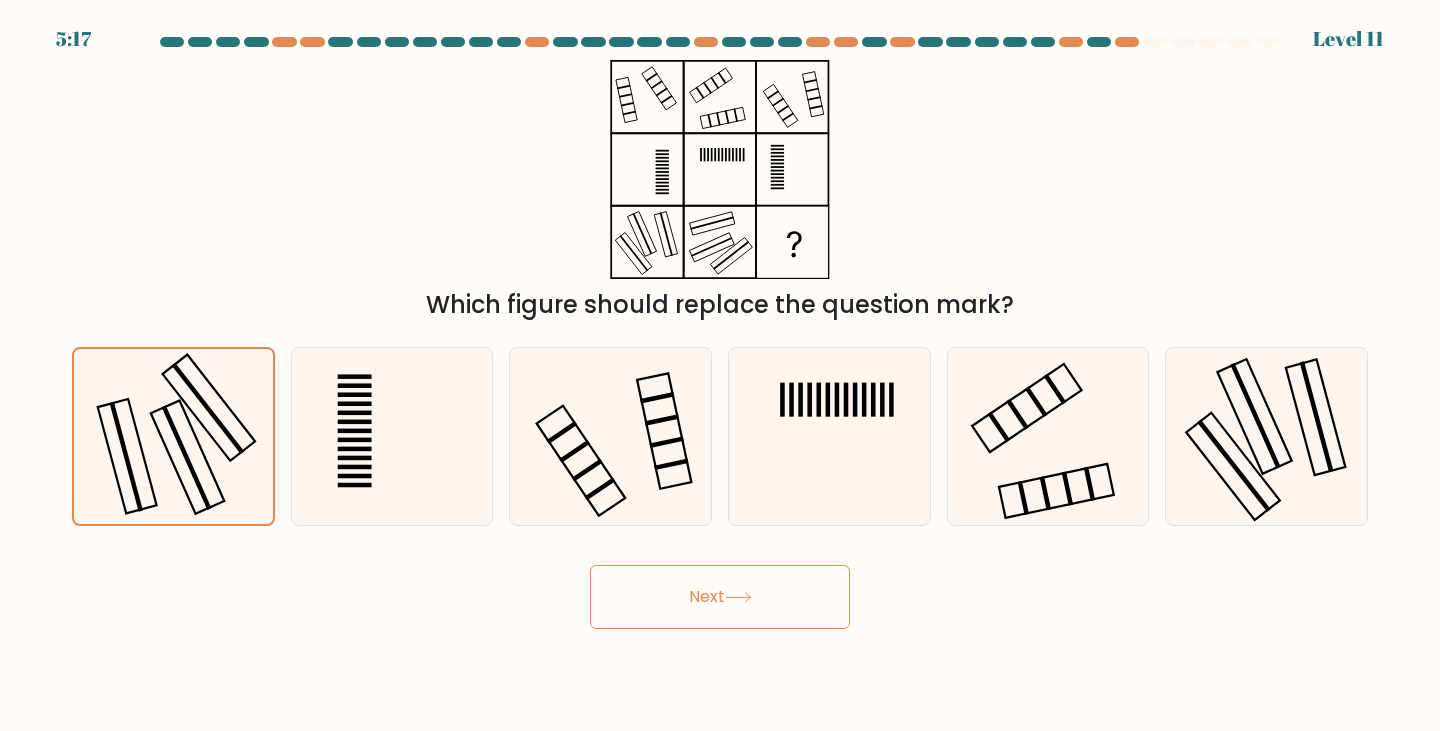 click on "Next" at bounding box center [720, 597] 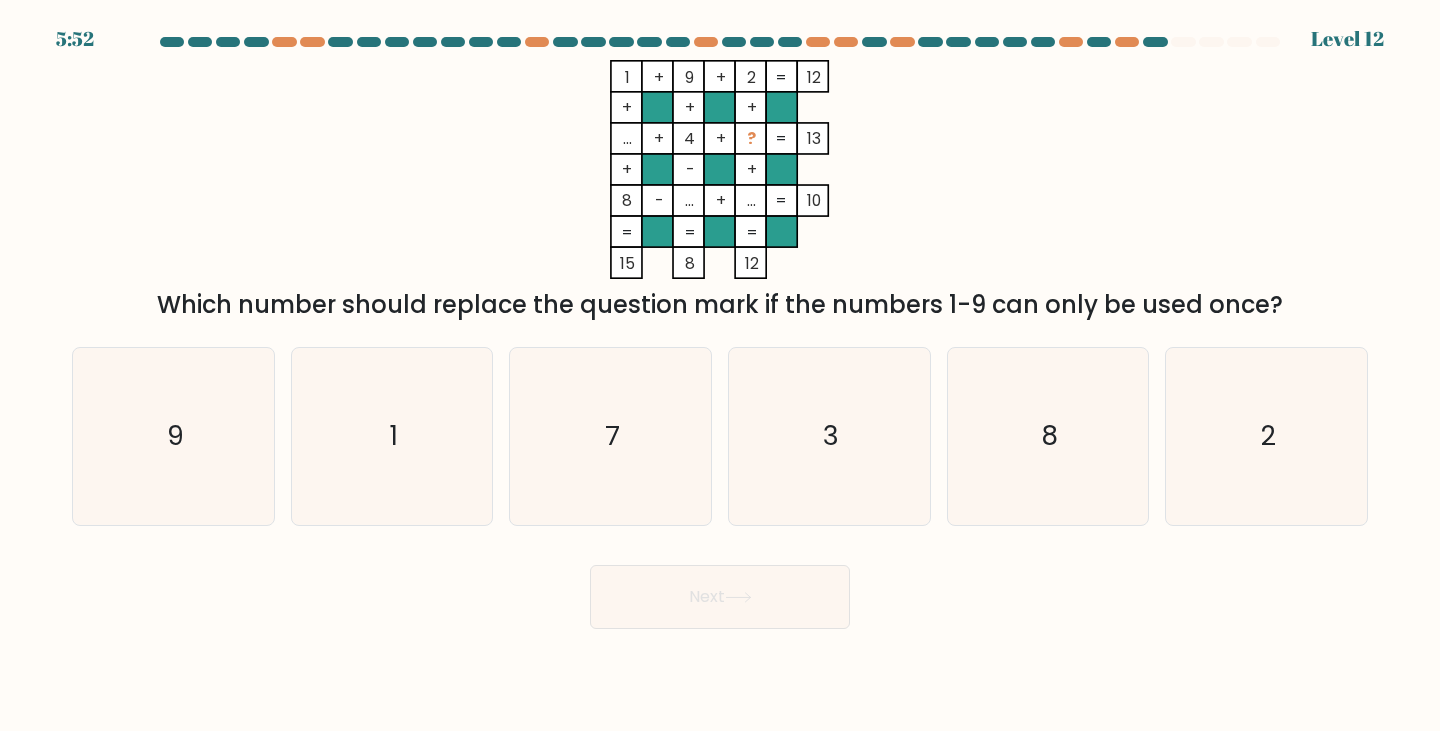 click on "?" 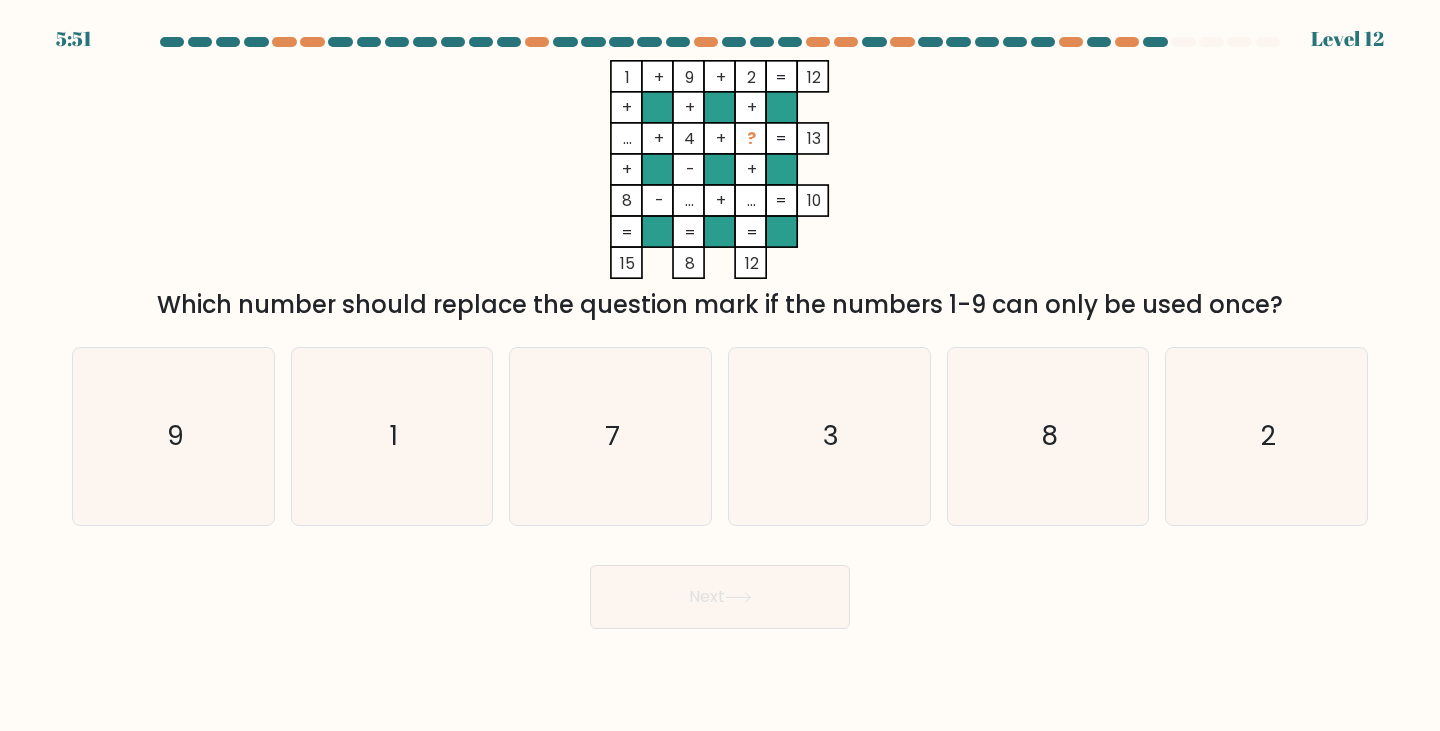 click on "?" 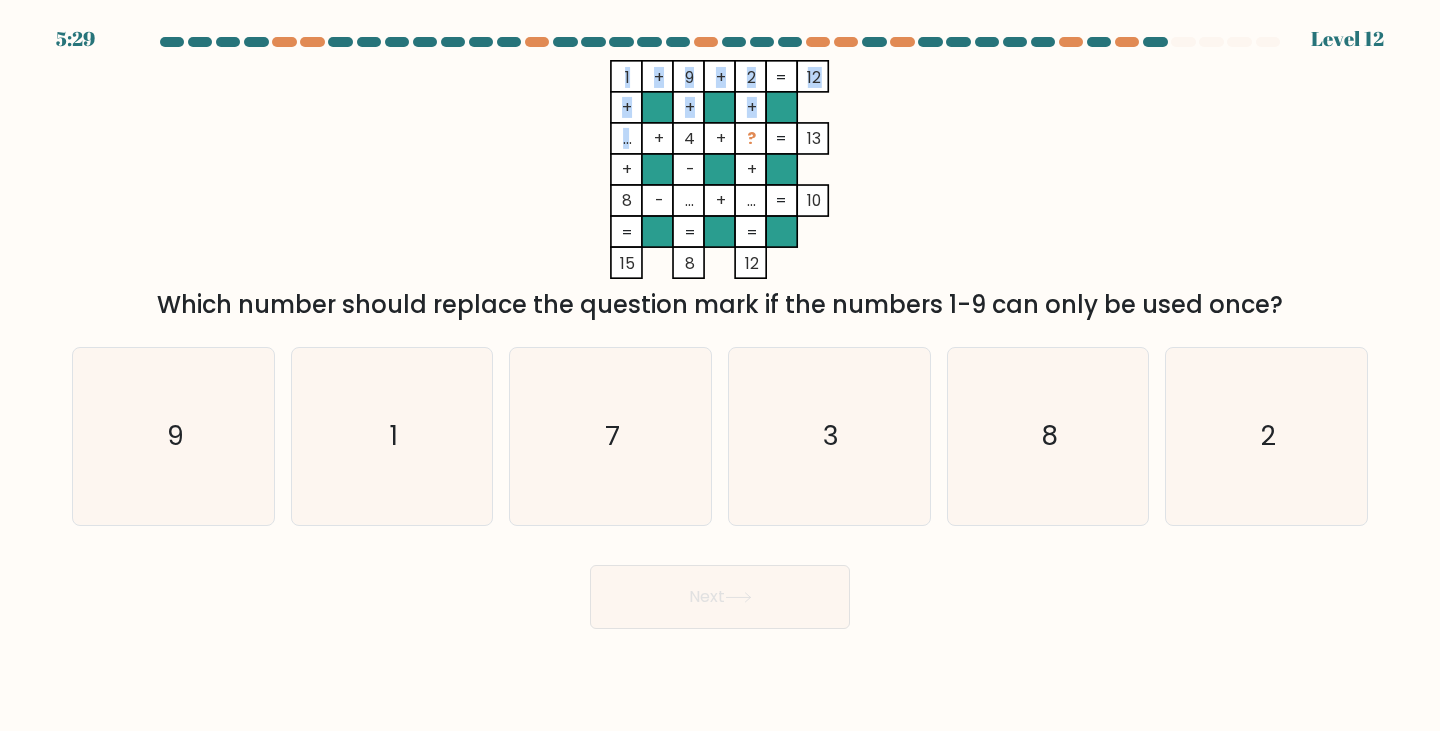 drag, startPoint x: 628, startPoint y: 144, endPoint x: 618, endPoint y: 142, distance: 10.198039 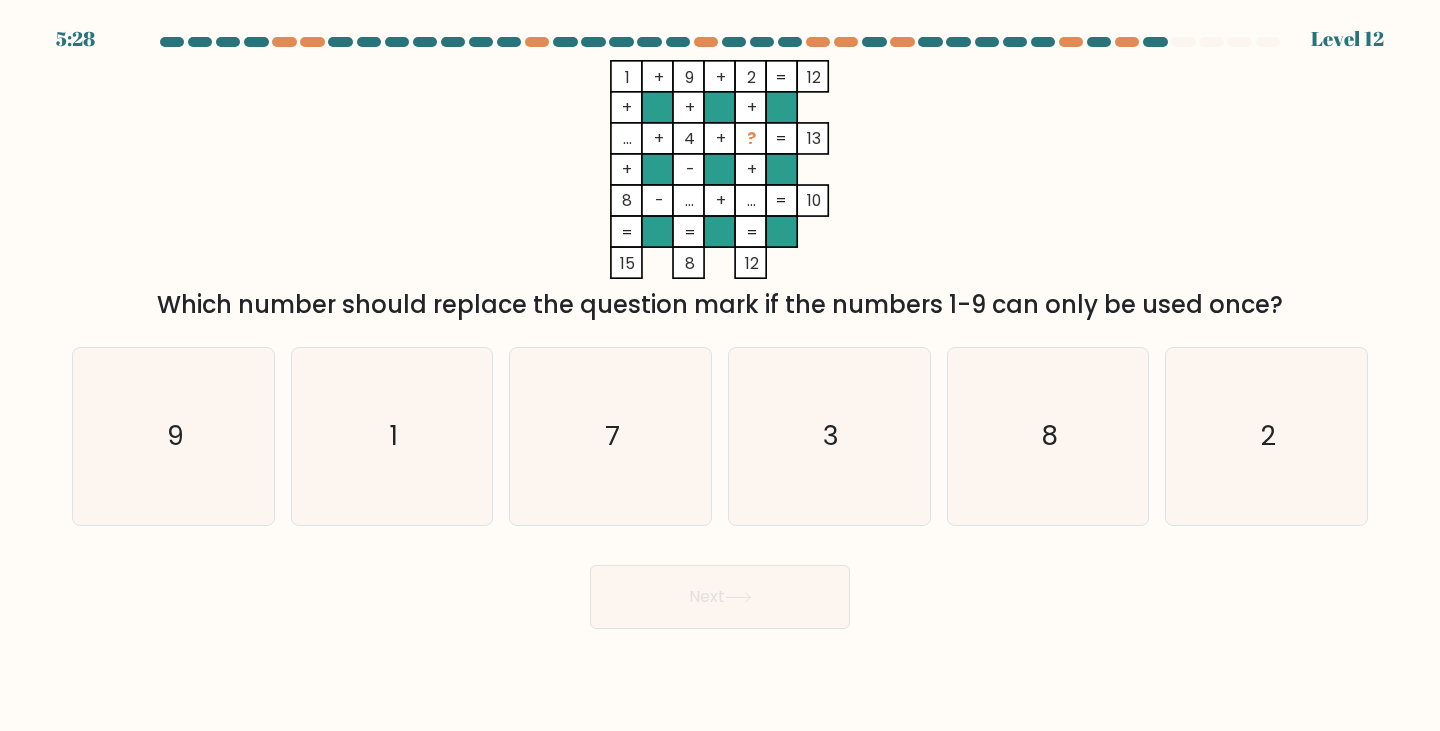 click on "..." 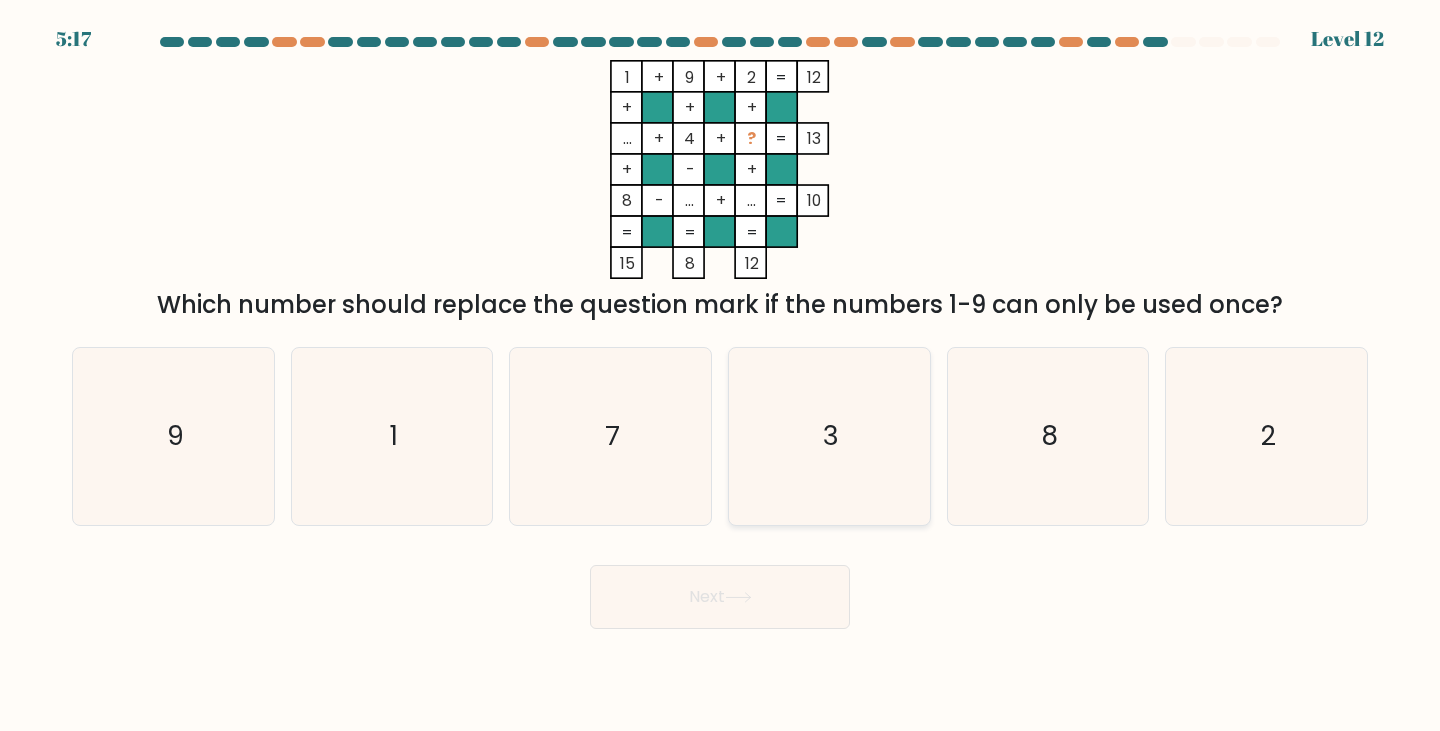 click on "3" 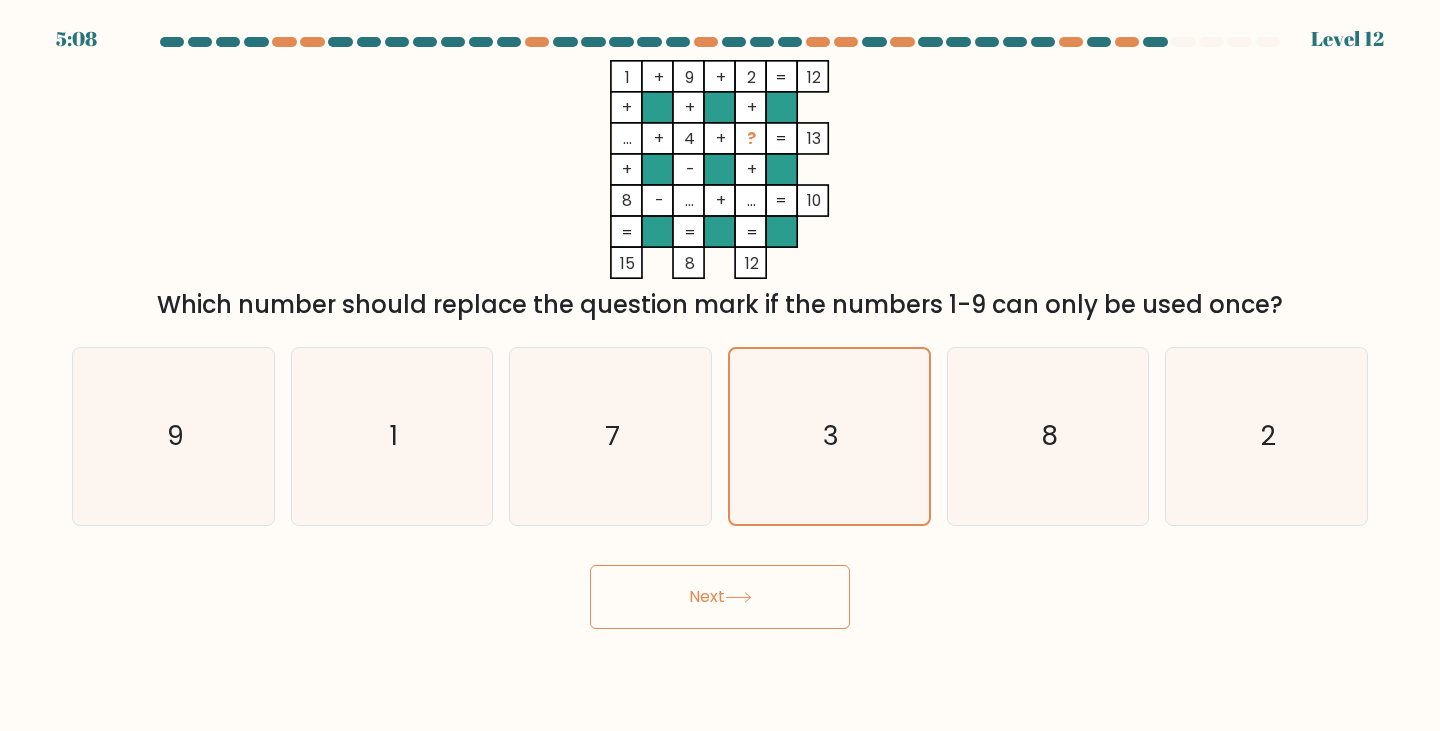 click on "Next" at bounding box center (720, 597) 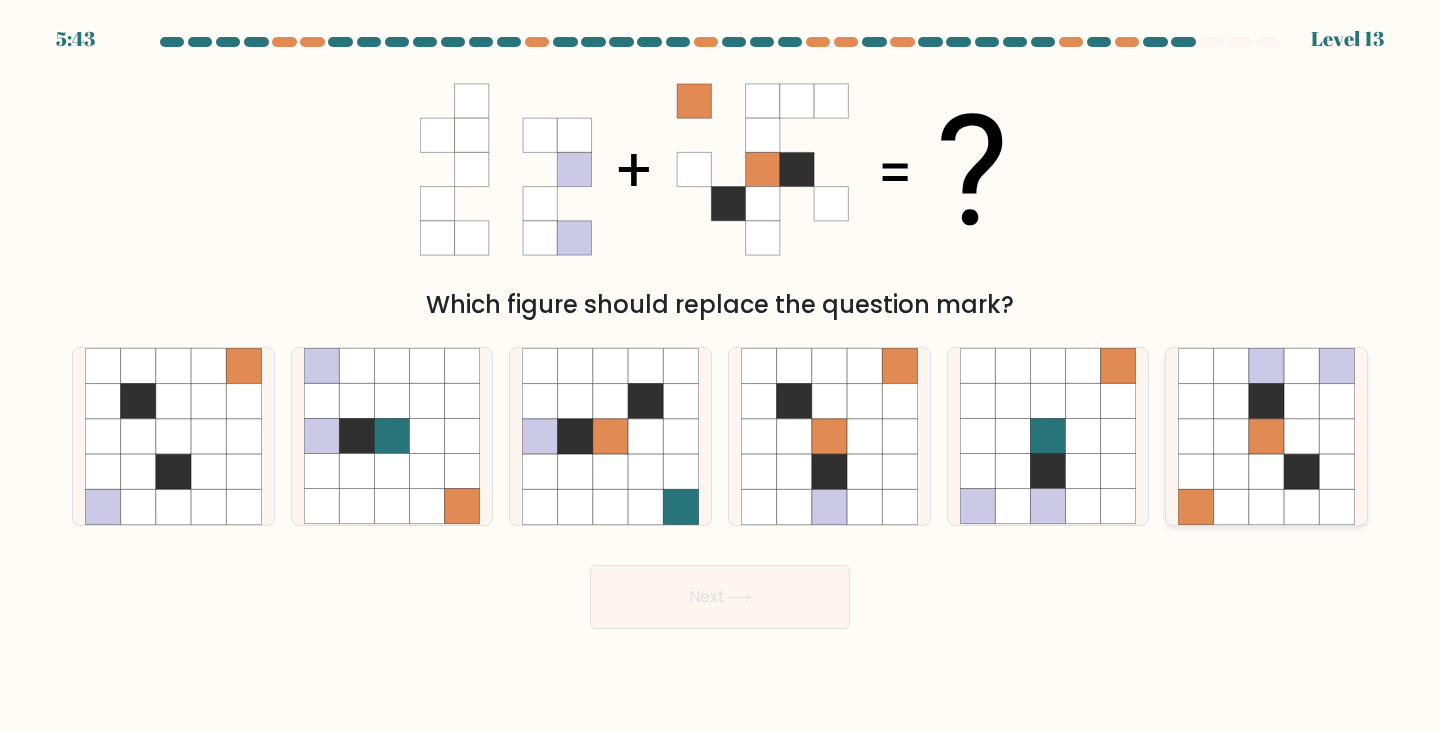 click 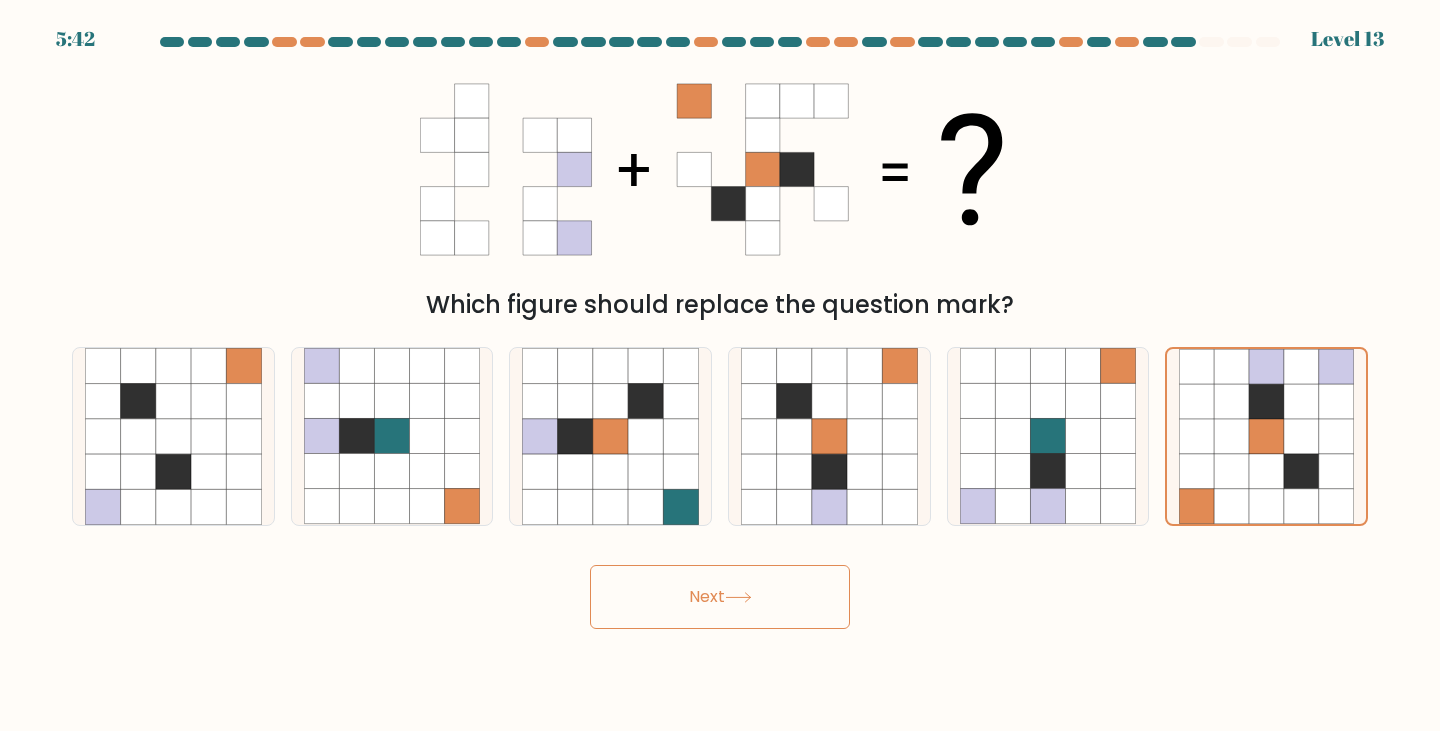click on "Next" at bounding box center (720, 597) 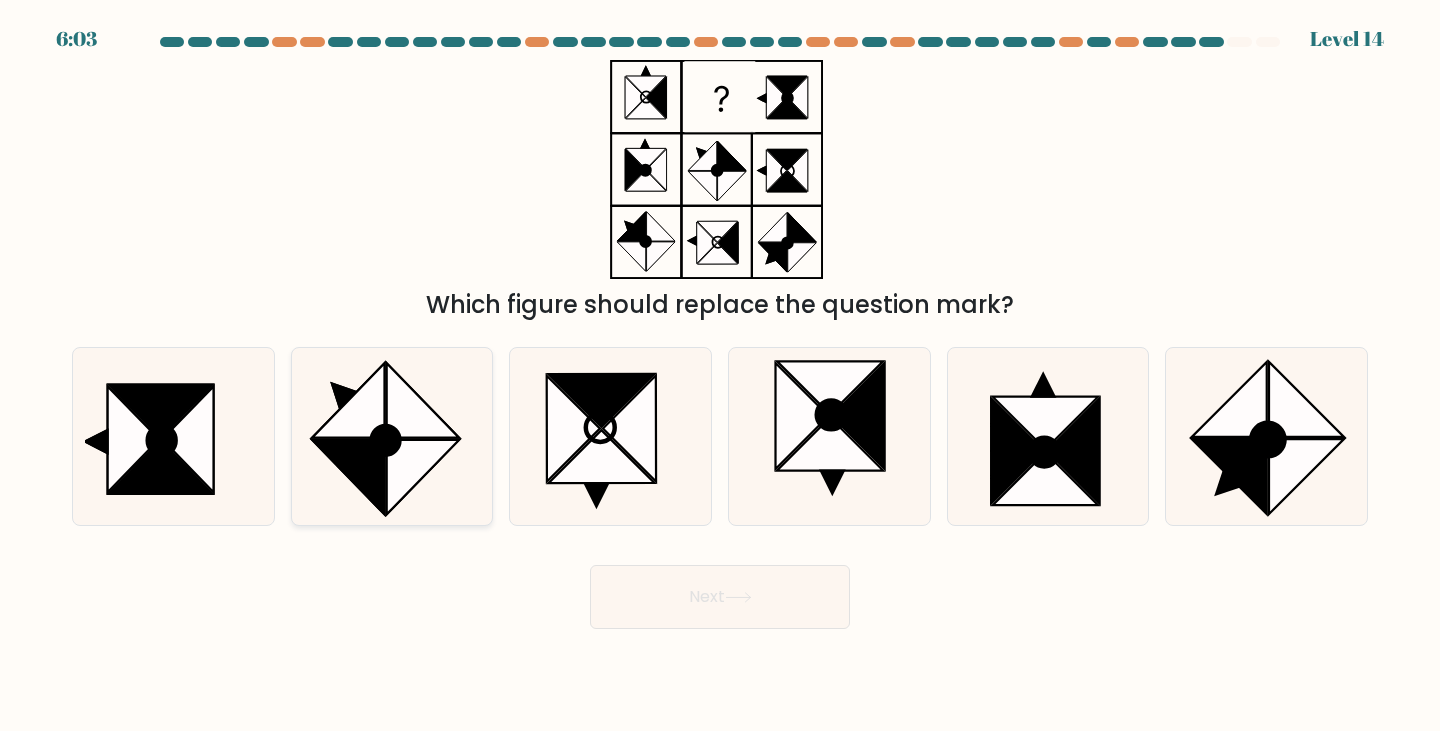 click 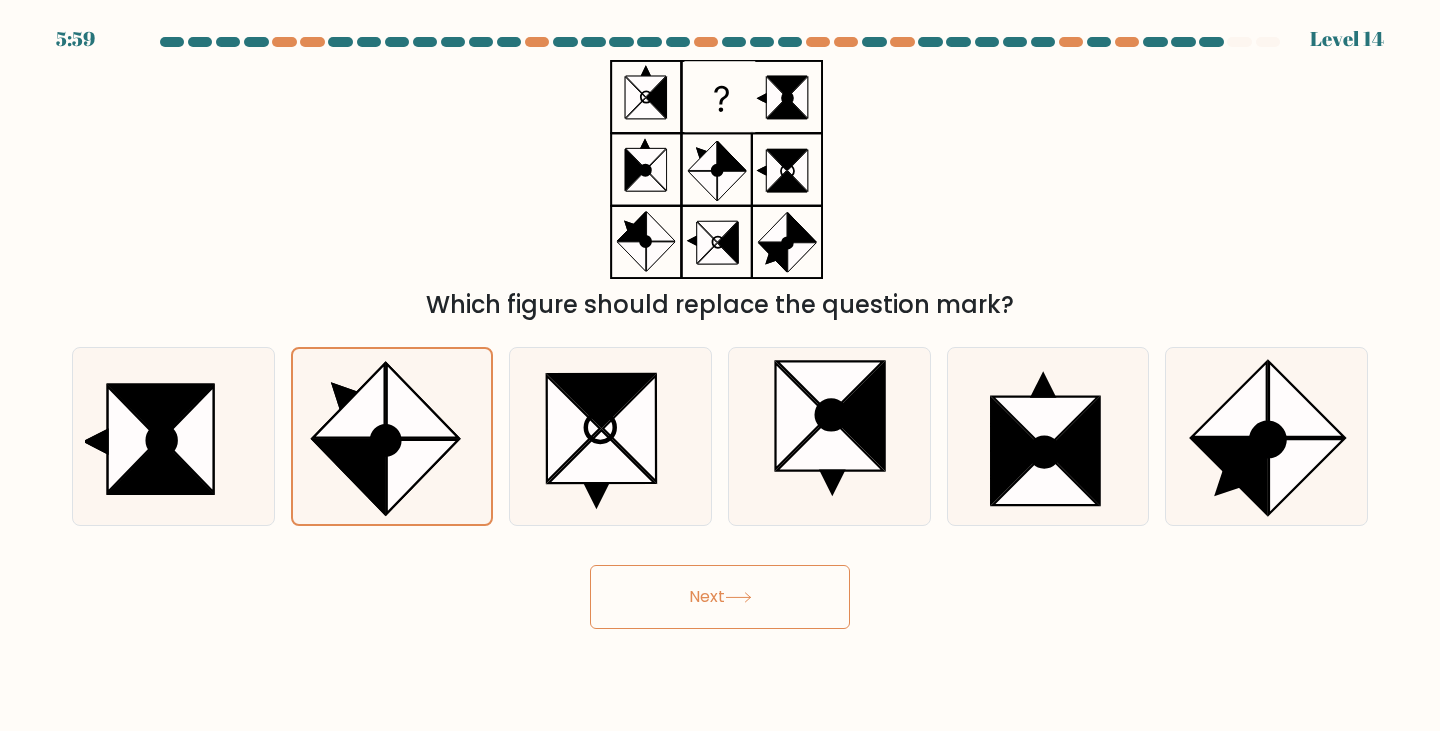 click on "Next" at bounding box center [720, 597] 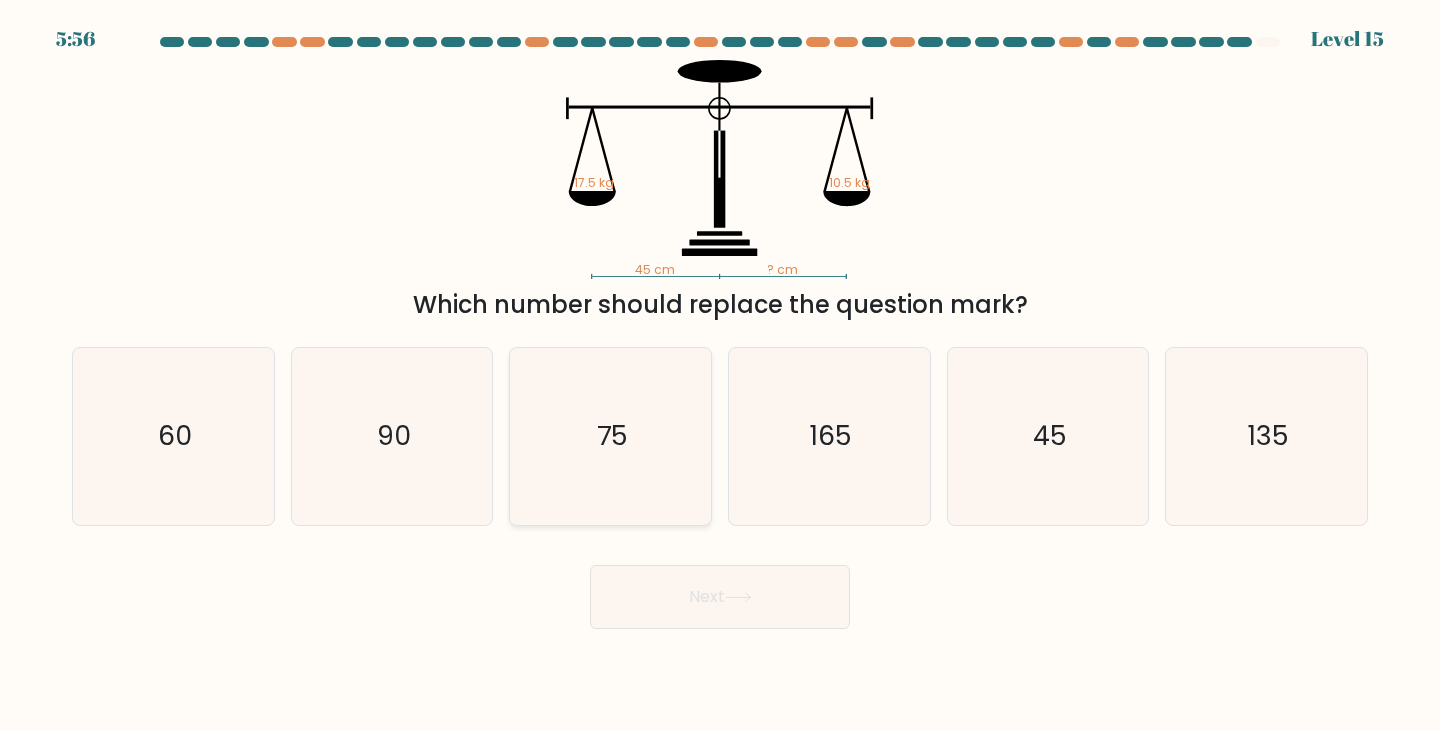 click on "75" 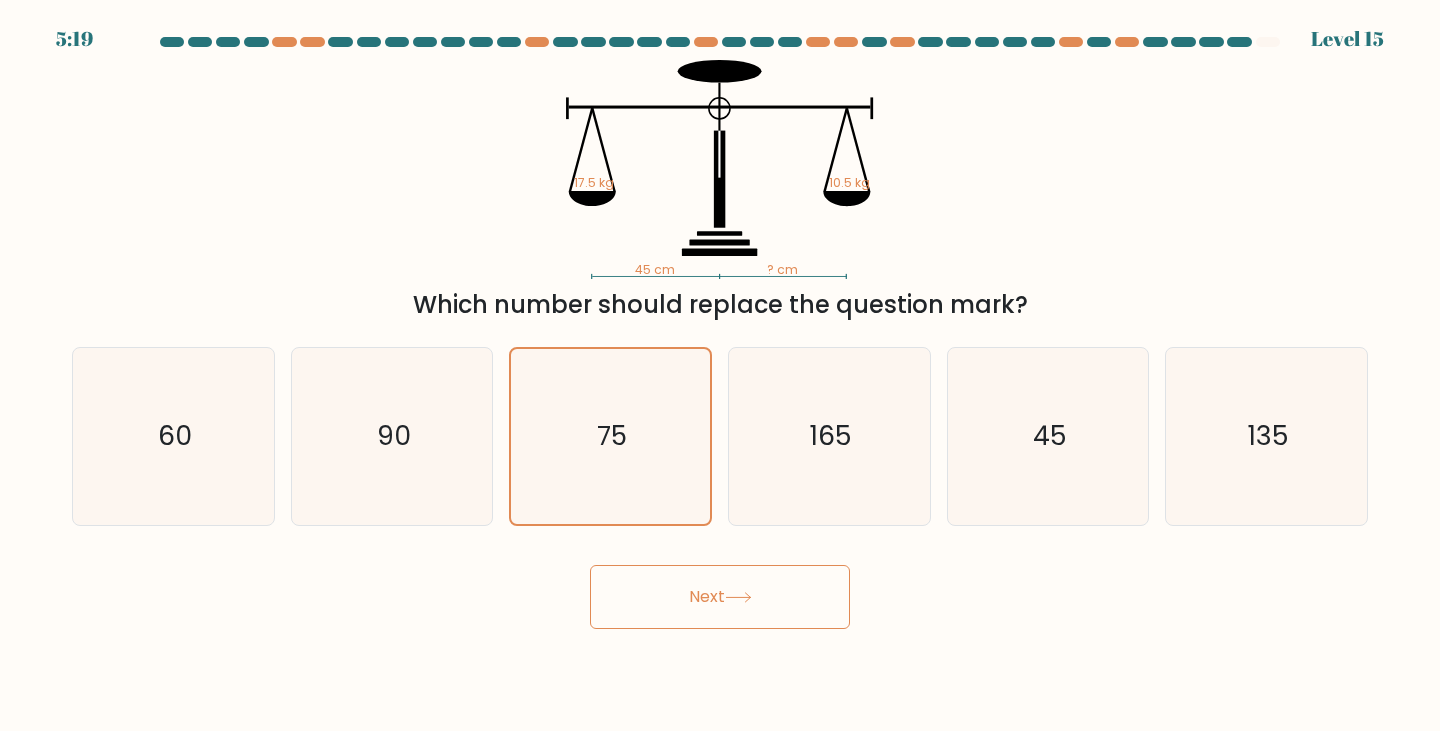 drag, startPoint x: 572, startPoint y: 181, endPoint x: 616, endPoint y: 183, distance: 44.04543 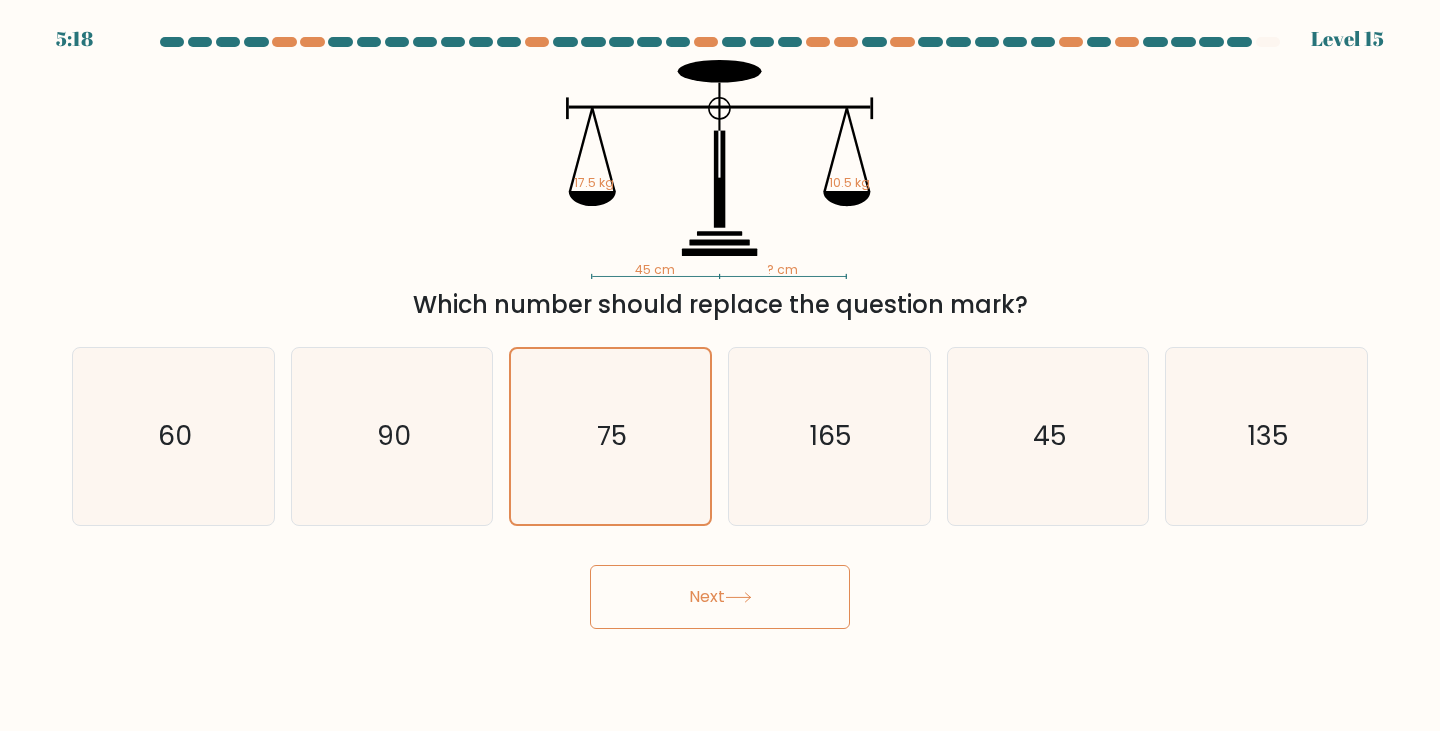 click on "10.5 kg" 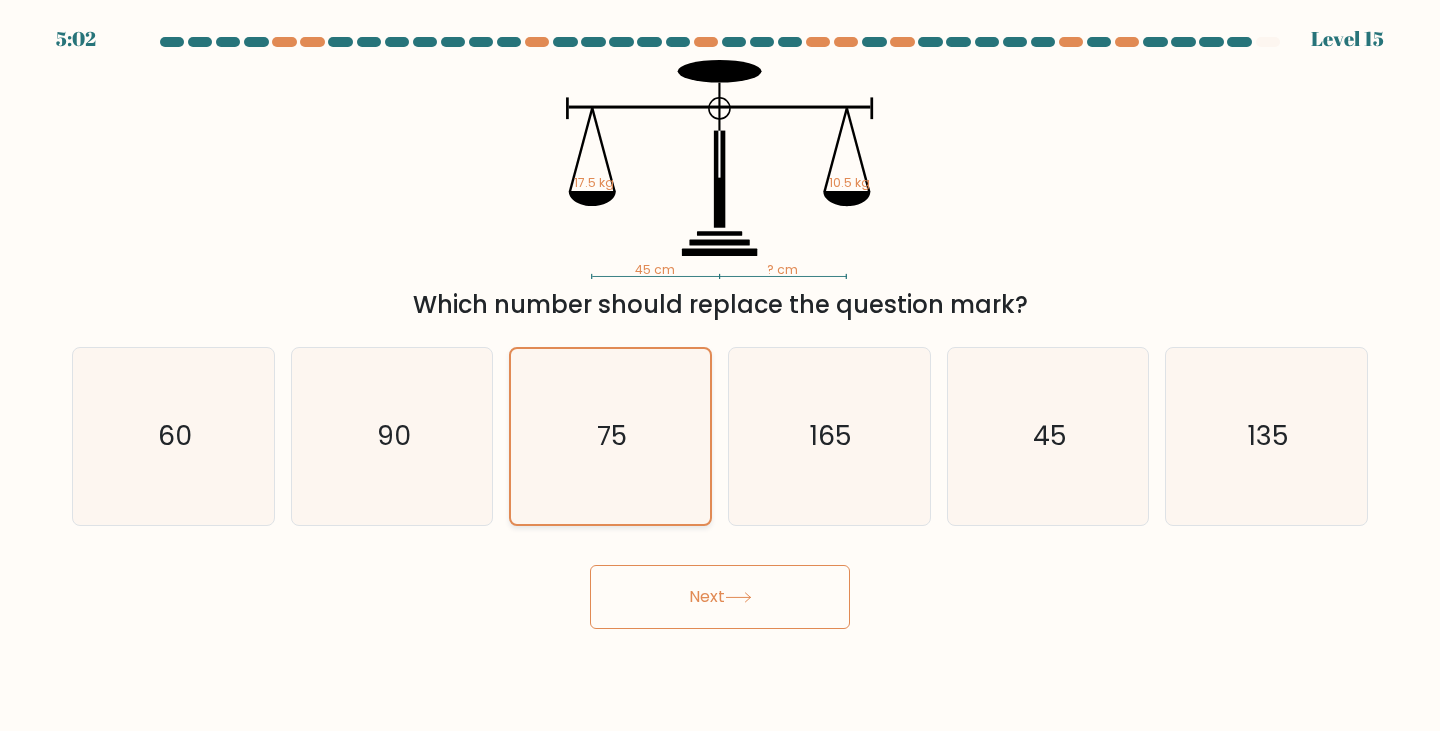 click on "75" 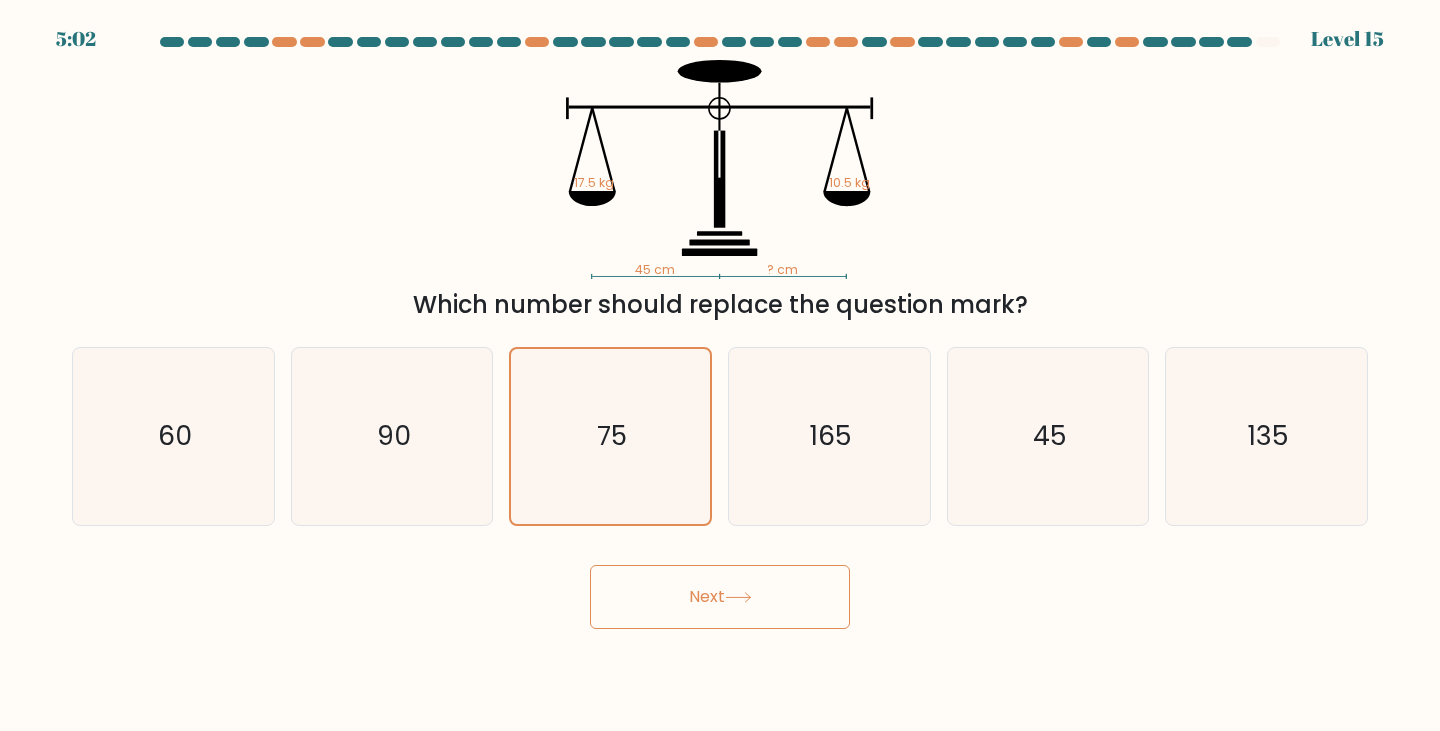 click on "Next" at bounding box center [720, 597] 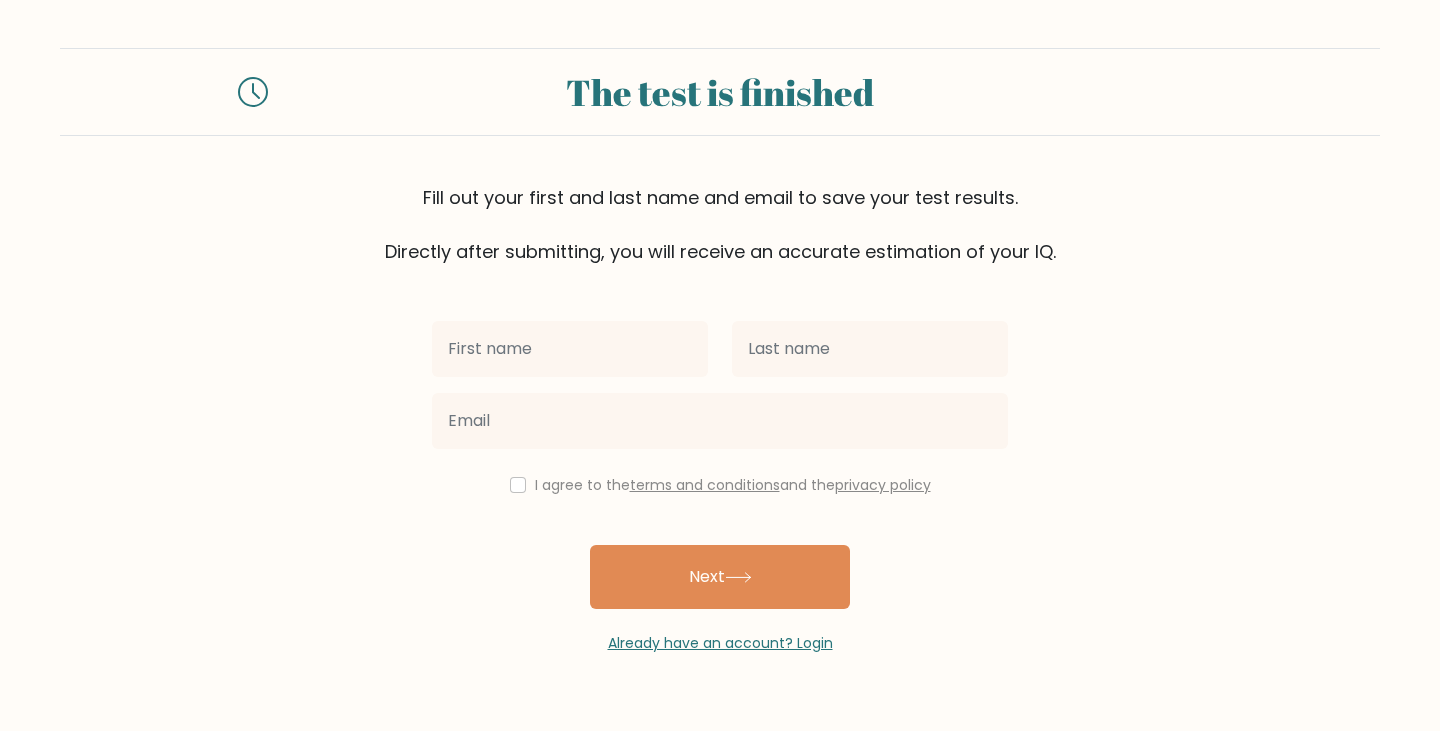 scroll, scrollTop: 0, scrollLeft: 0, axis: both 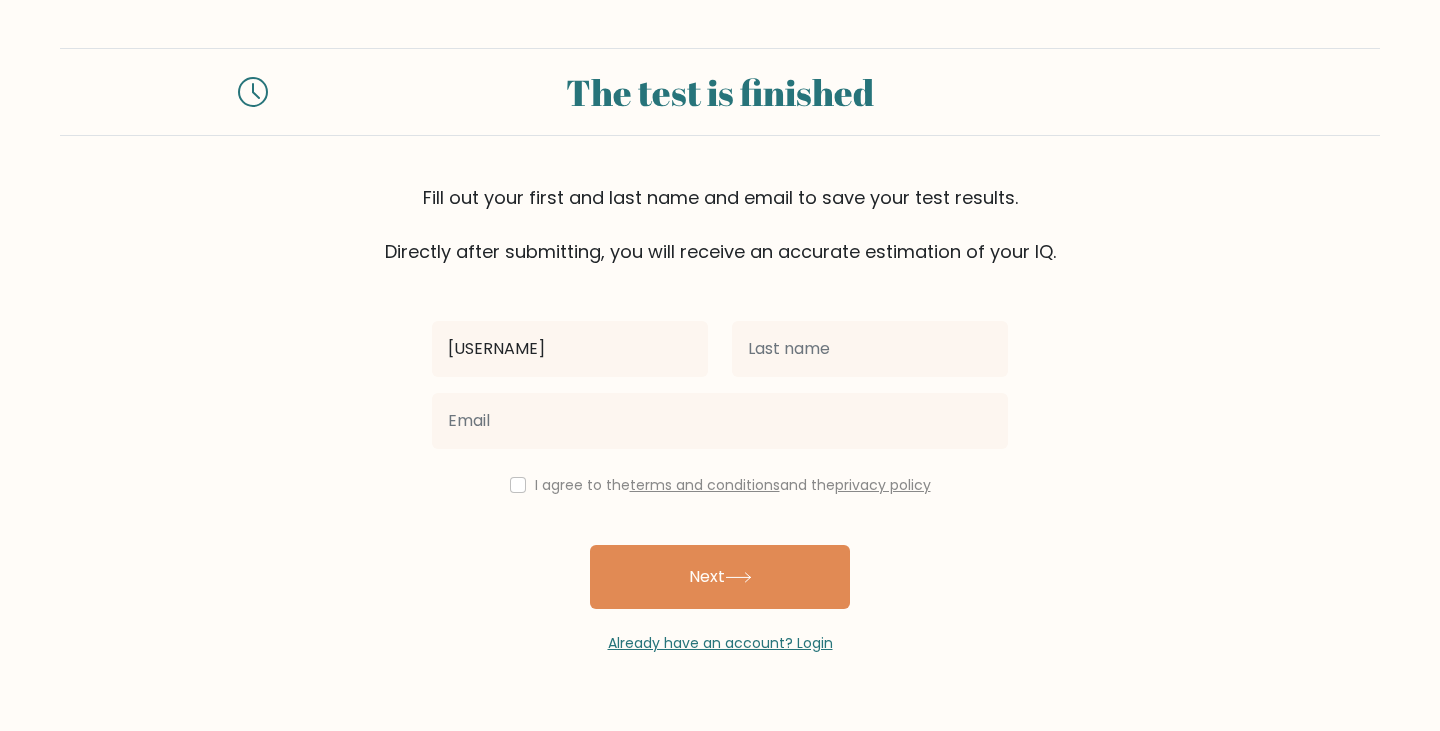 type on "Clark" 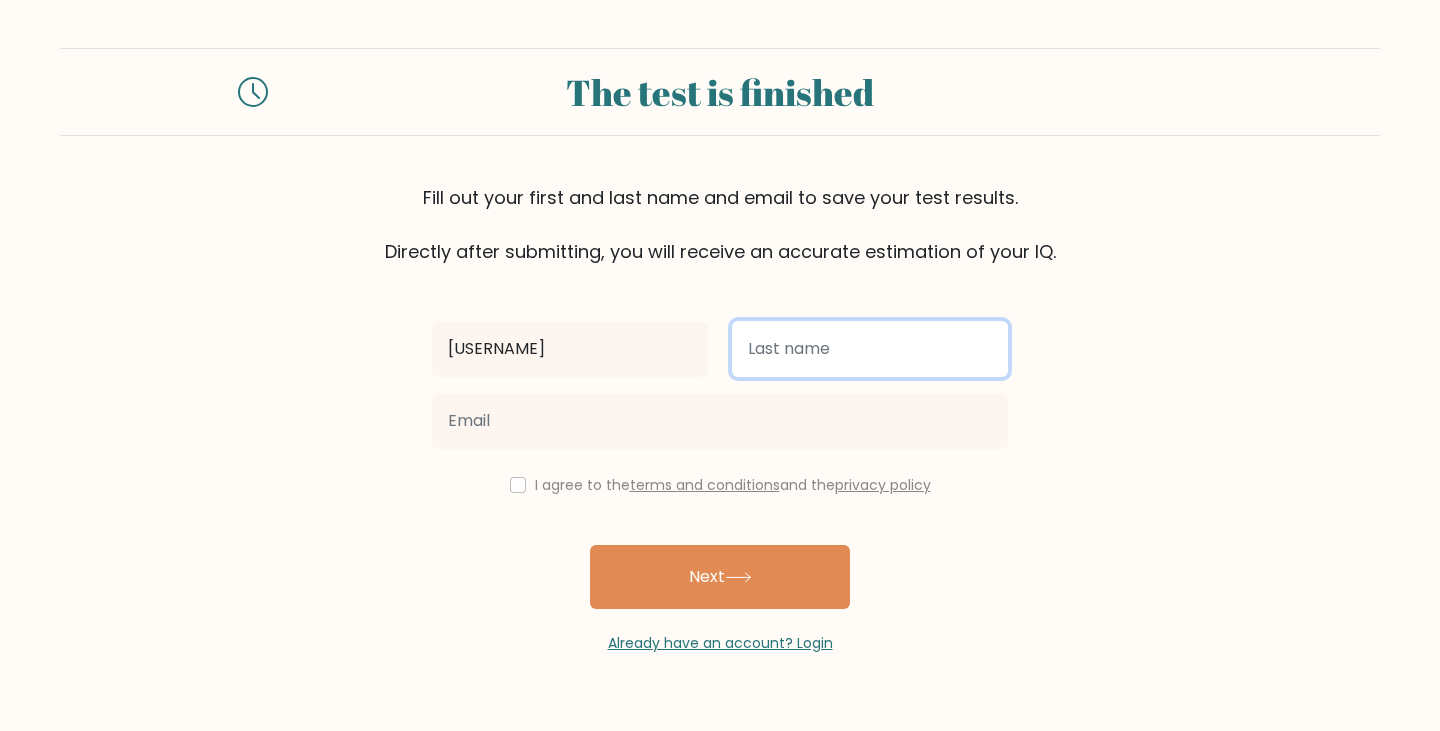 click at bounding box center [870, 349] 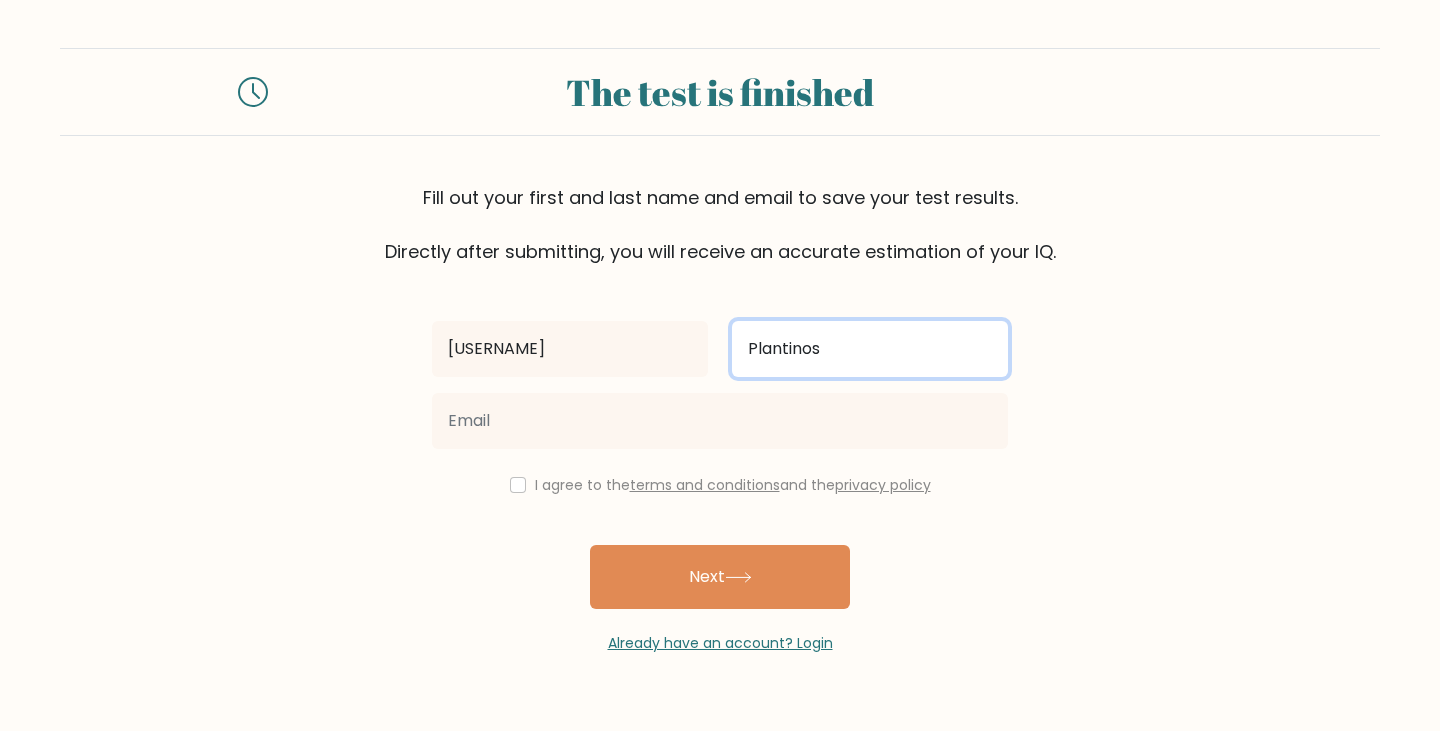 type on "Plantinos" 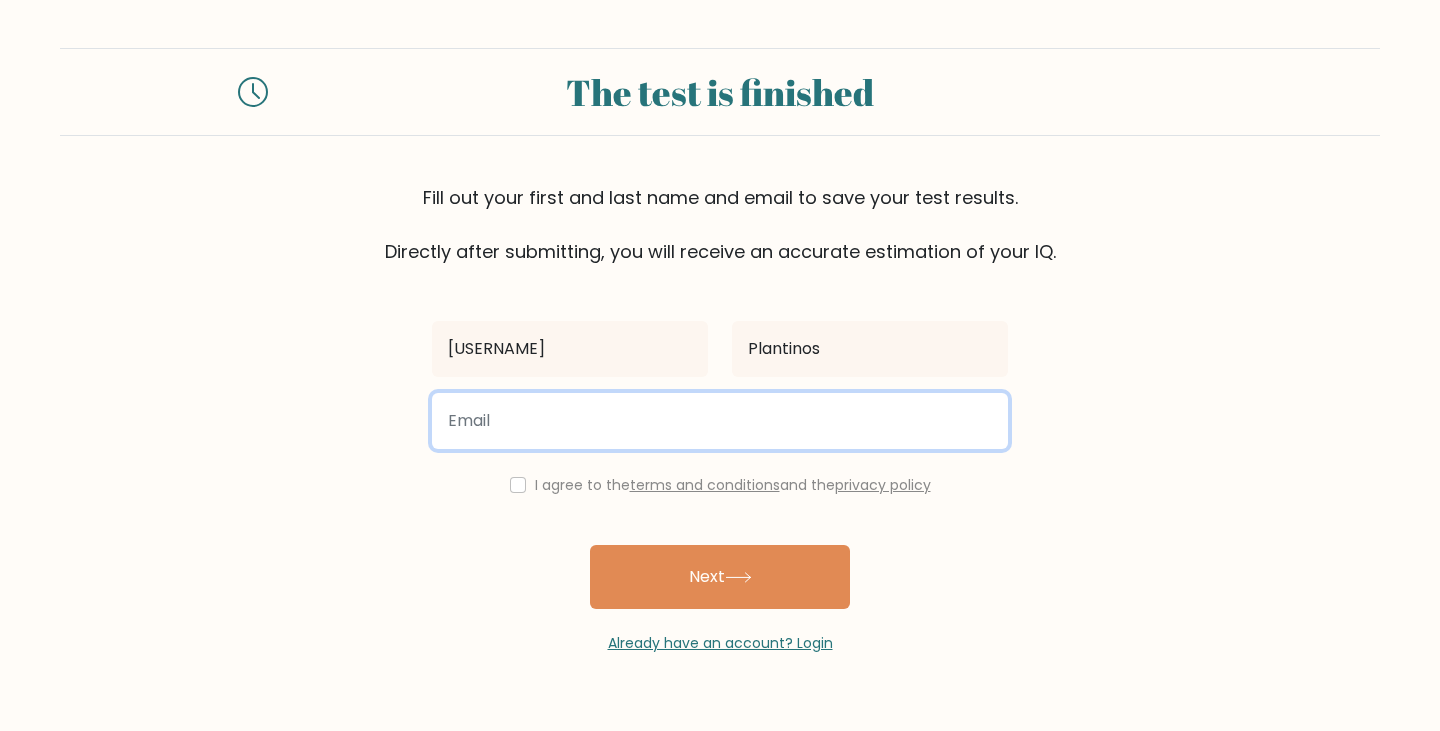 click at bounding box center (720, 421) 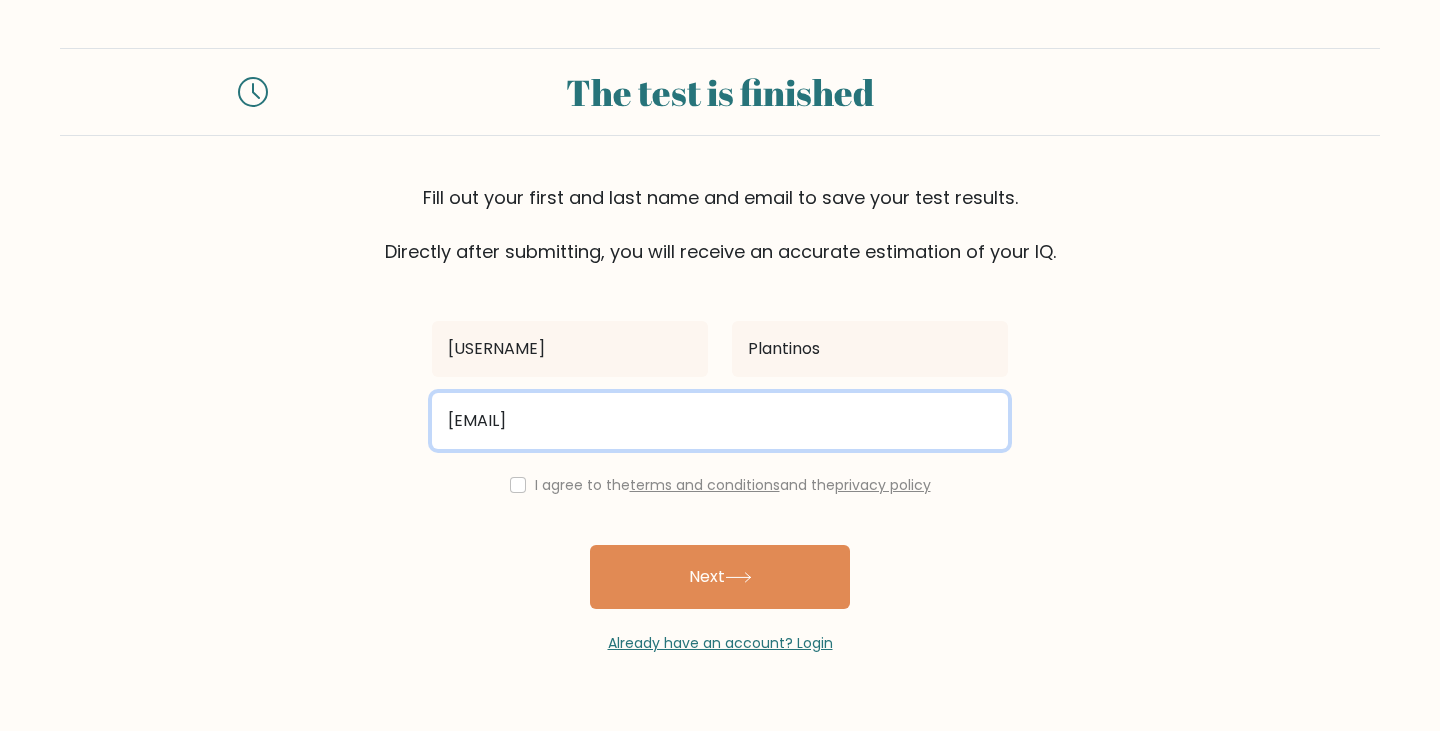 type on "clarkkenshindii@gmail.com" 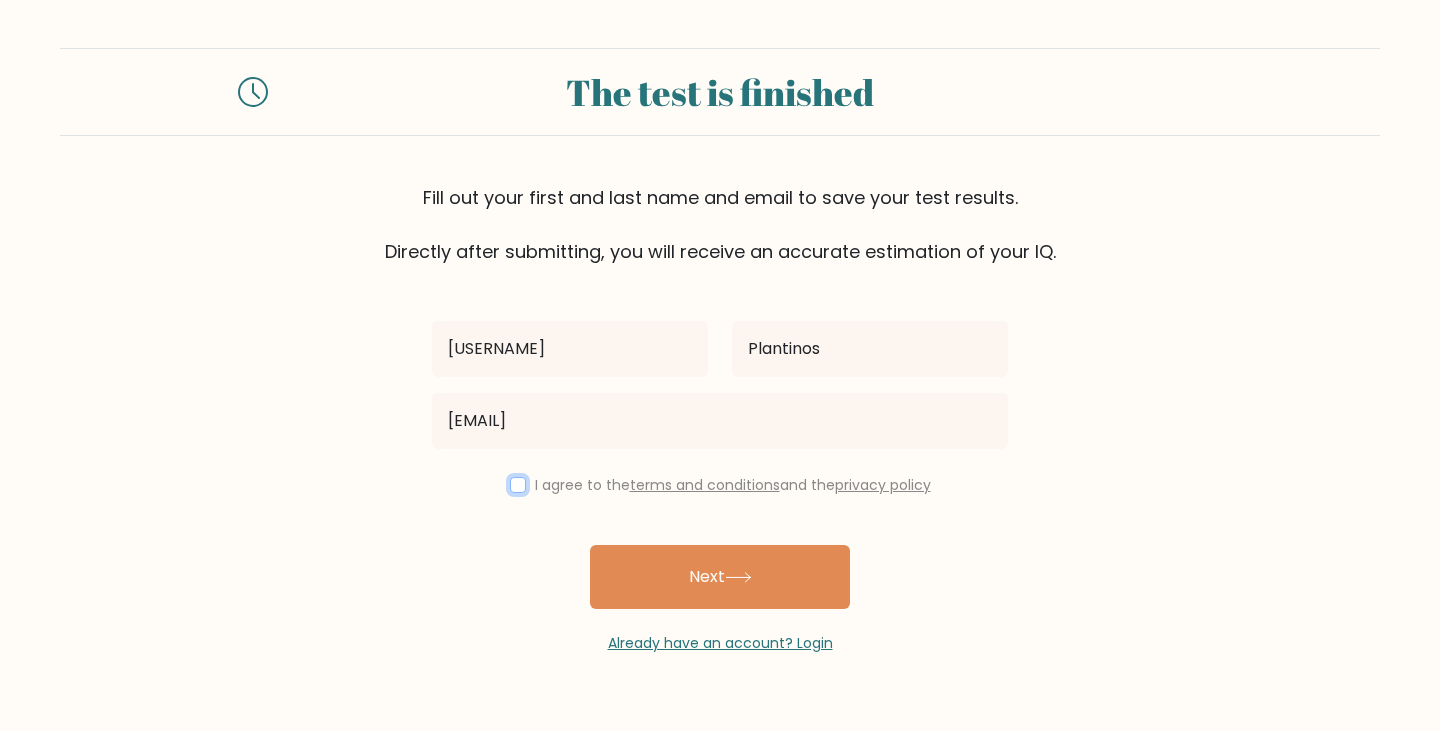 click at bounding box center (518, 485) 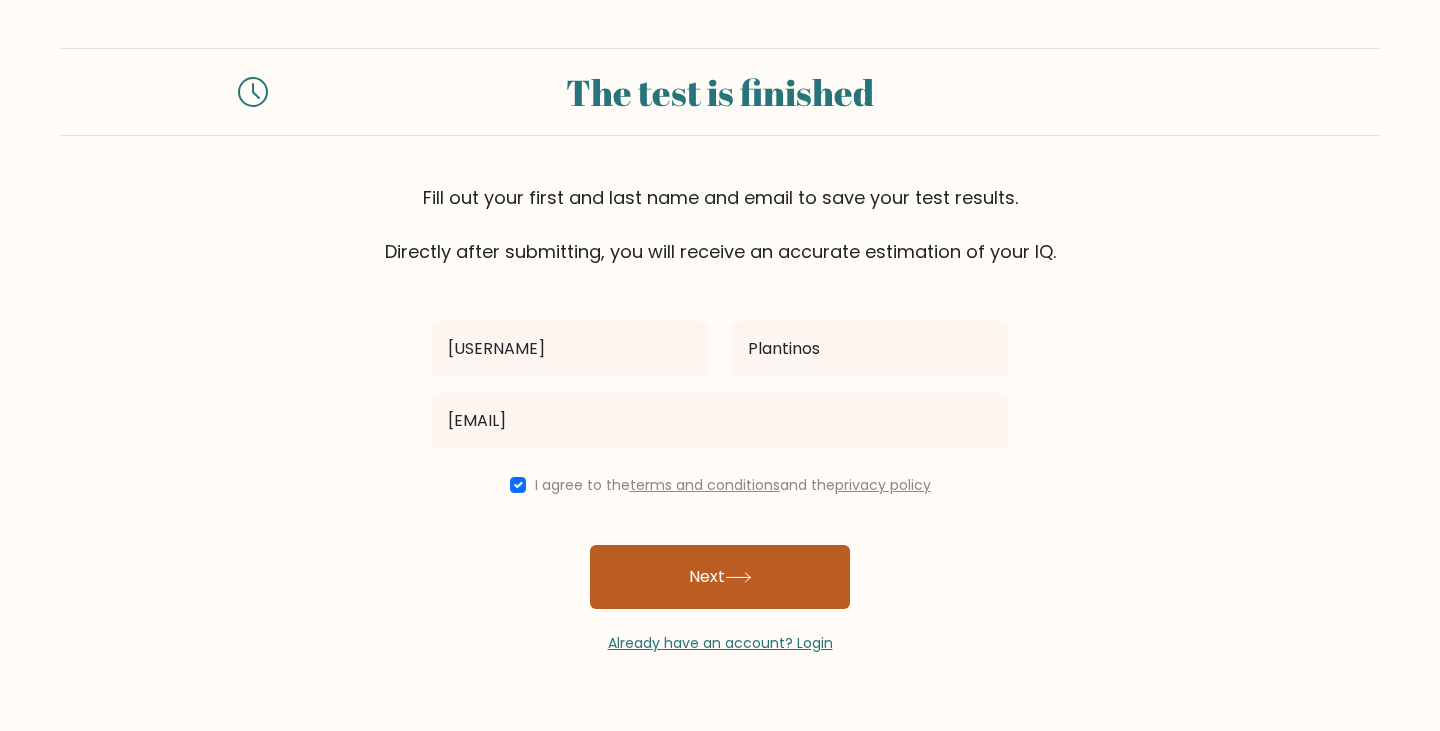 click on "Next" at bounding box center [720, 577] 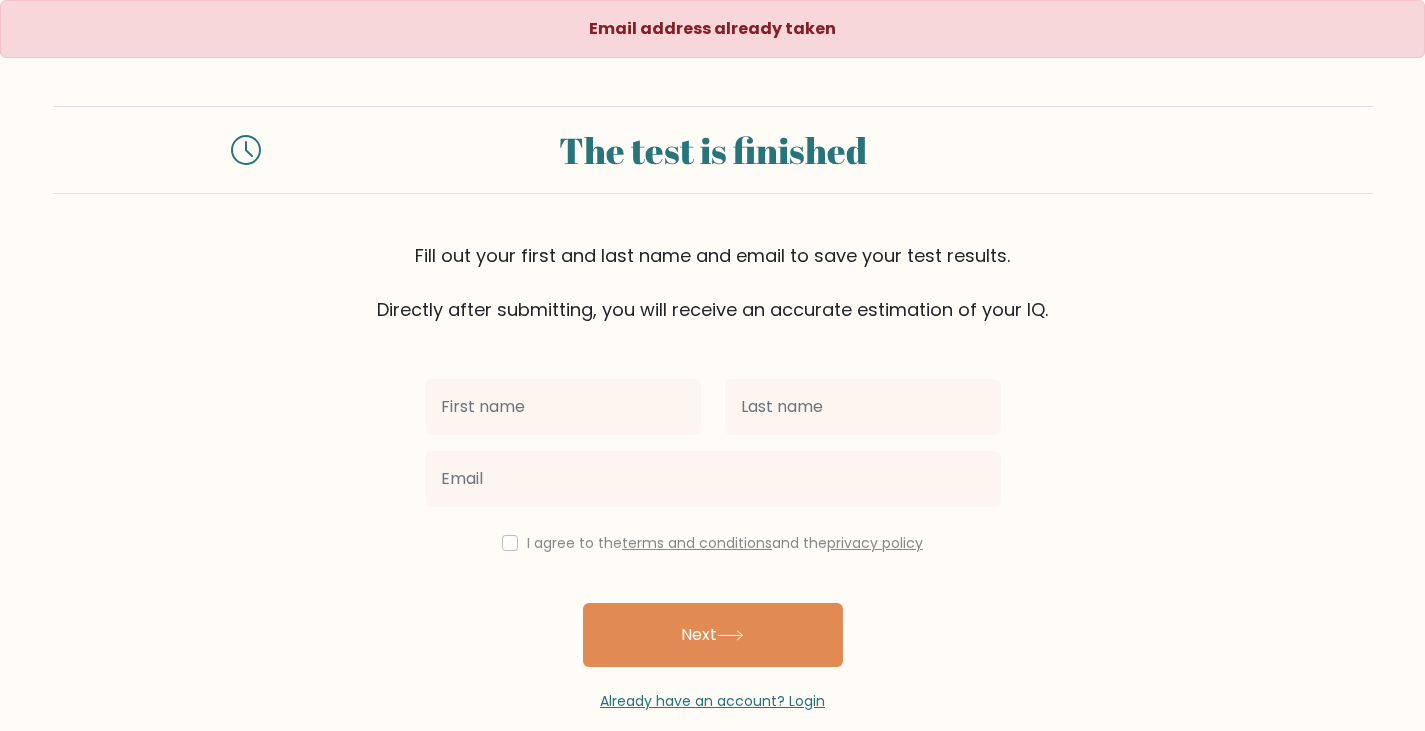 scroll, scrollTop: 0, scrollLeft: 0, axis: both 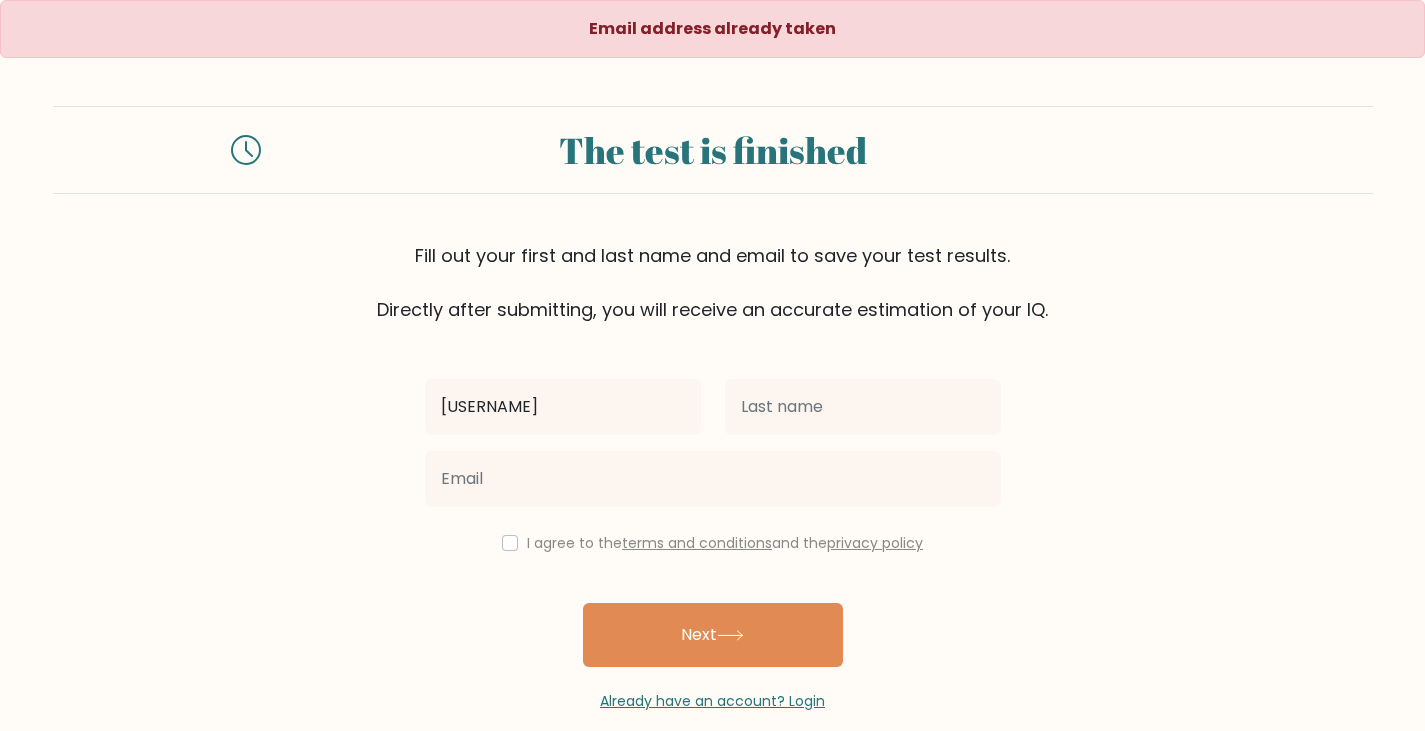 type on "[USERNAME]" 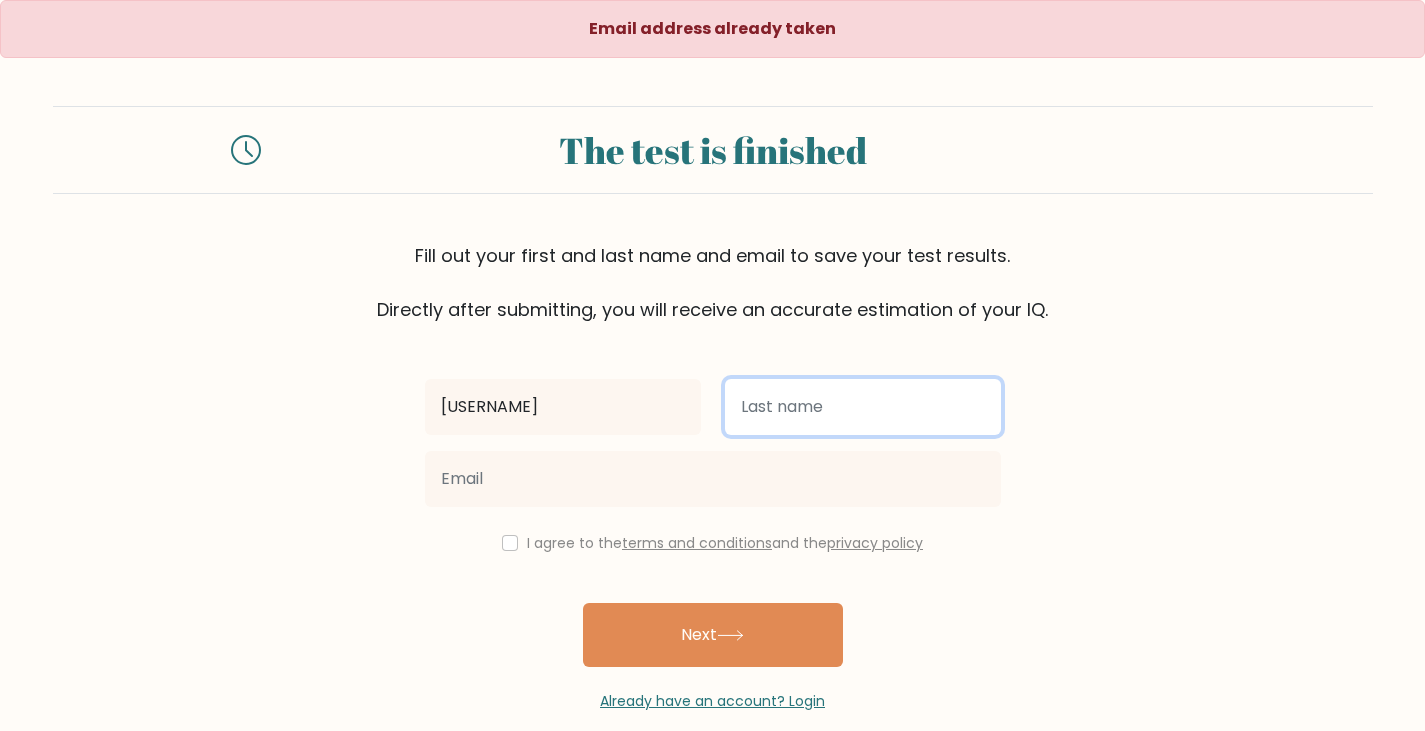 click at bounding box center (863, 407) 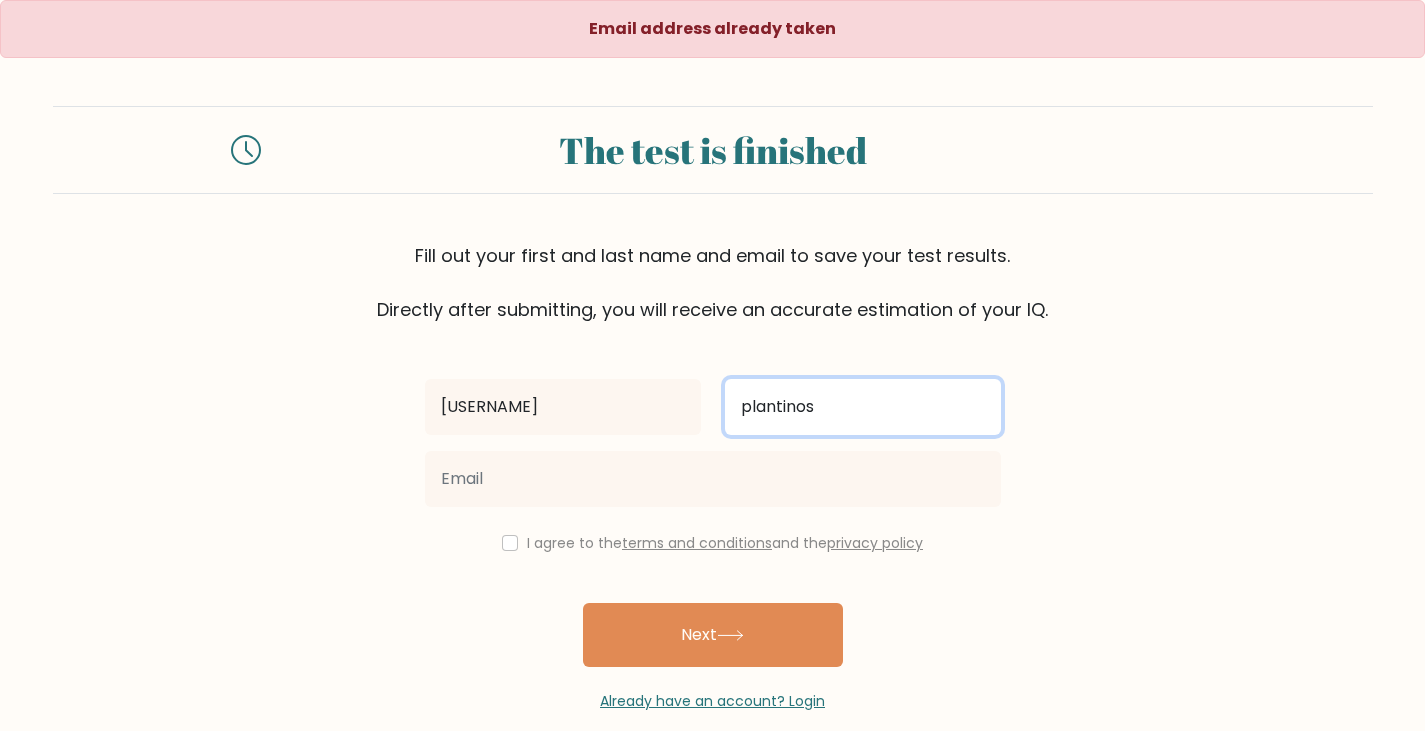 type on "plantinos" 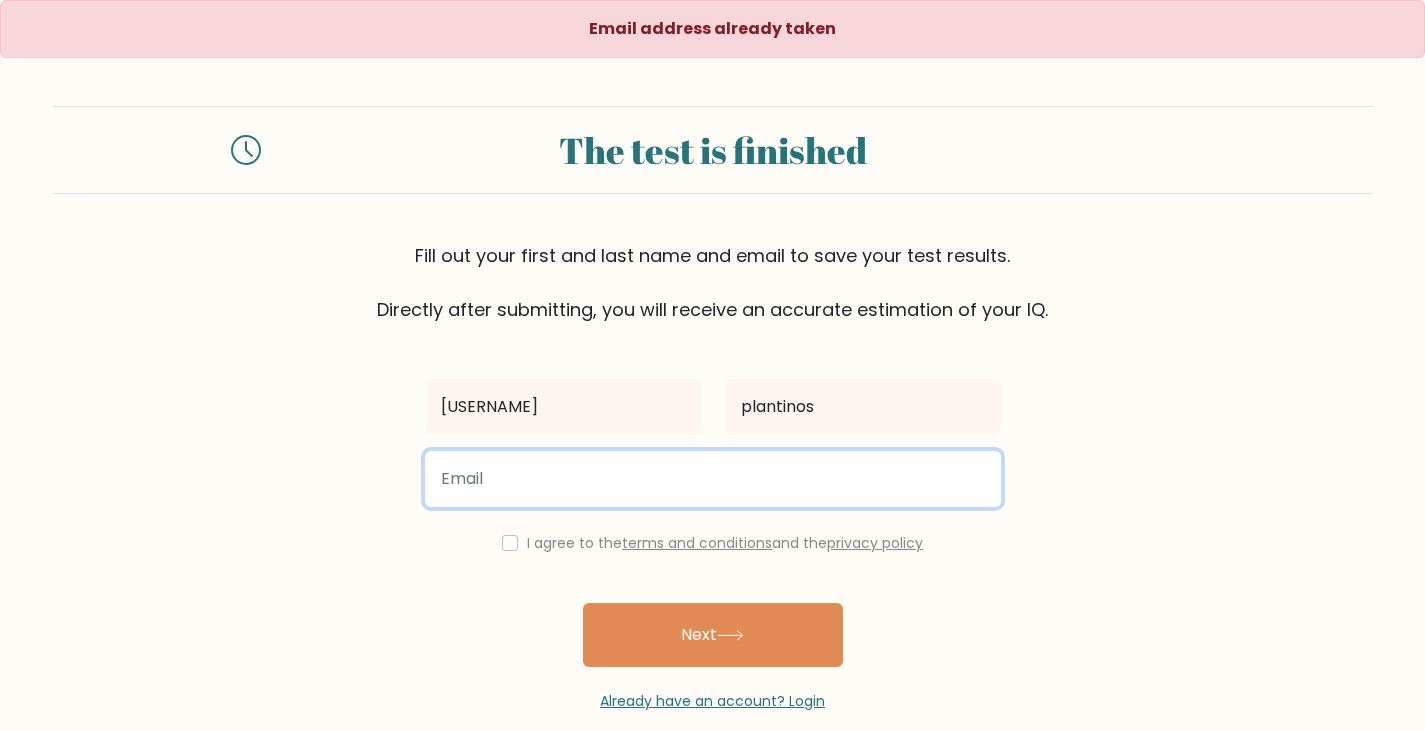 click at bounding box center [713, 479] 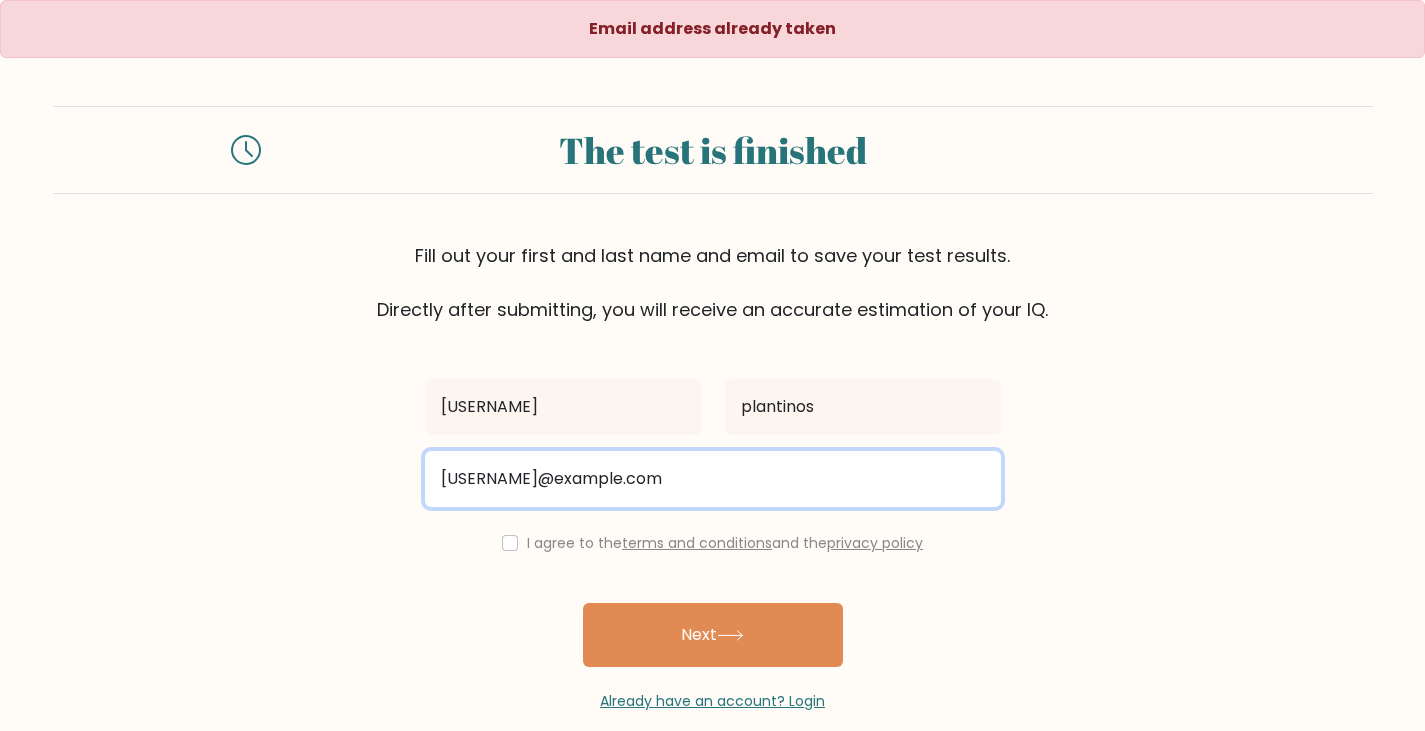 type on "[USERNAME]@example.com" 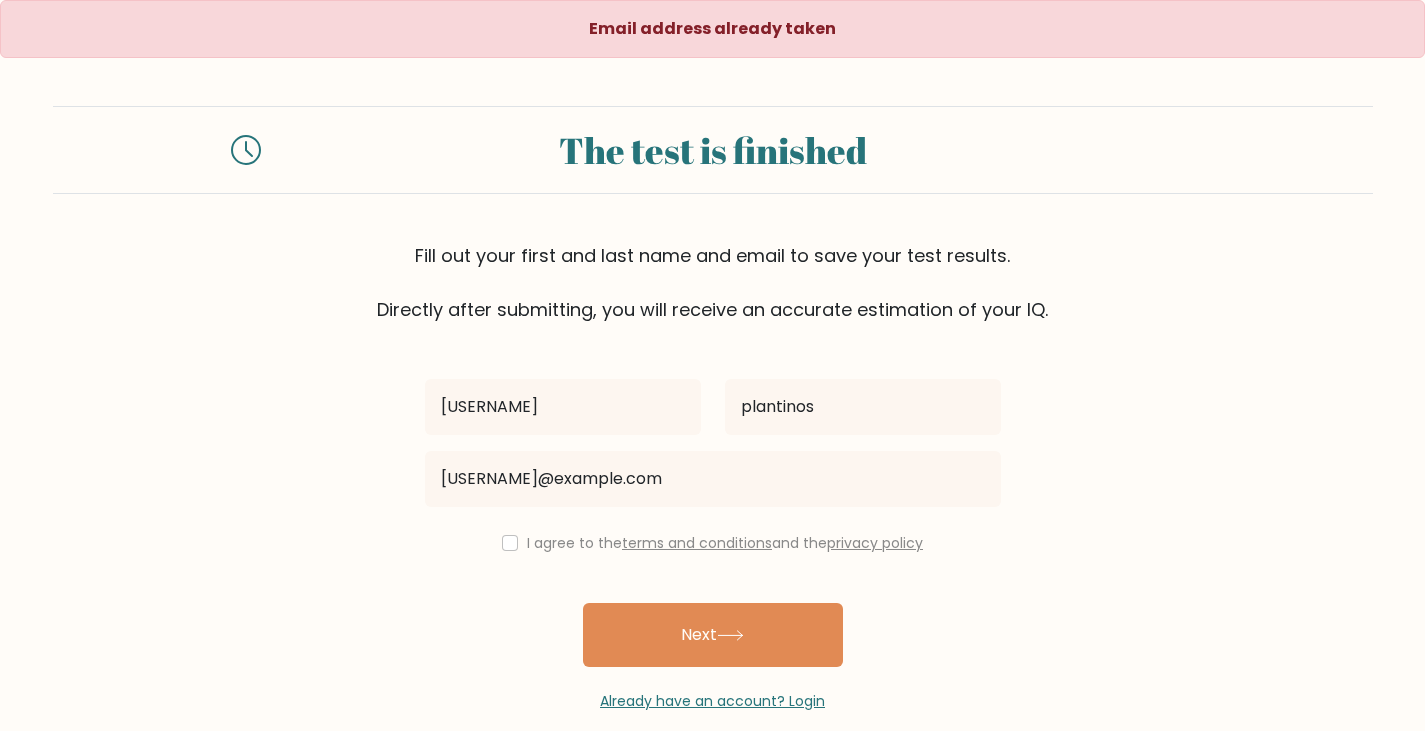 click on "I agree to the  terms and conditions  and the  privacy policy" at bounding box center (713, 543) 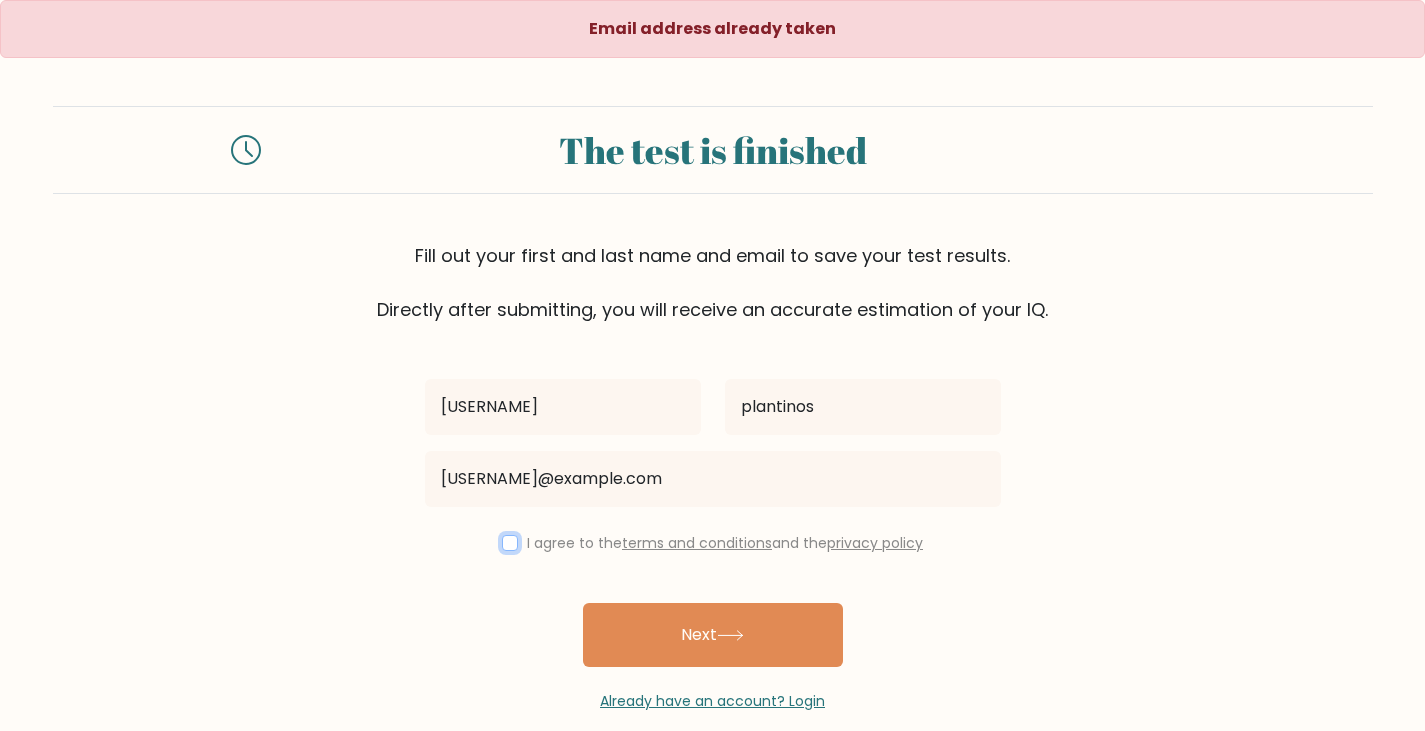 click at bounding box center (510, 543) 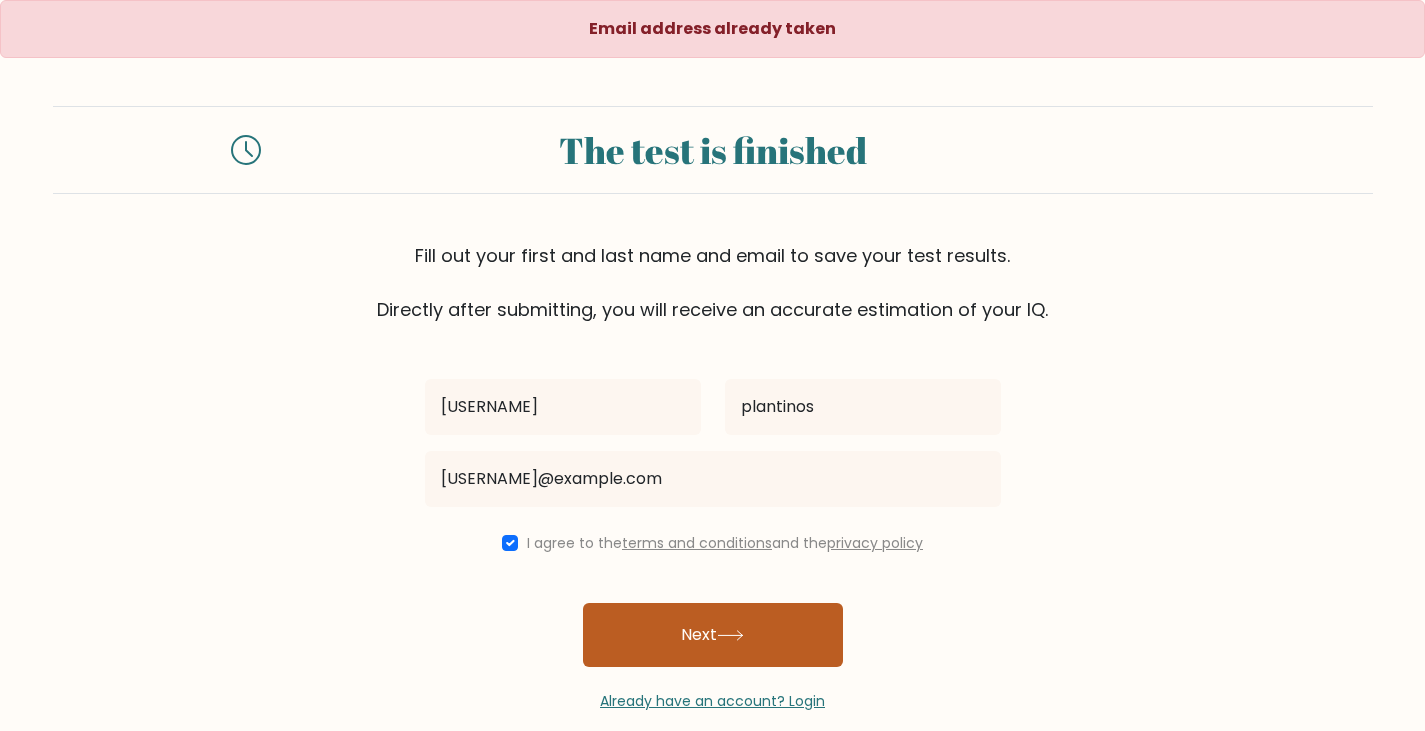 click on "Next" at bounding box center [713, 635] 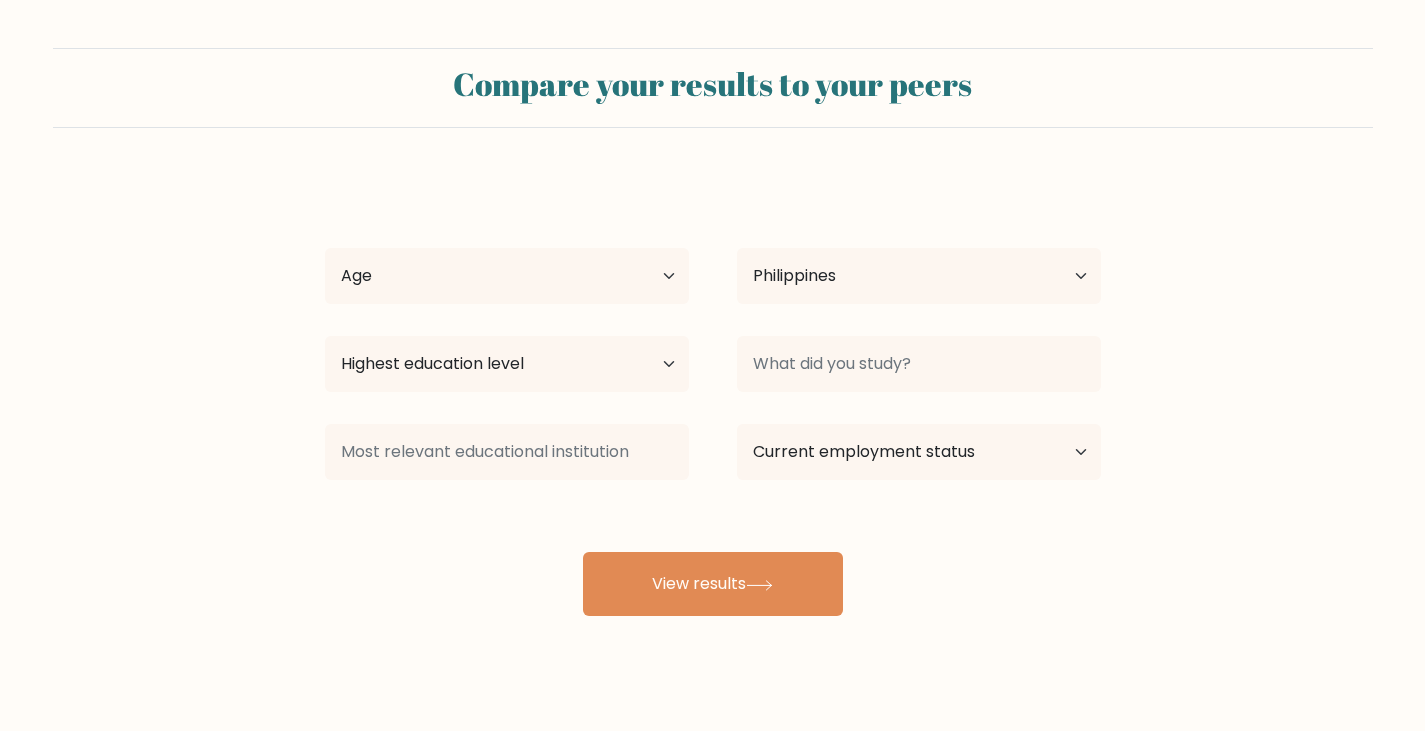select on "PH" 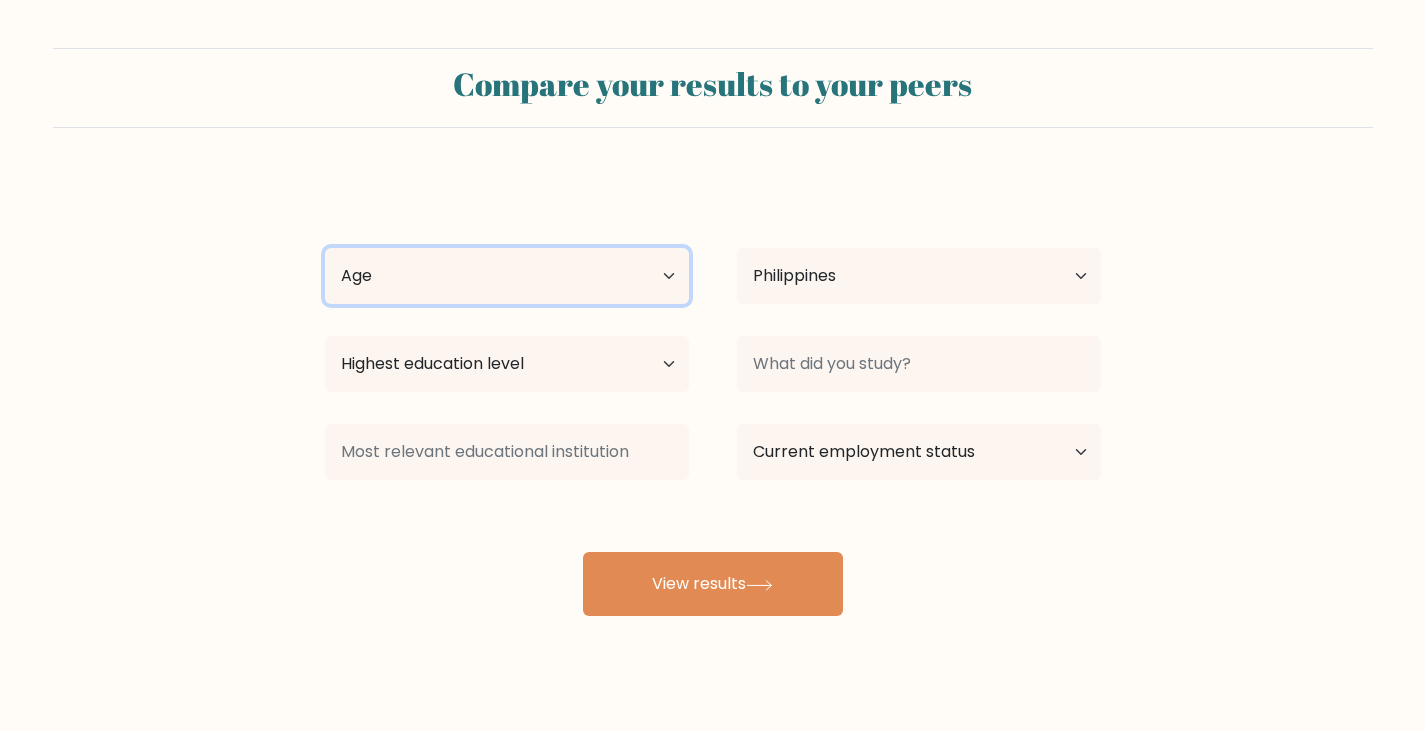 click on "Age
Under 18 years old
18-24 years old
25-34 years old
35-44 years old
45-54 years old
55-64 years old
65 years old and above" at bounding box center [507, 276] 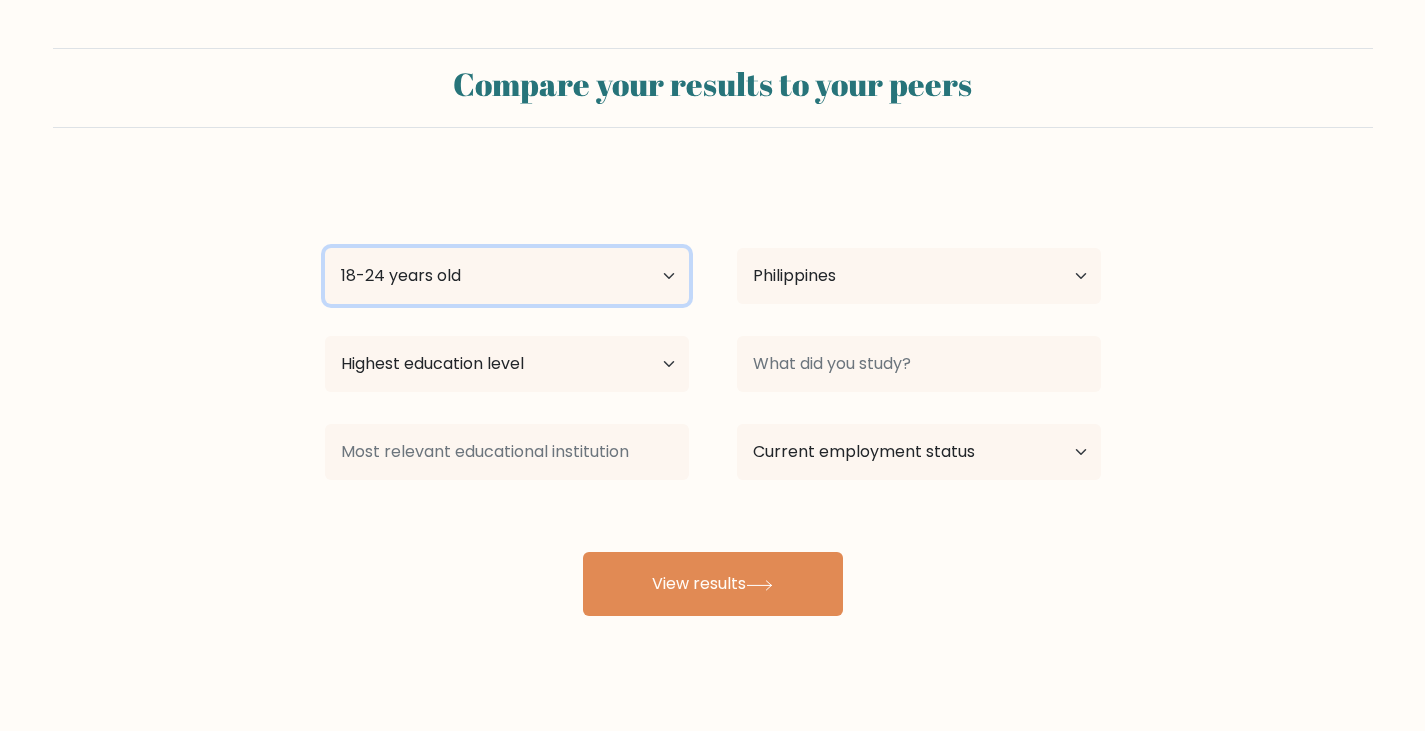 click on "Age
Under 18 years old
18-24 years old
25-34 years old
35-44 years old
45-54 years old
55-64 years old
65 years old and above" at bounding box center [507, 276] 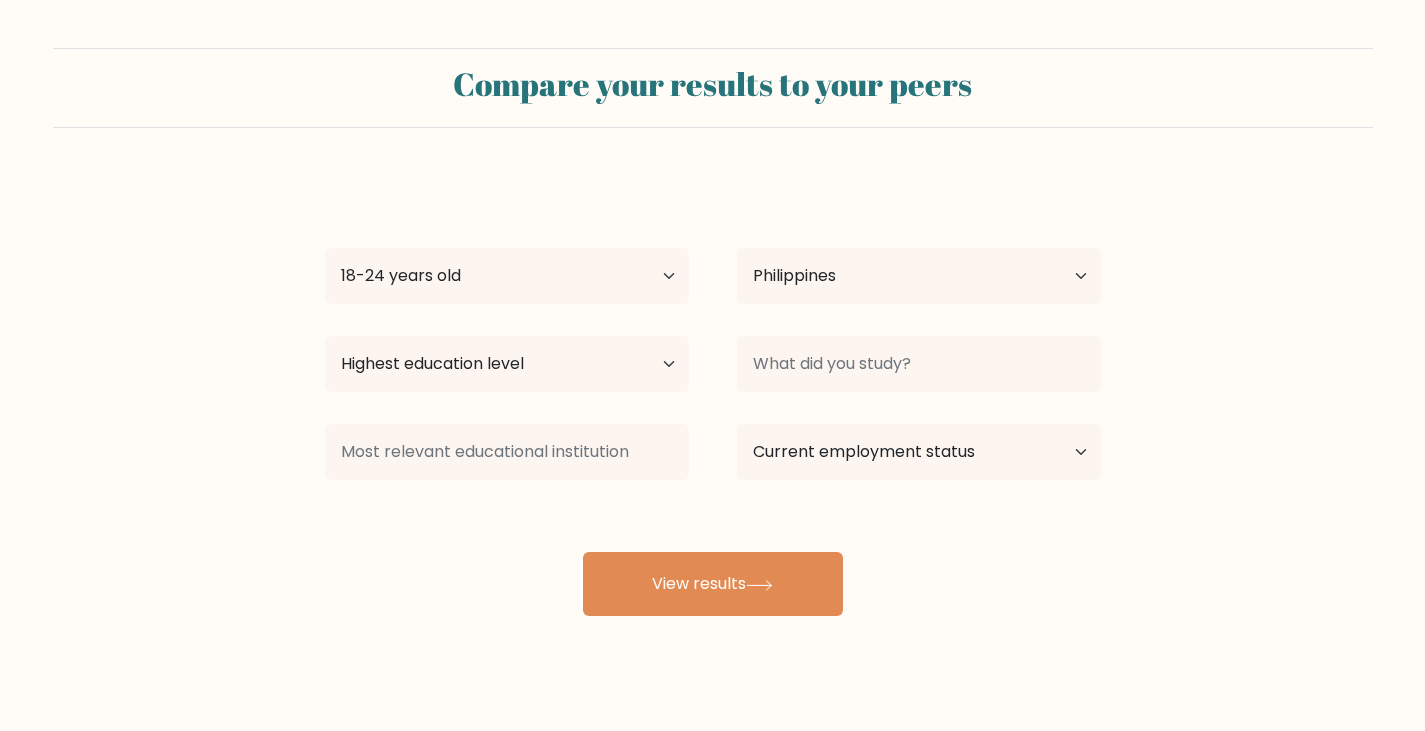 click on "Country
Afghanistan
Albania
Algeria
American Samoa
Andorra
Angola
Anguilla
Antarctica
Antigua and Barbuda
Argentina
Armenia
Aruba
Australia
Austria
Azerbaijan
Bahamas
Bahrain
Bangladesh
Barbados
Belarus
Belgium
Belize
Benin
Bermuda
Bhutan
Bolivia
Bonaire, Sint Eustatius and Saba
Bosnia and Herzegovina
Botswana
Bouvet Island
Brazil
British Indian Ocean Territory
Brunei
Bulgaria
Burkina Faso
Burundi
Cabo Verde
Cambodia
Cameroon
Canada
Cayman Islands
Central African Republic
Chad
Chile
China
Christmas Island
Cocos (Keeling) Islands
Colombia
Comoros
Congo
Congo (the Democratic Republic of the)
Cook Islands
Costa Rica
Côte d'Ivoire Cuba" at bounding box center [919, 276] 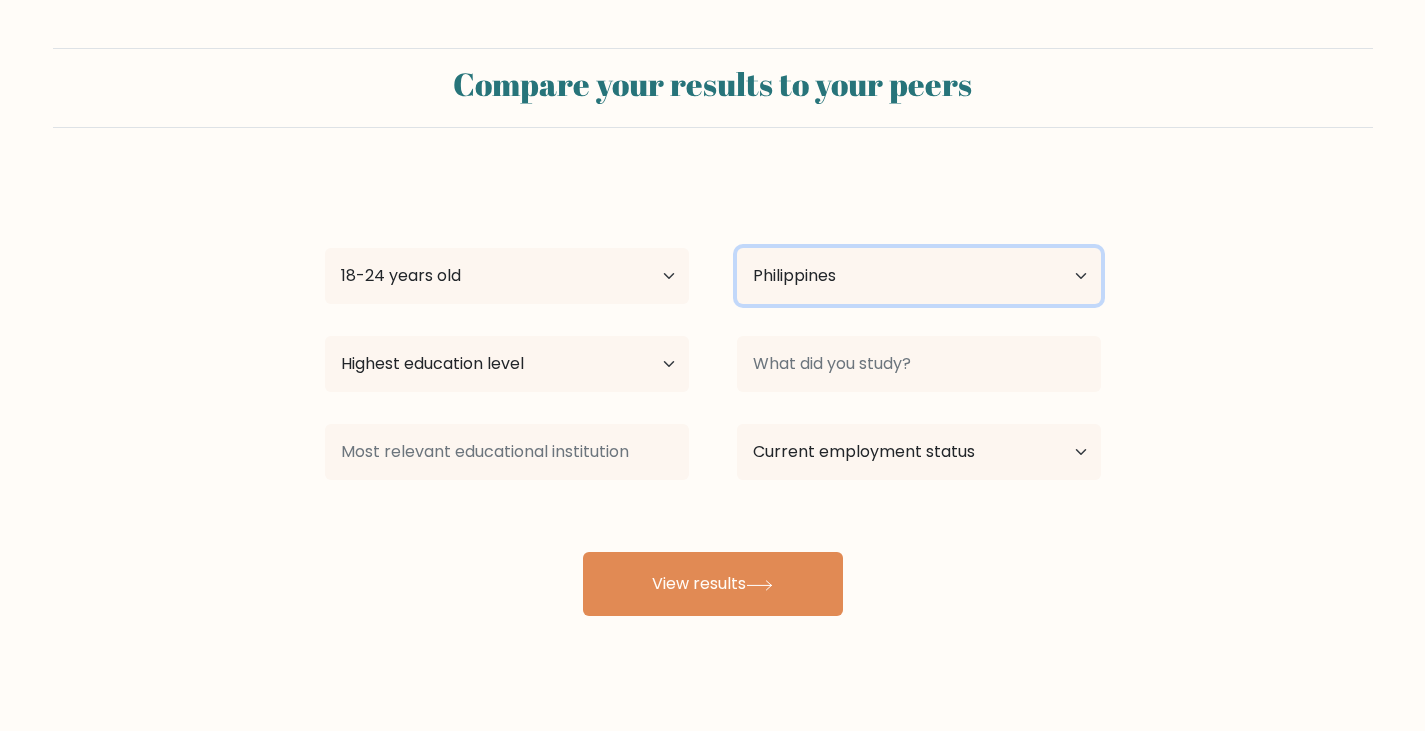 click on "Country
Afghanistan
Albania
Algeria
American Samoa
Andorra
Angola
Anguilla
Antarctica
Antigua and Barbuda
Argentina
Armenia
Aruba
Australia
Austria
Azerbaijan
Bahamas
Bahrain
Bangladesh
Barbados
Belarus
Belgium
Belize
Benin
Bermuda
Bhutan
Bolivia
Bonaire, Sint Eustatius and Saba
Bosnia and Herzegovina
Botswana
Bouvet Island
Brazil
British Indian Ocean Territory
Brunei
Bulgaria
Burkina Faso
Burundi
Cabo Verde
Cambodia
Cameroon
Canada
Cayman Islands
Central African Republic
Chad
Chile
China
Christmas Island
Cocos (Keeling) Islands
Colombia
Comoros
Congo
Congo (the Democratic Republic of the)
Cook Islands
Costa Rica
Côte d'Ivoire
Croatia
Cuba" at bounding box center (919, 276) 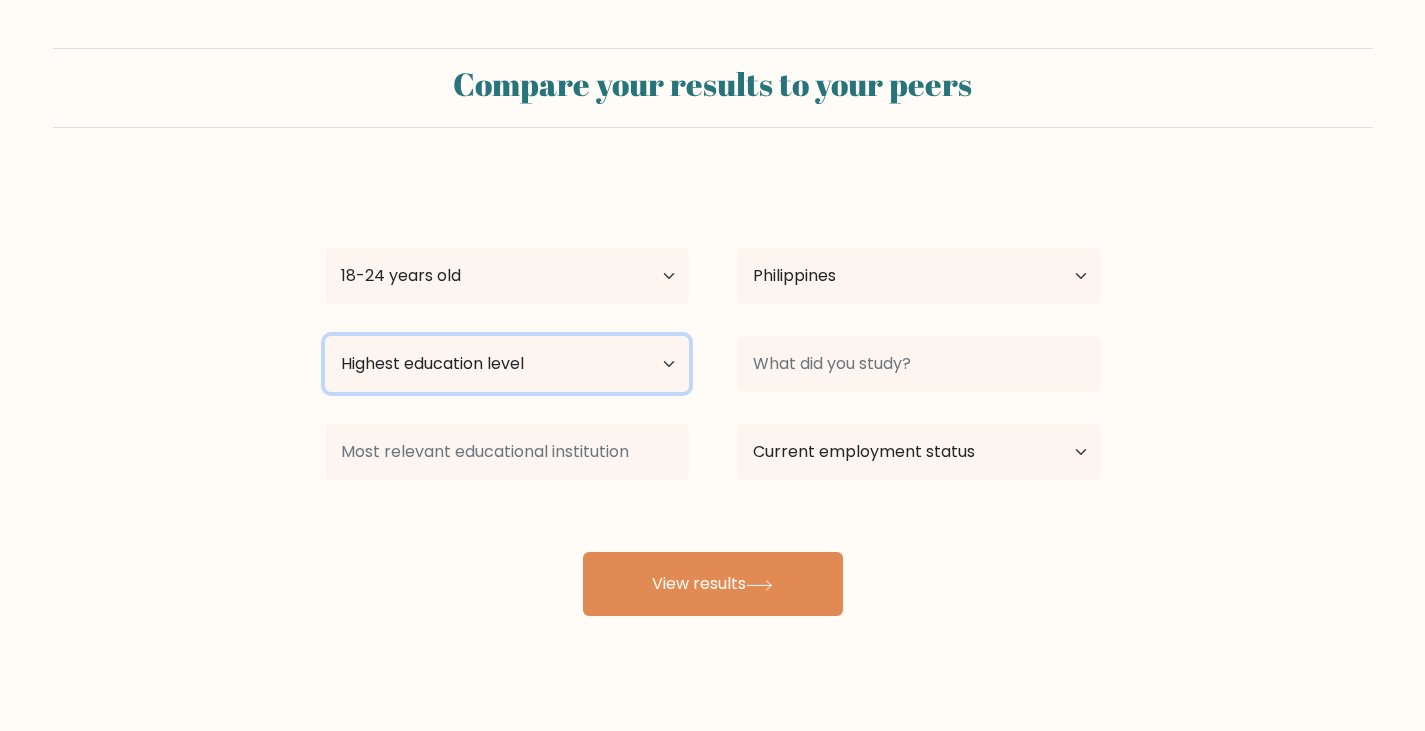 click on "Highest education level
No schooling
Primary
Lower Secondary
Upper Secondary
Occupation Specific
Bachelor's degree
Master's degree
Doctoral degree" at bounding box center [507, 364] 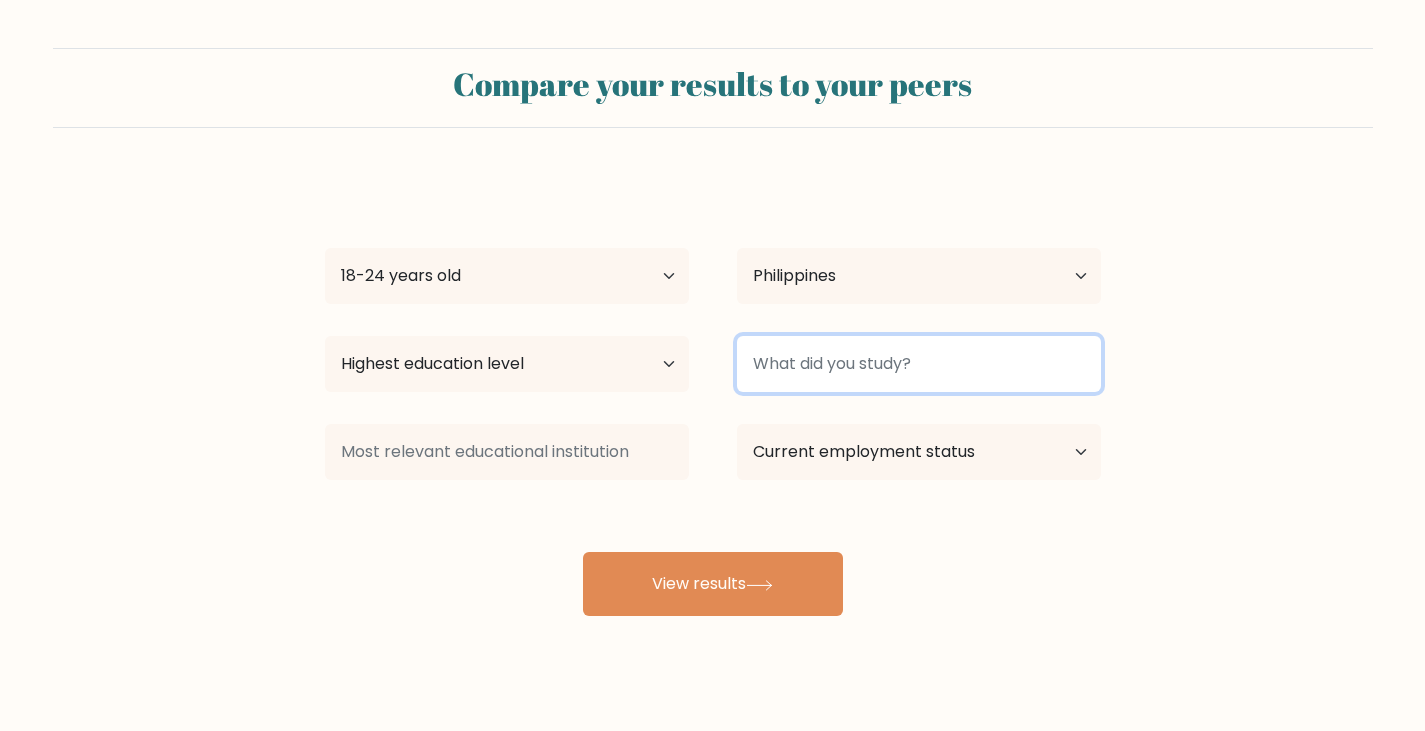 click at bounding box center (919, 364) 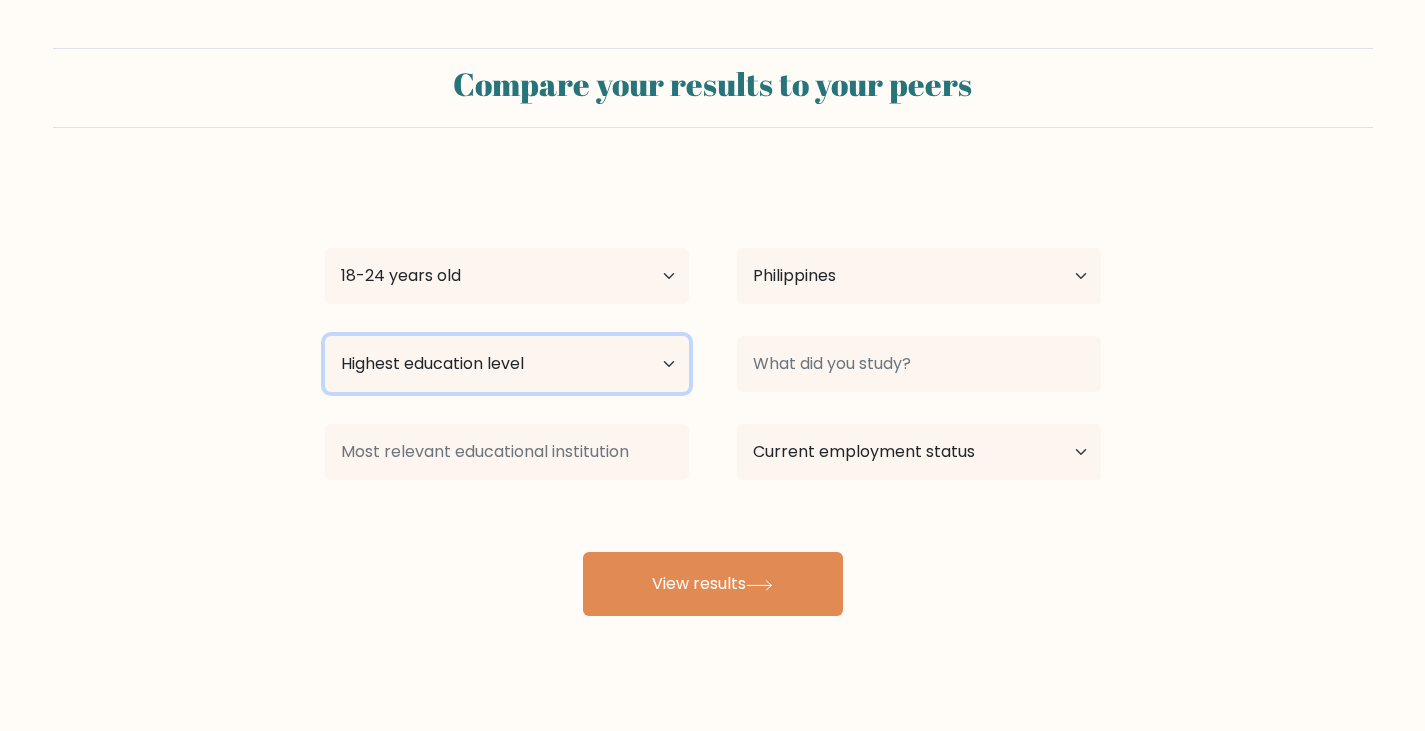 click on "Highest education level
No schooling
Primary
Lower Secondary
Upper Secondary
Occupation Specific
Bachelor's degree
Master's degree
Doctoral degree" at bounding box center [507, 364] 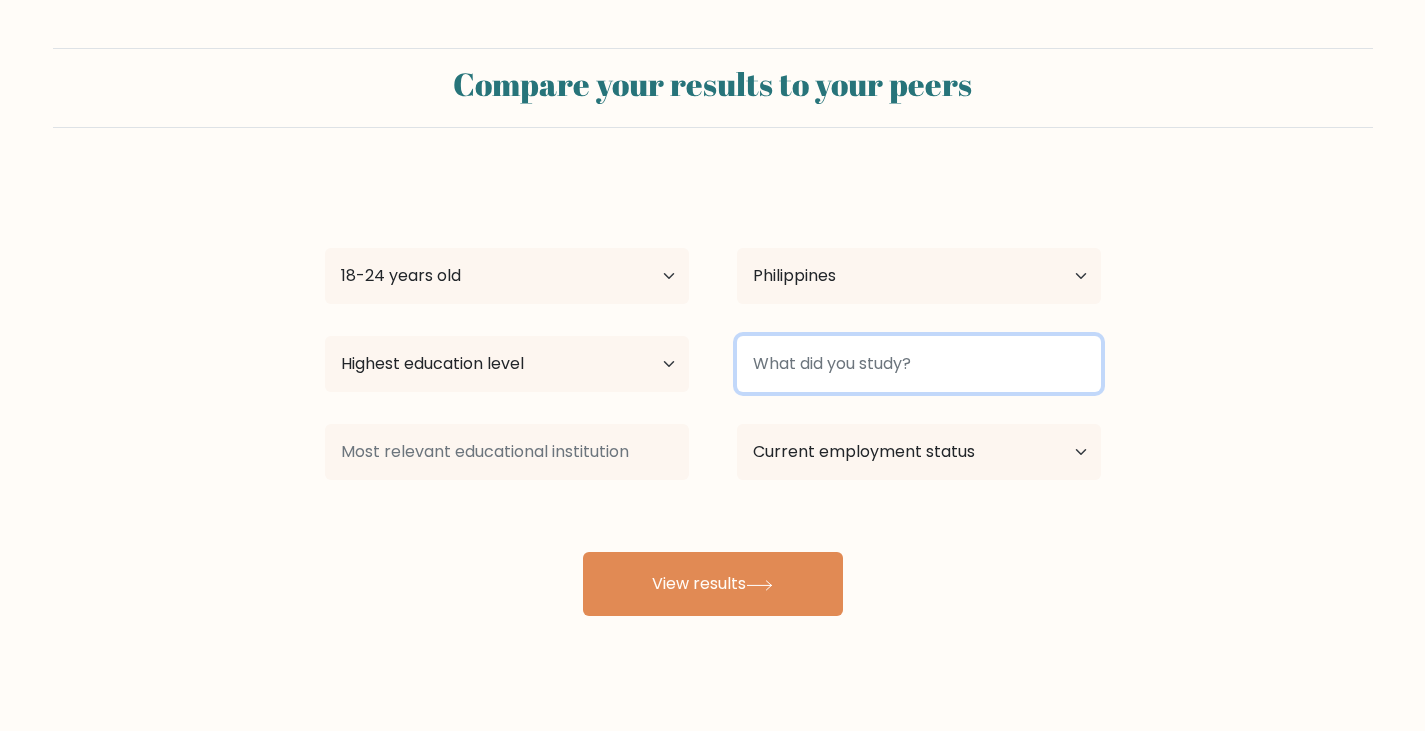 click at bounding box center [919, 364] 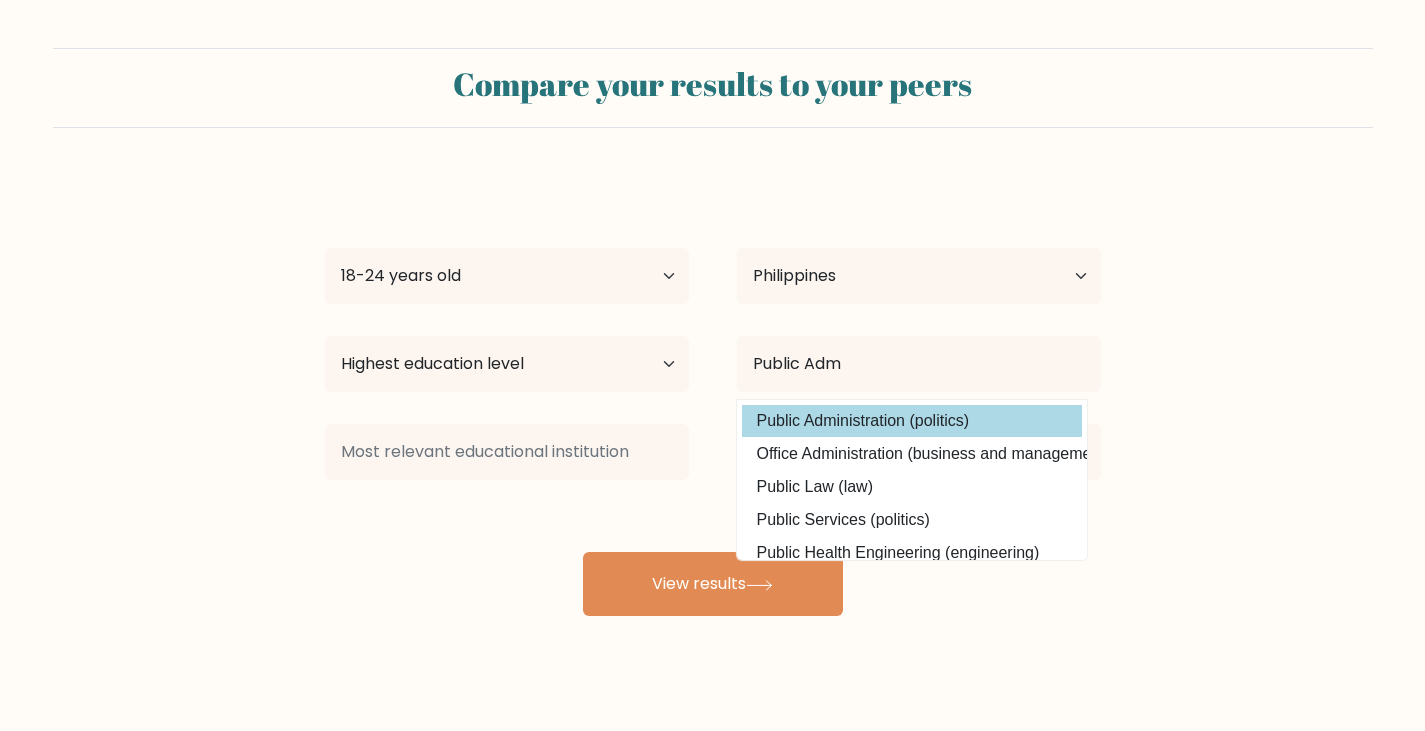 click on "Public Administration (politics)" at bounding box center (912, 421) 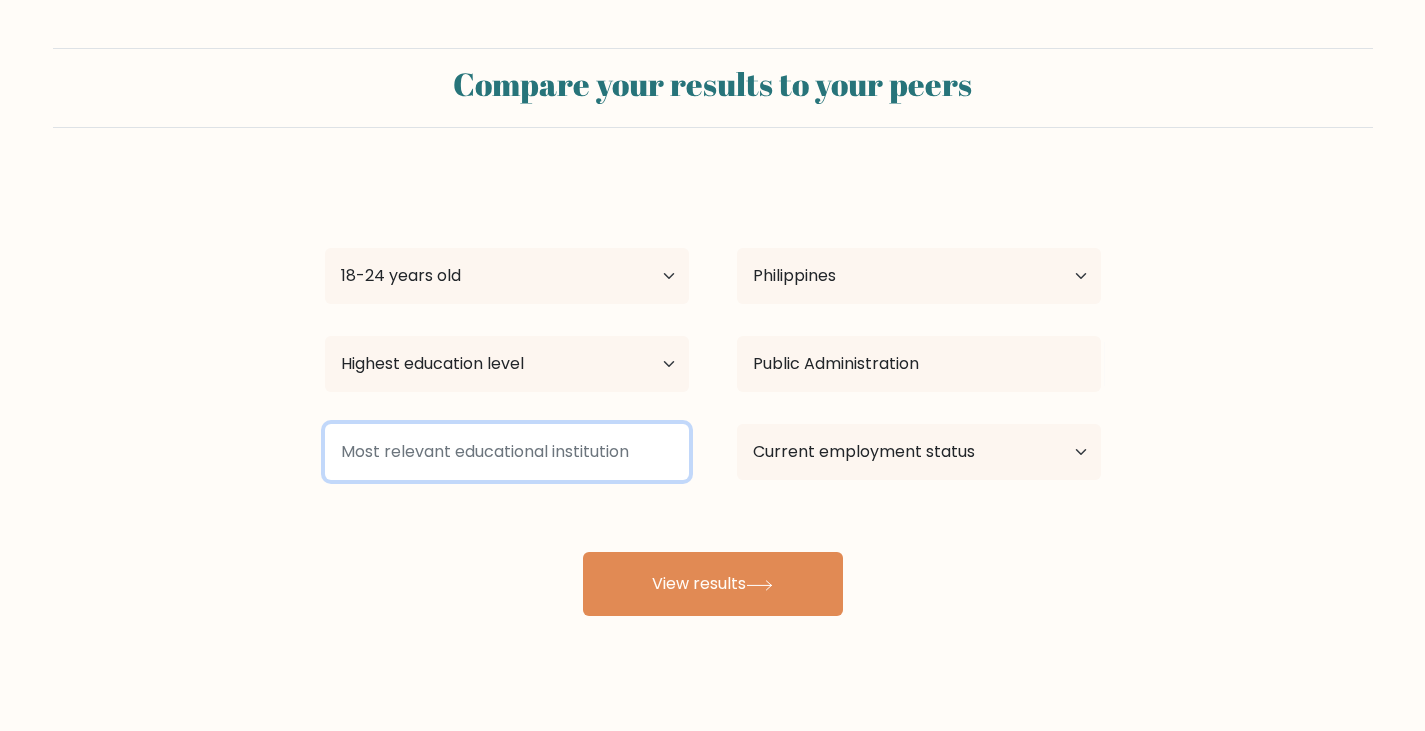 click at bounding box center [507, 452] 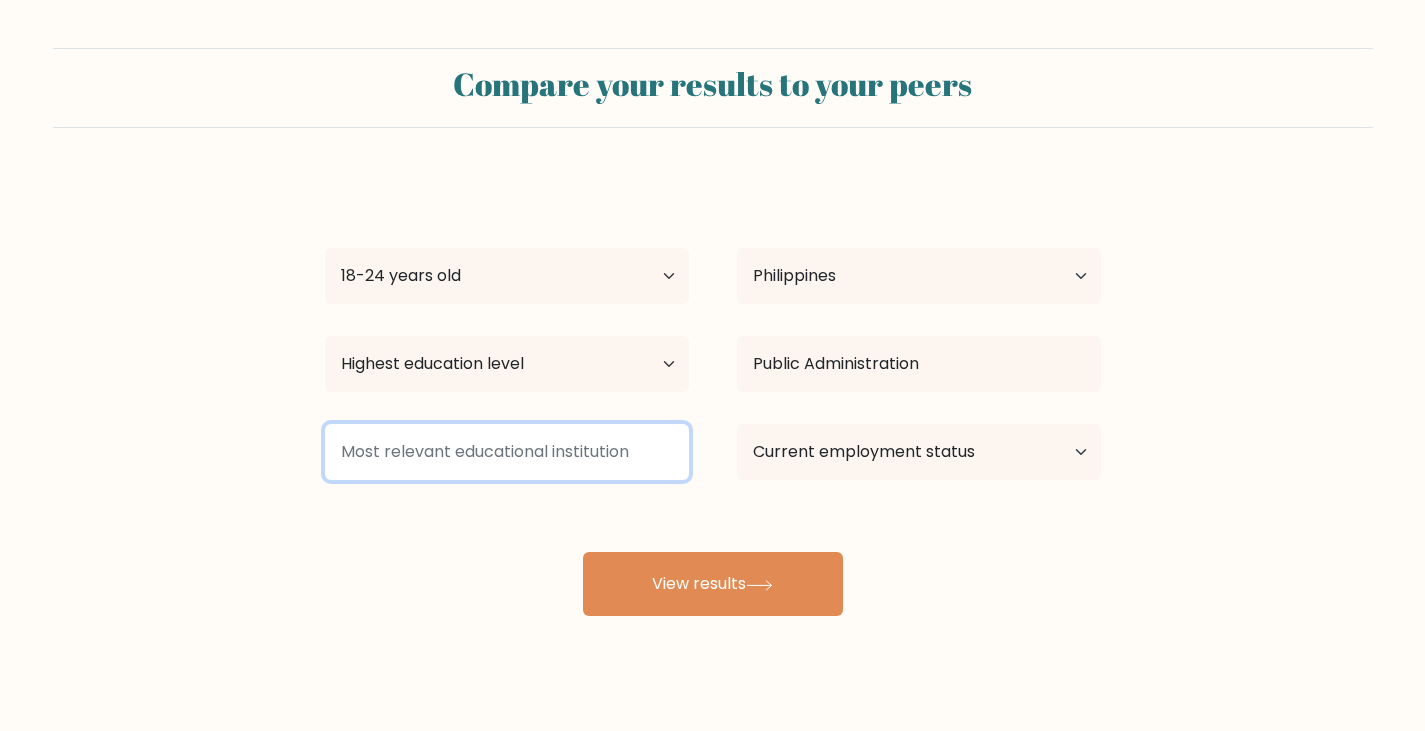 click at bounding box center (507, 452) 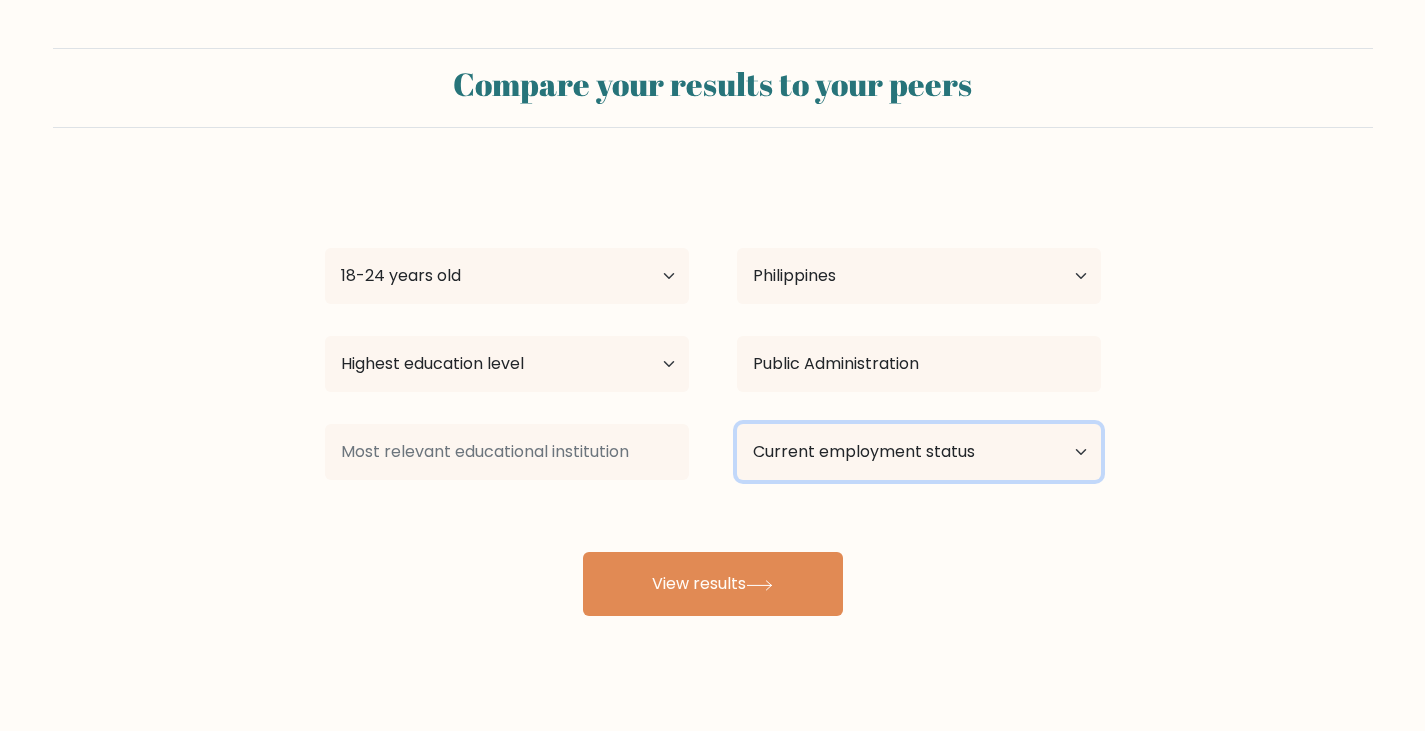 click on "Current employment status
Employed
Student
Retired
Other / prefer not to answer" at bounding box center [919, 452] 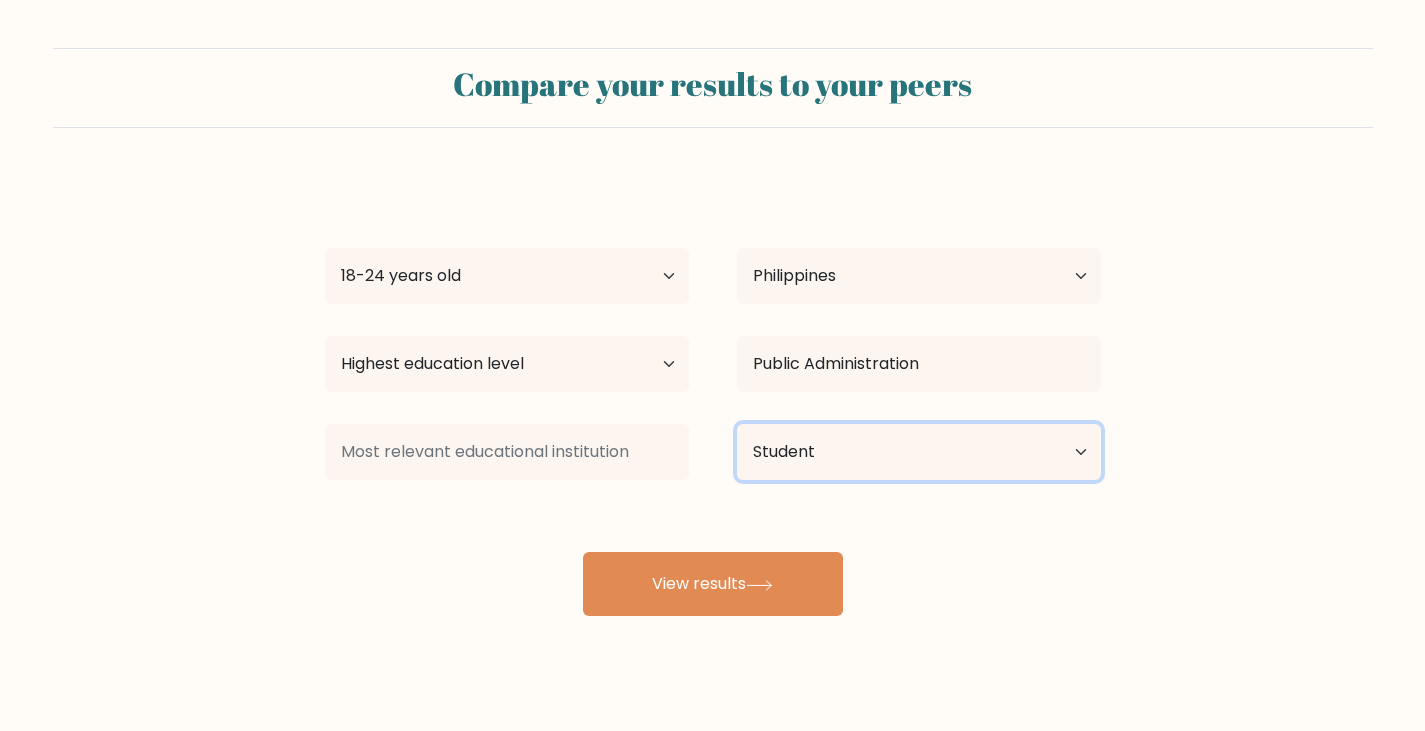 click on "Current employment status
Employed
Student
Retired
Other / prefer not to answer" at bounding box center (919, 452) 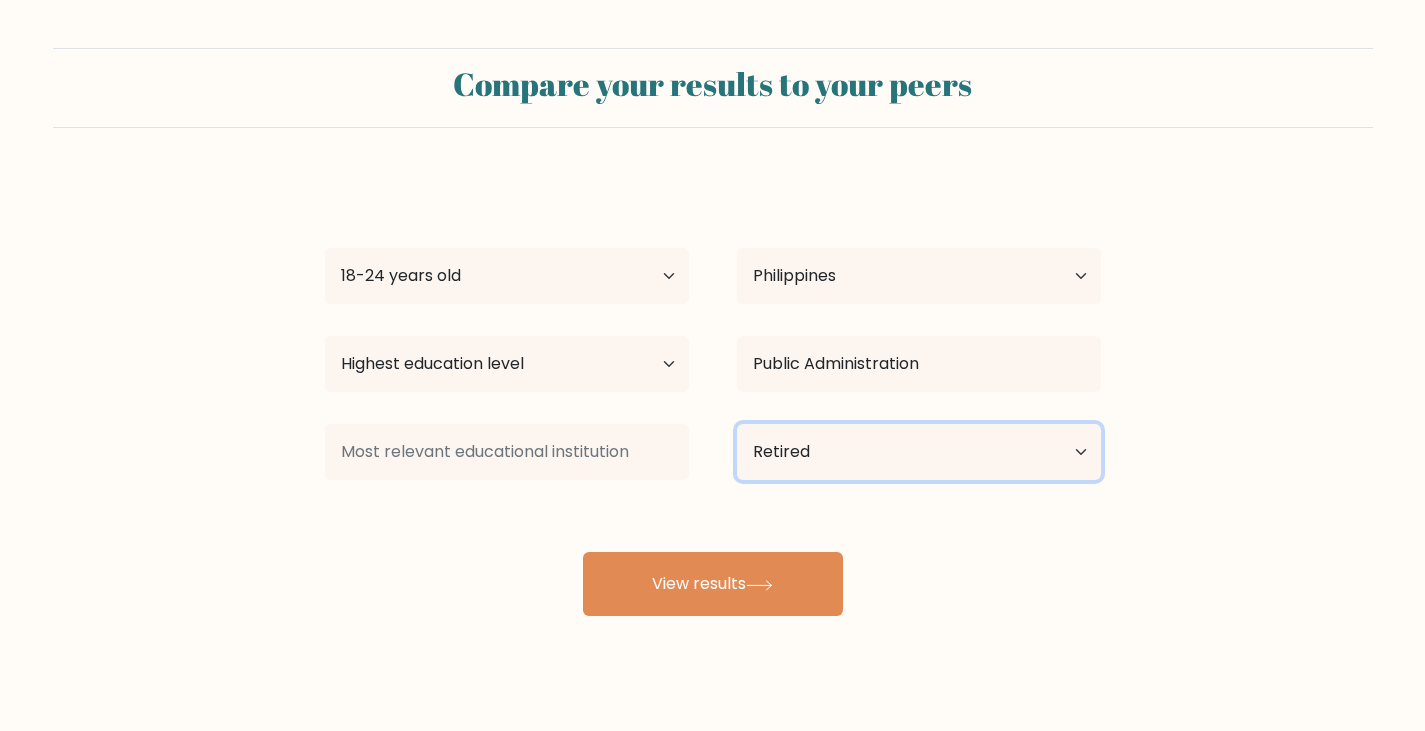 click on "Current employment status
Employed
Student
Retired
Other / prefer not to answer" at bounding box center (919, 452) 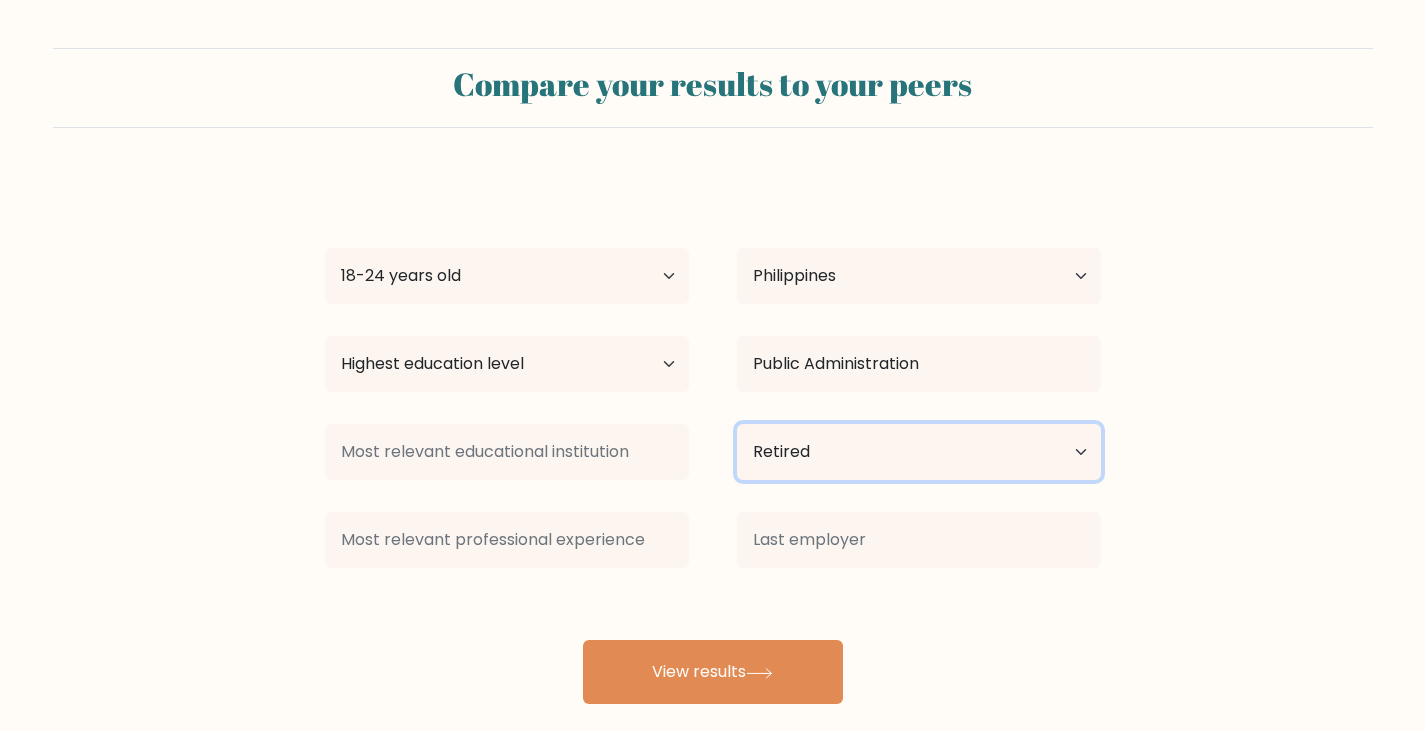 click on "Current employment status
Employed
Student
Retired
Other / prefer not to answer" at bounding box center (919, 452) 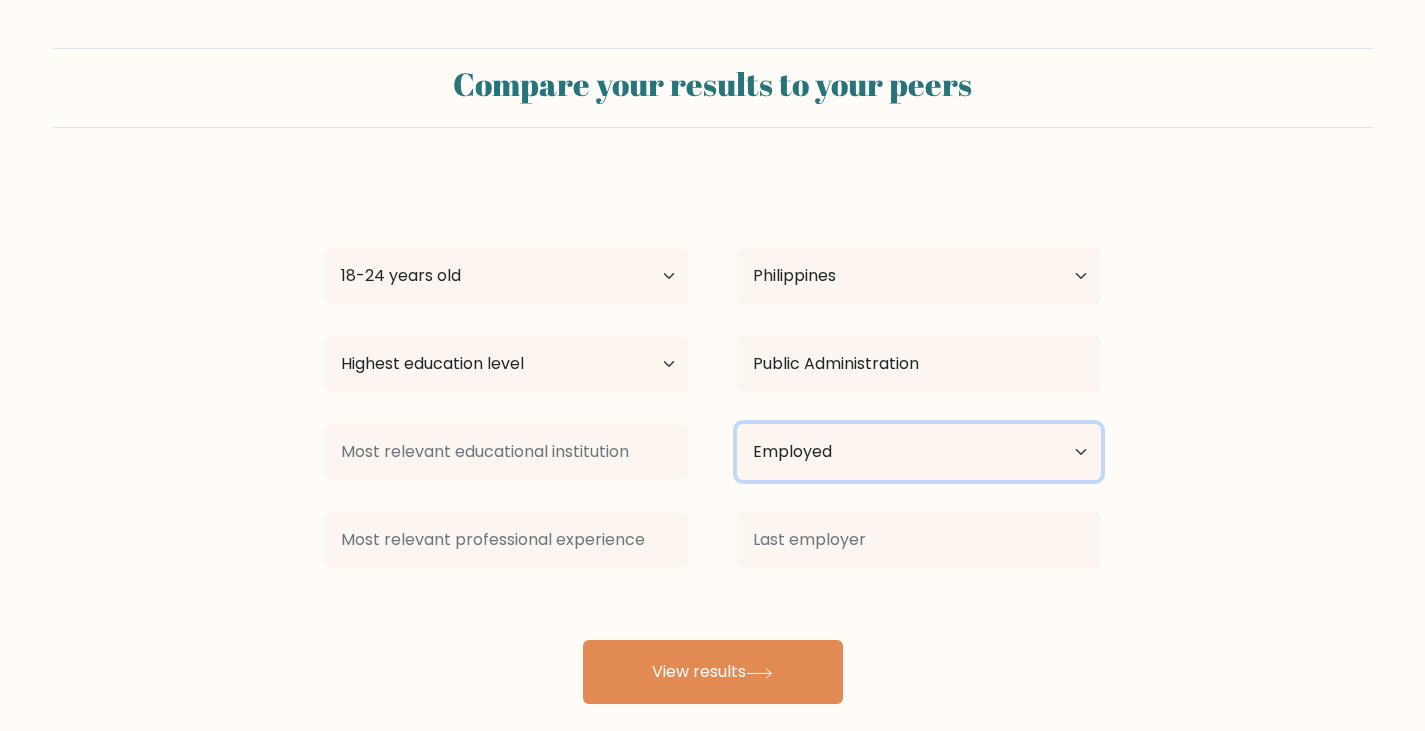 click on "Current employment status
Employed
Student
Retired
Other / prefer not to answer" at bounding box center (919, 452) 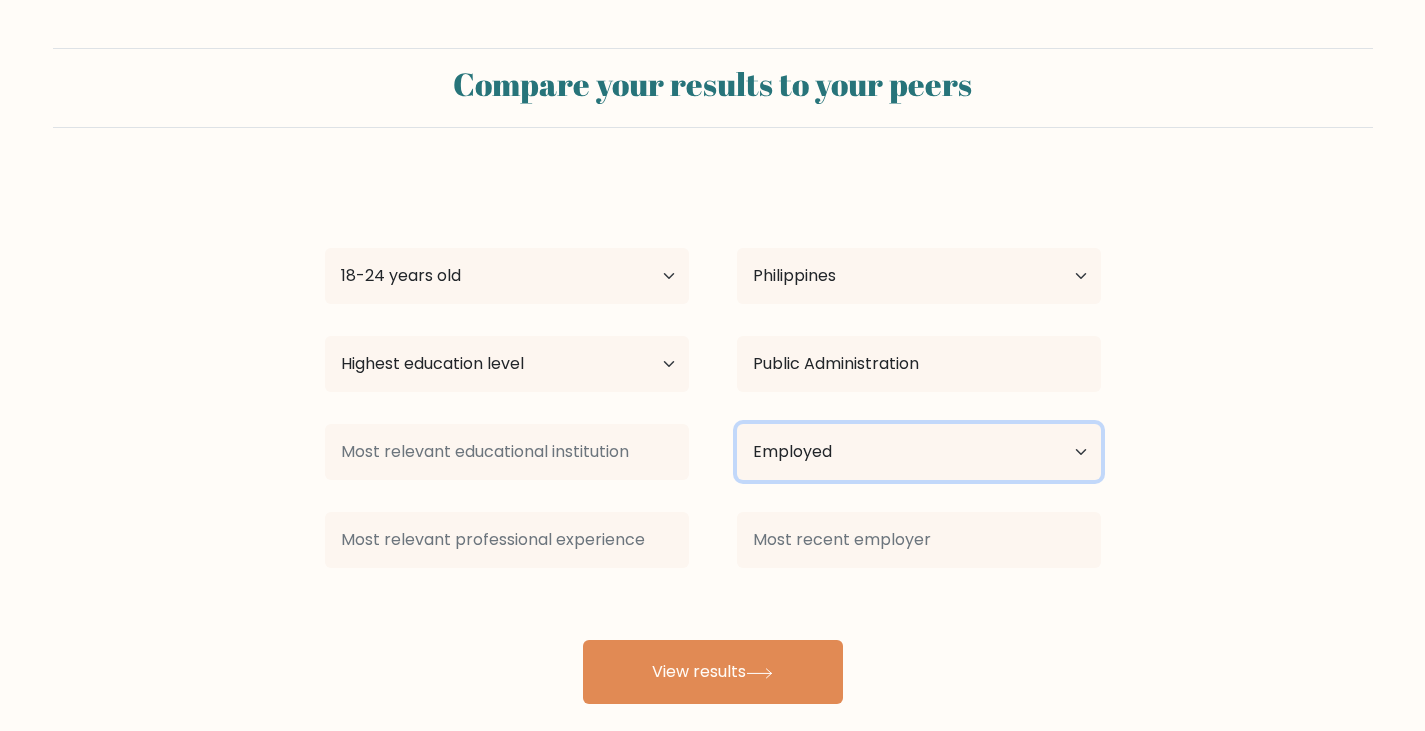 click on "Current employment status
Employed
Student
Retired
Other / prefer not to answer" at bounding box center (919, 452) 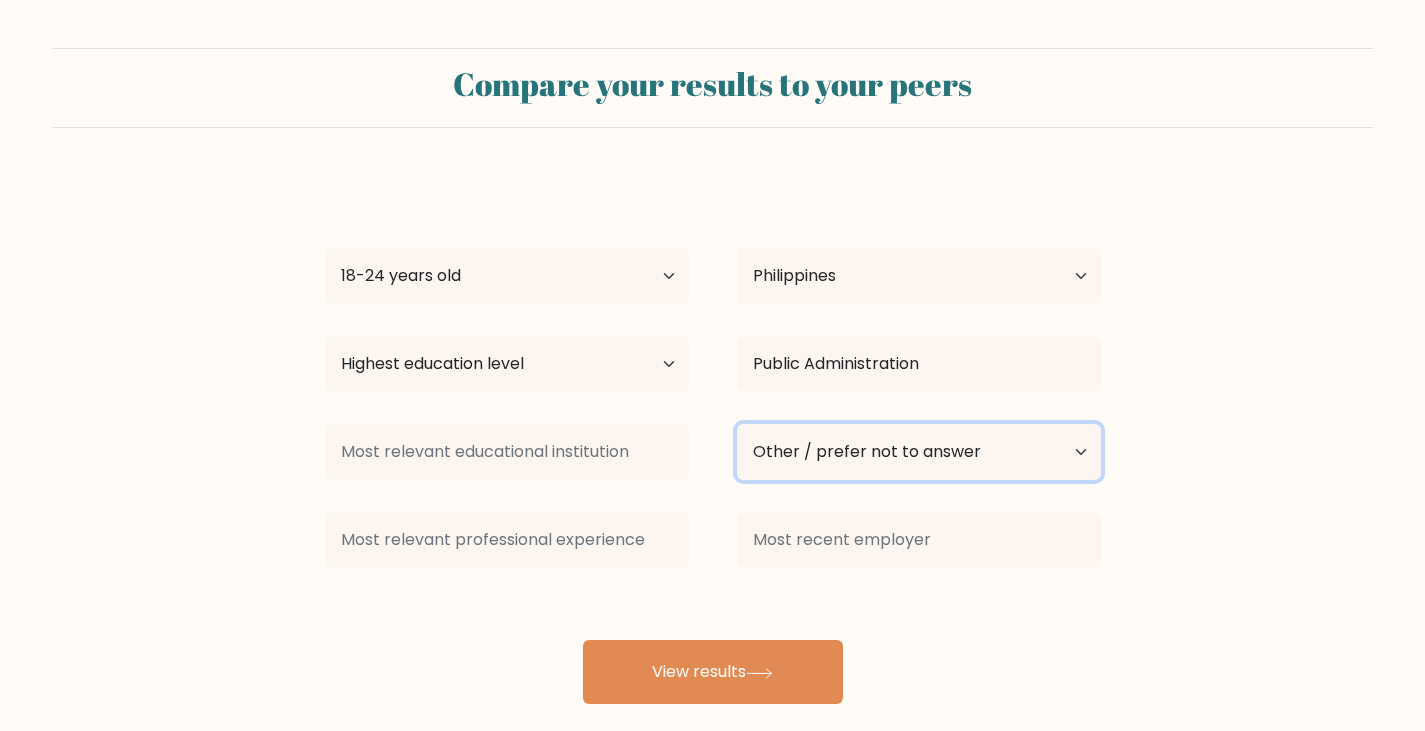 click on "Current employment status
Employed
Student
Retired
Other / prefer not to answer" at bounding box center [919, 452] 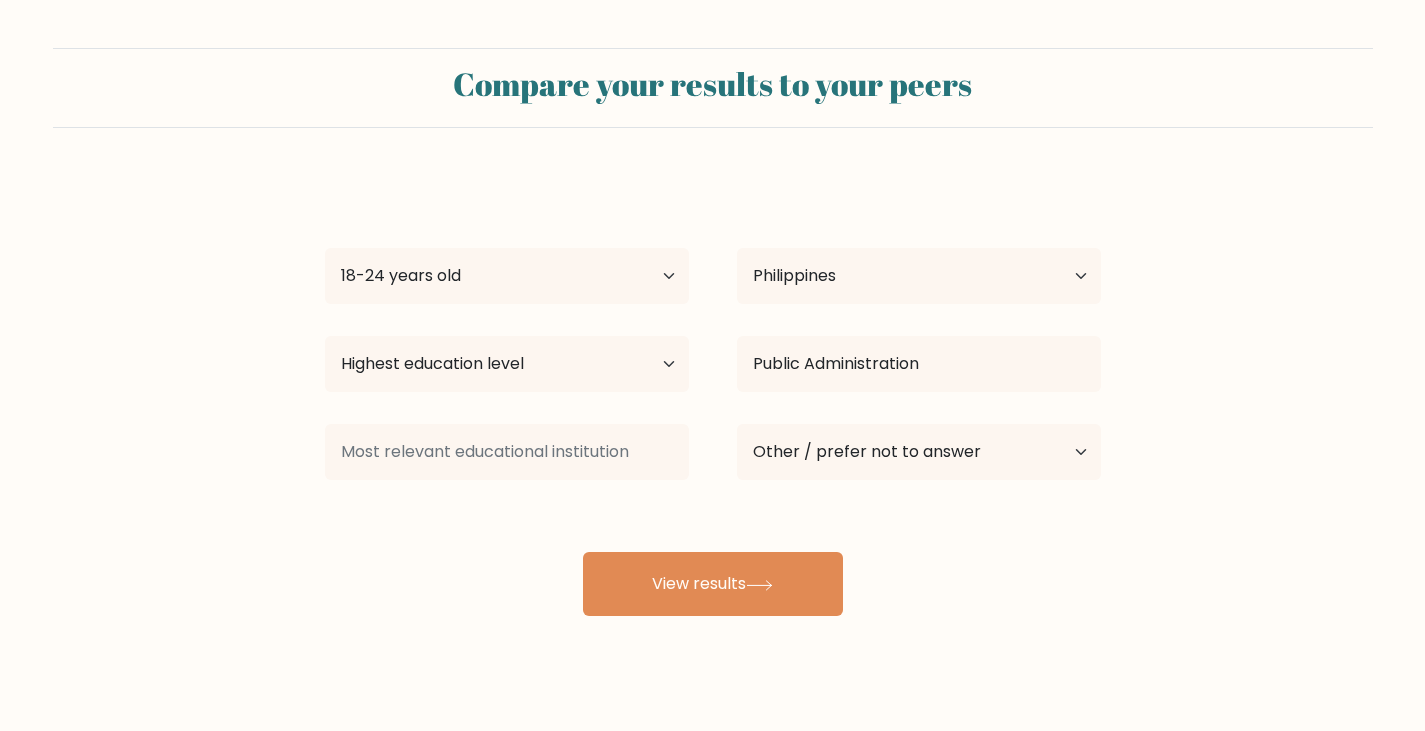 click on "Compare your results to your peers
clark
plantinos
Age
Under 18 years old
18-24 years old
25-34 years old
35-44 years old
45-54 years old
55-64 years old
65 years old and above
Country
Afghanistan
Albania
Algeria
American Samoa
Andorra
Angola
Anguilla
Antarctica
Antigua and Barbuda
Argentina
Armenia
Aruba
Australia" at bounding box center [712, 332] 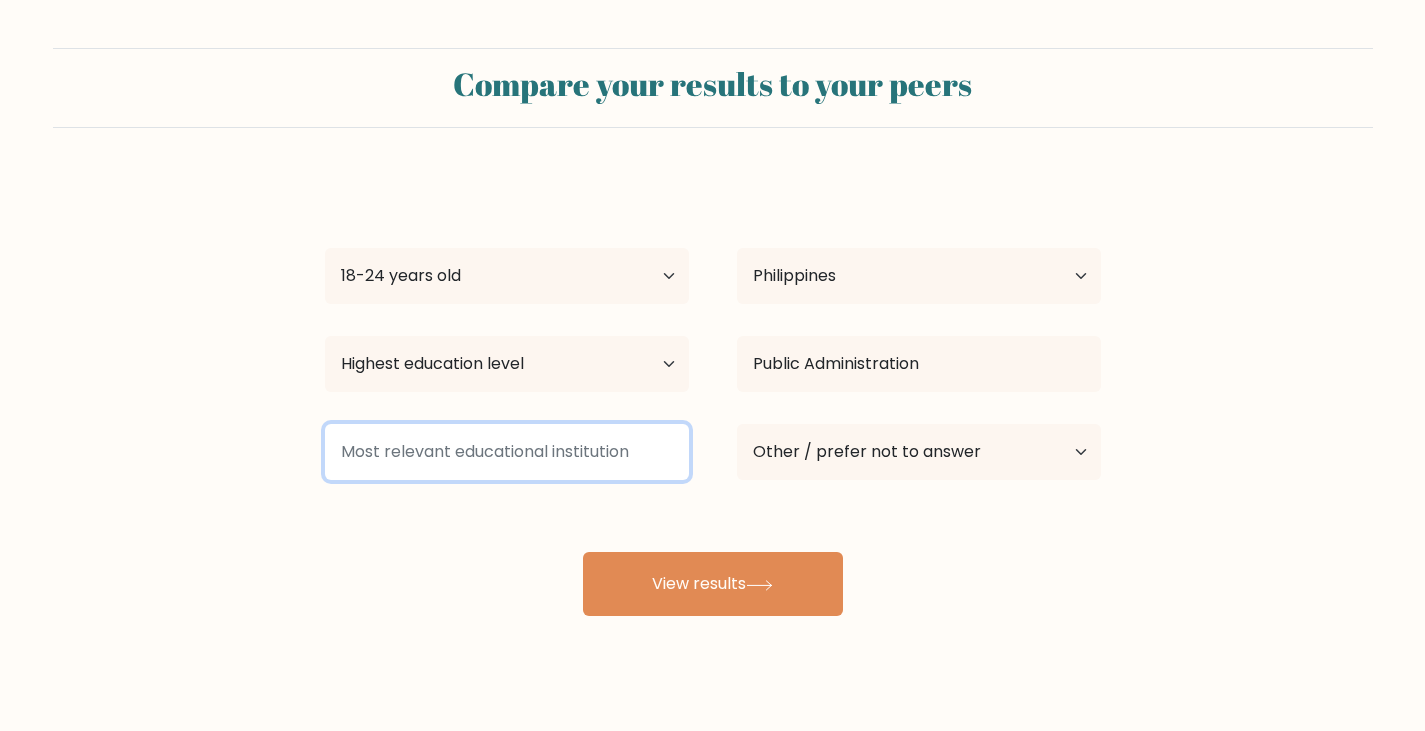 click at bounding box center [507, 452] 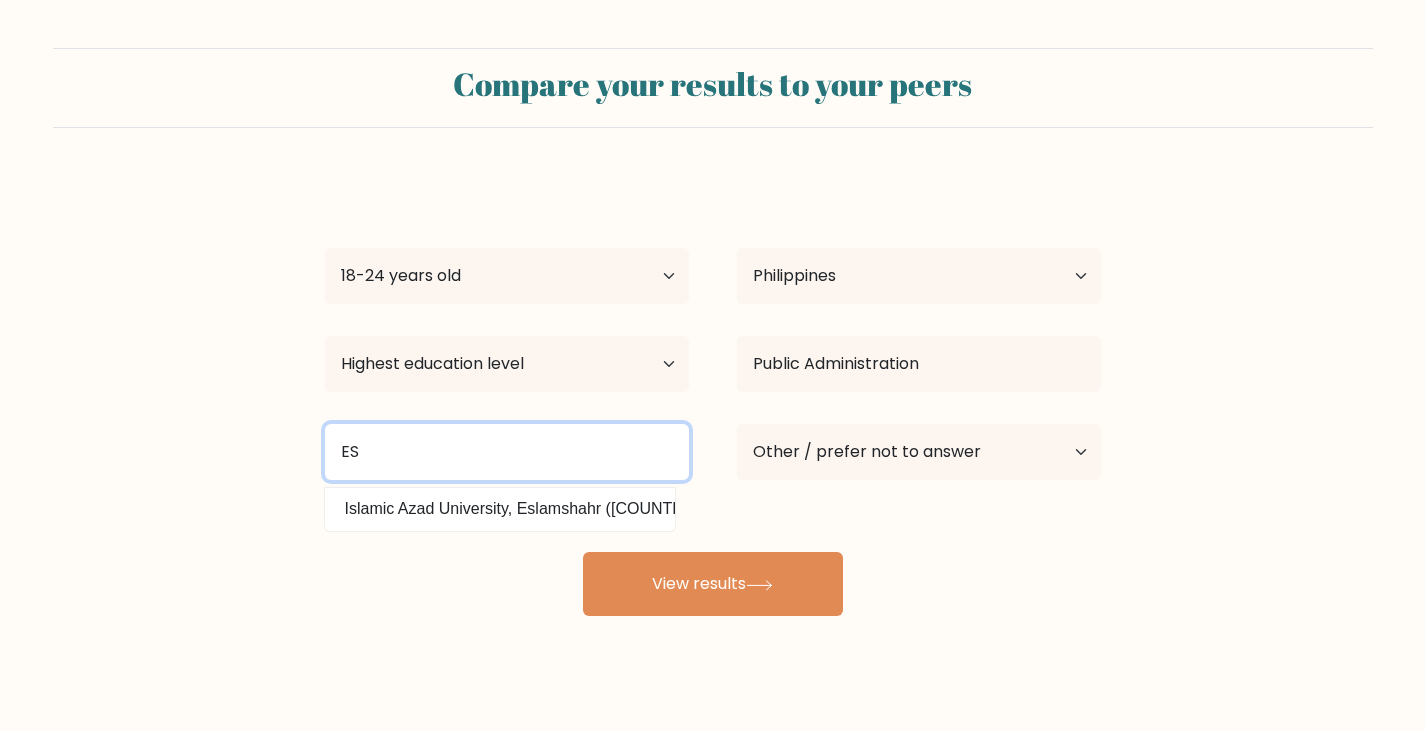 type on "E" 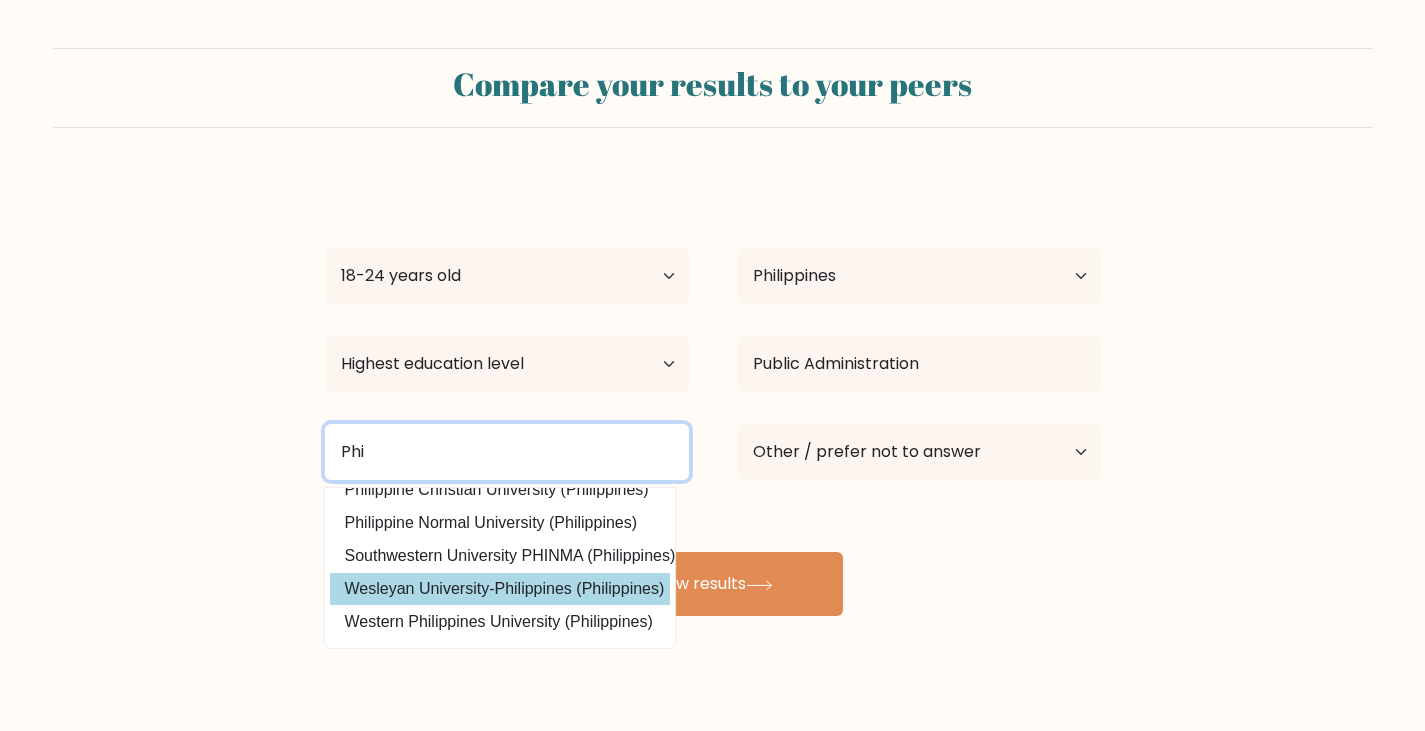 scroll, scrollTop: 195, scrollLeft: 0, axis: vertical 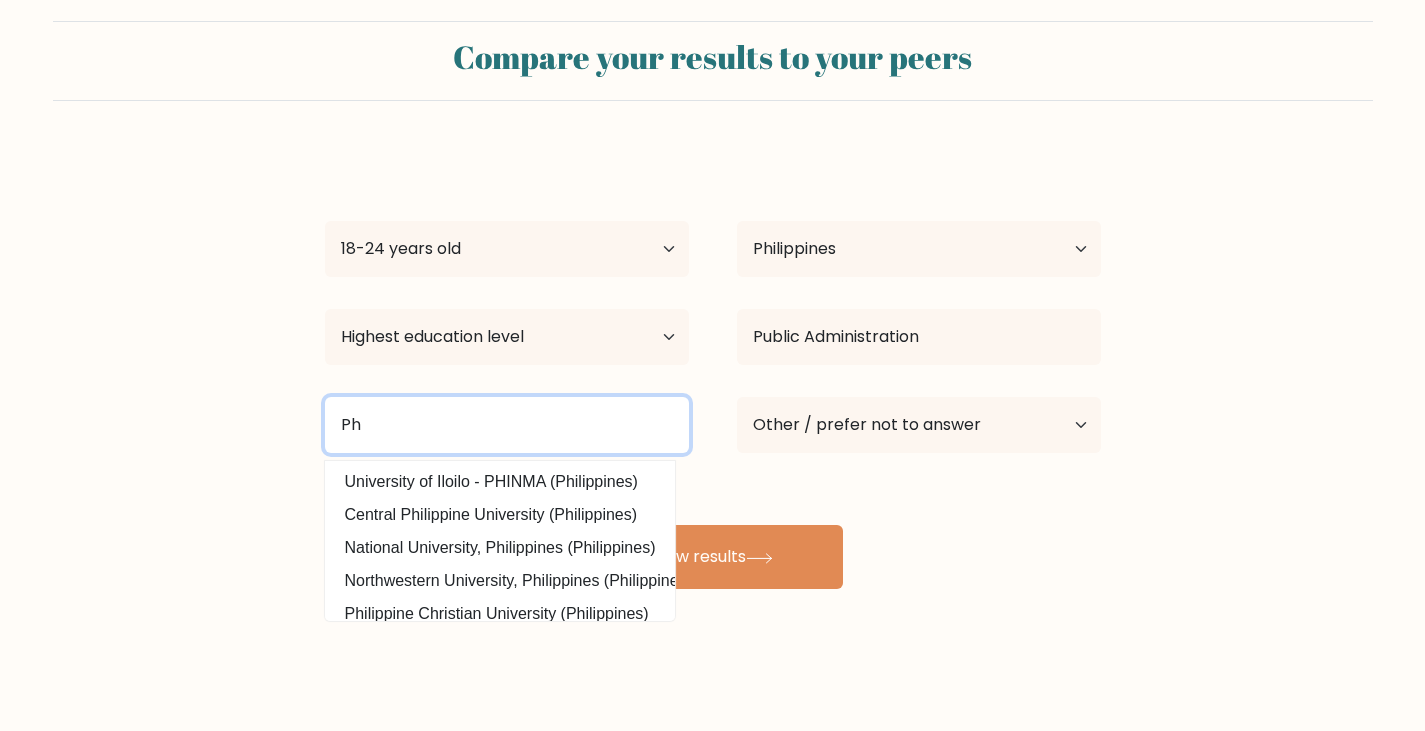 type on "P" 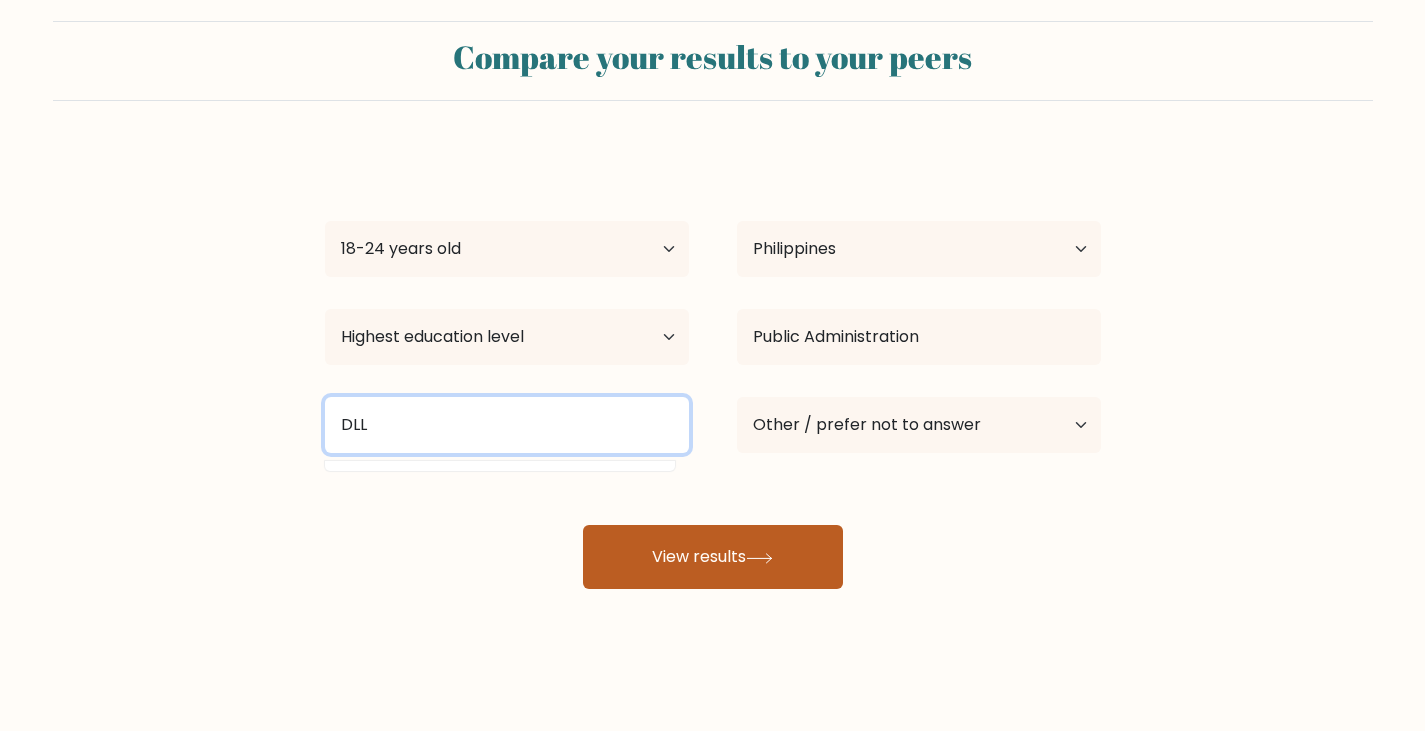 type on "DLL" 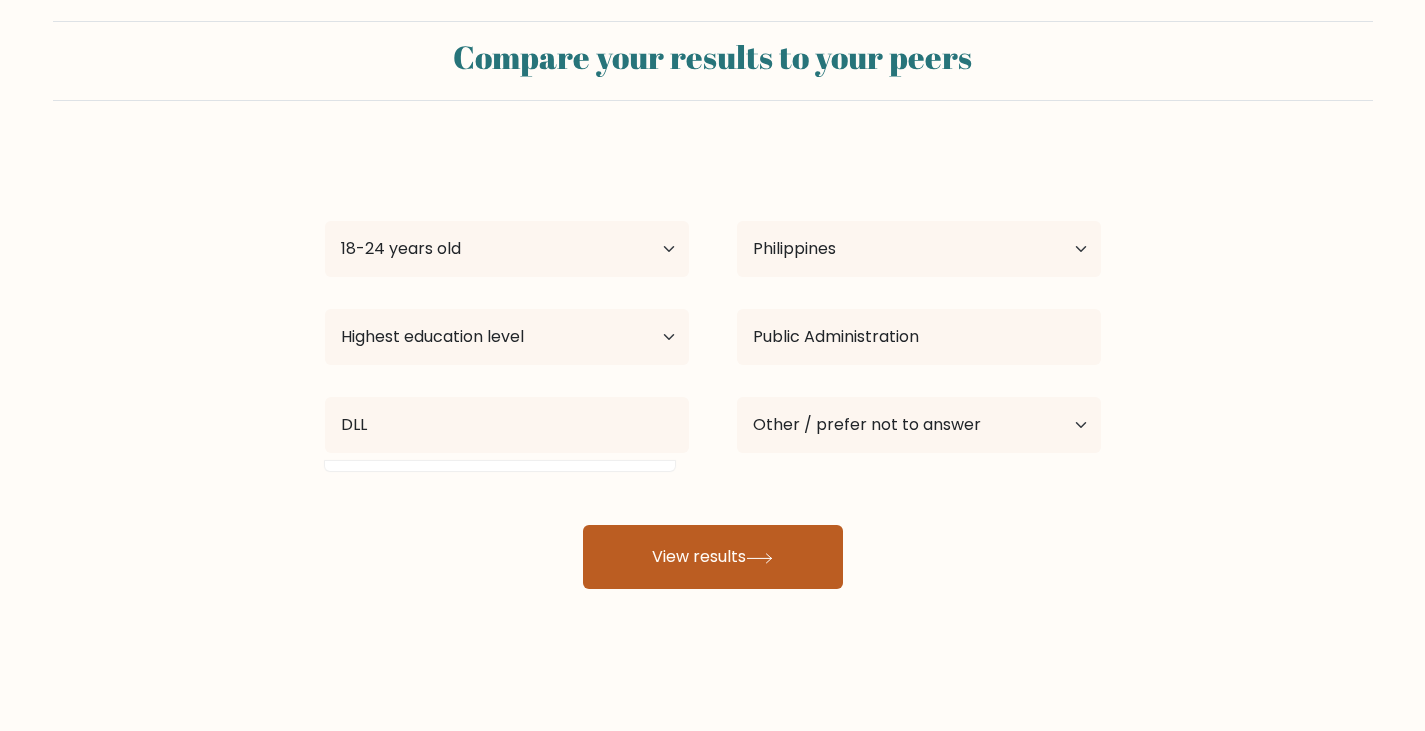 click on "View results" at bounding box center (713, 557) 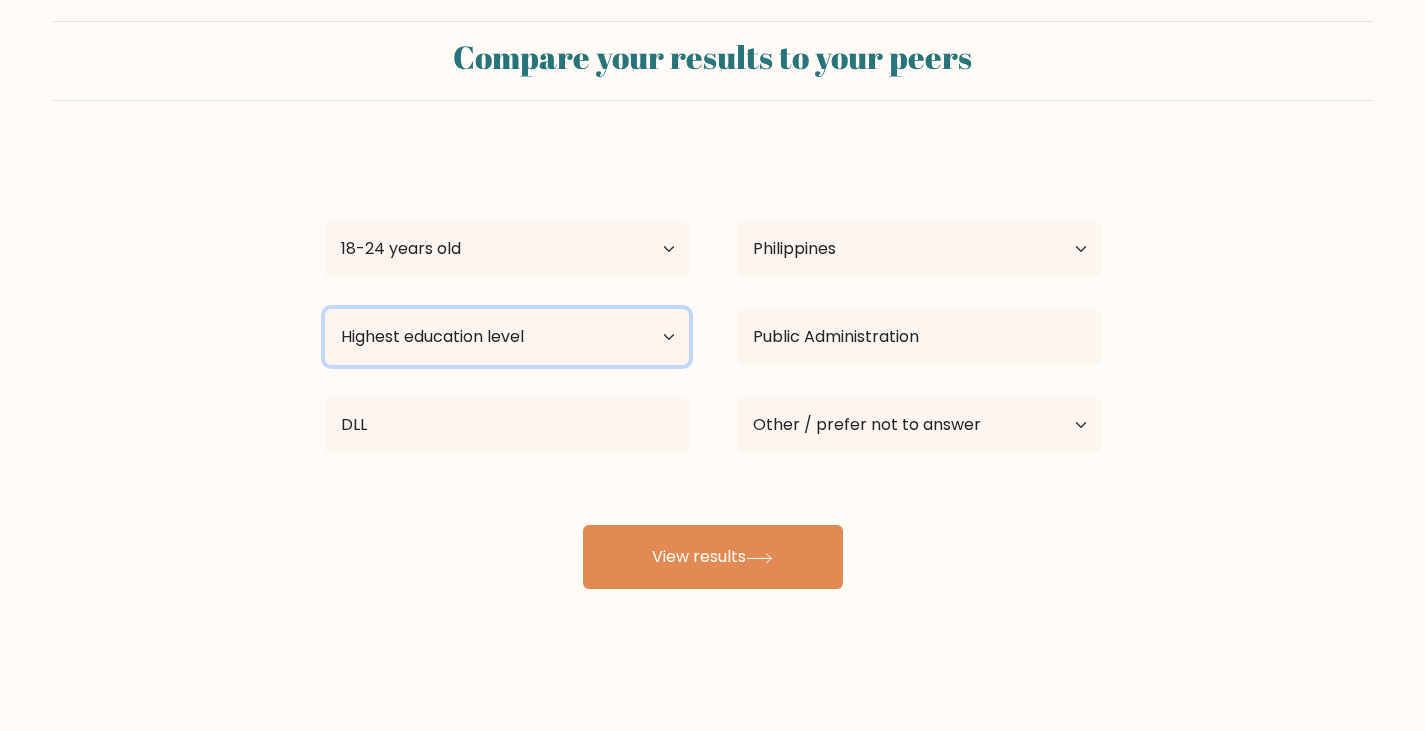 click on "Highest education level
No schooling
Primary
Lower Secondary
Upper Secondary
Occupation Specific
Bachelor's degree
Master's degree
Doctoral degree" at bounding box center [507, 337] 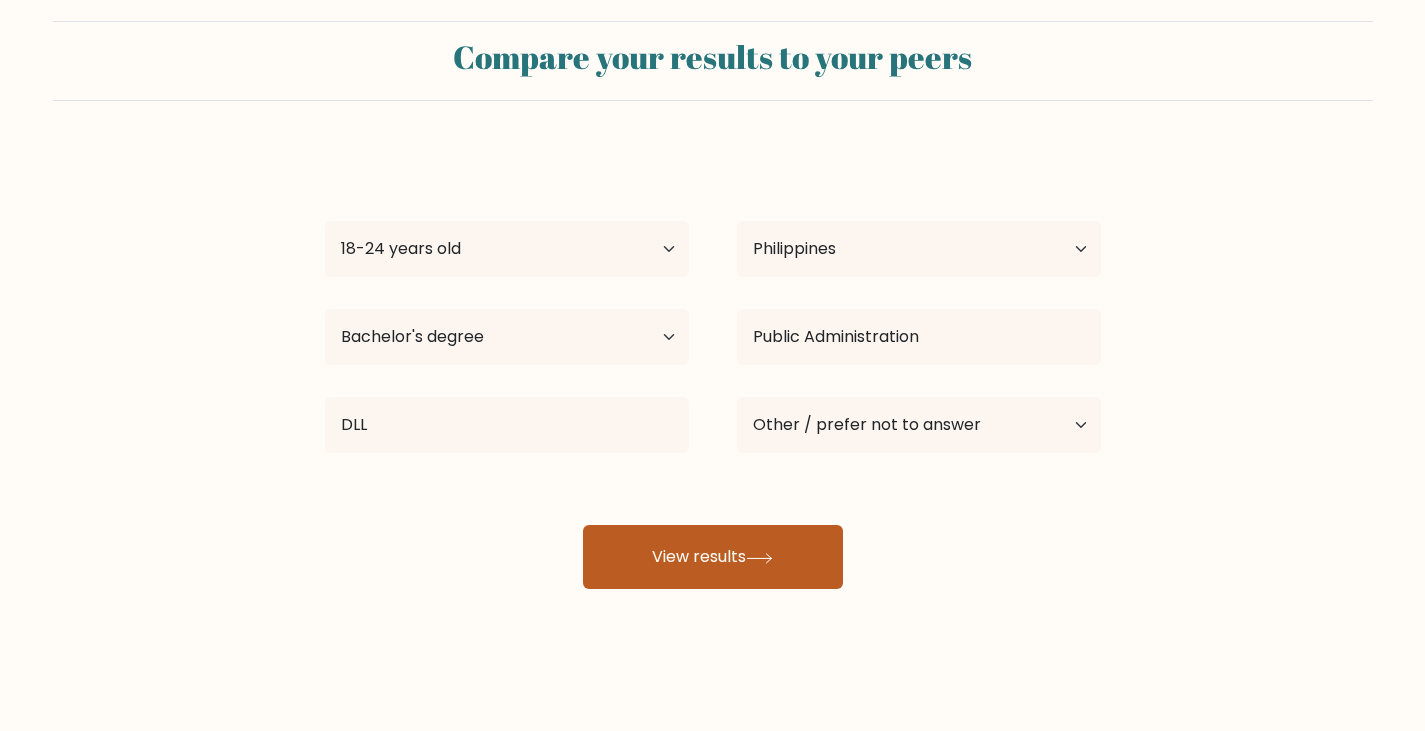 click on "View results" at bounding box center [713, 557] 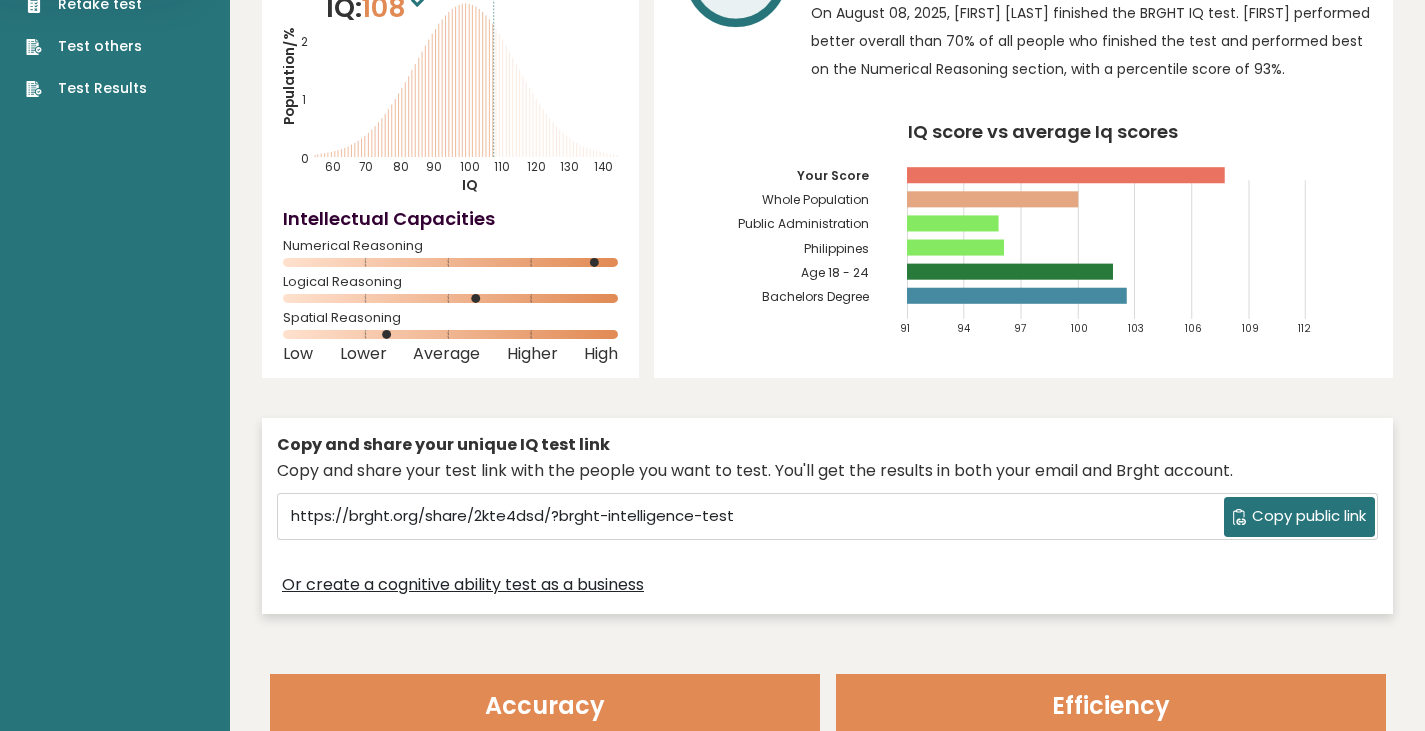 scroll, scrollTop: 200, scrollLeft: 0, axis: vertical 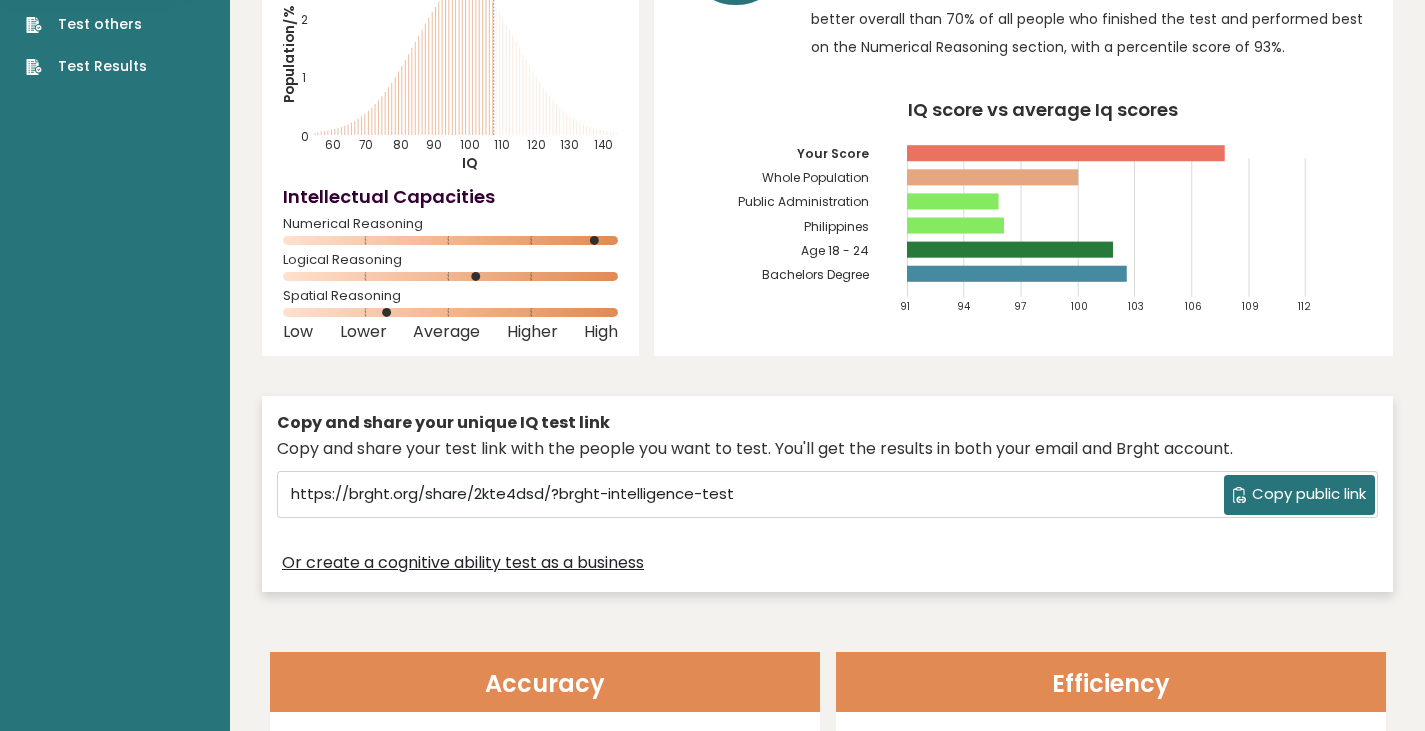 click on "Copy public link" at bounding box center [1309, 494] 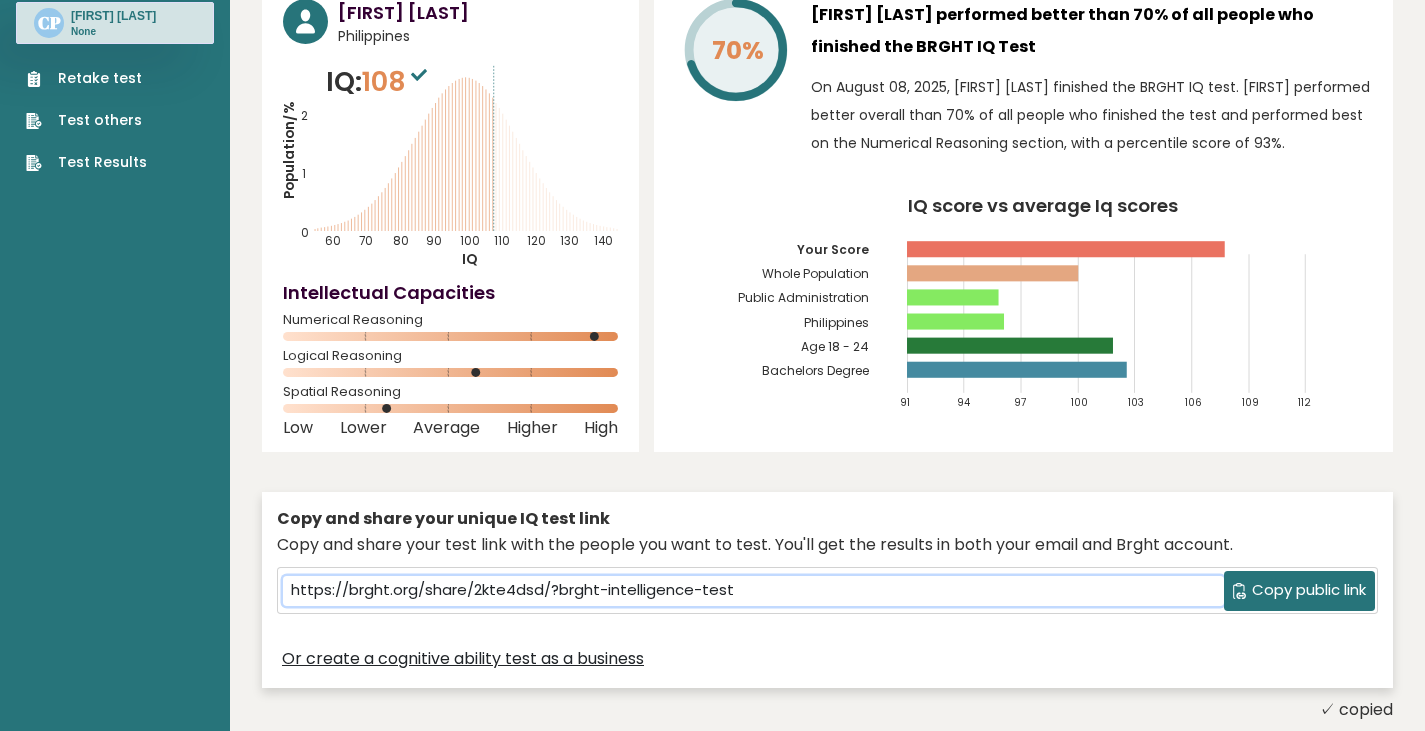 scroll, scrollTop: 100, scrollLeft: 0, axis: vertical 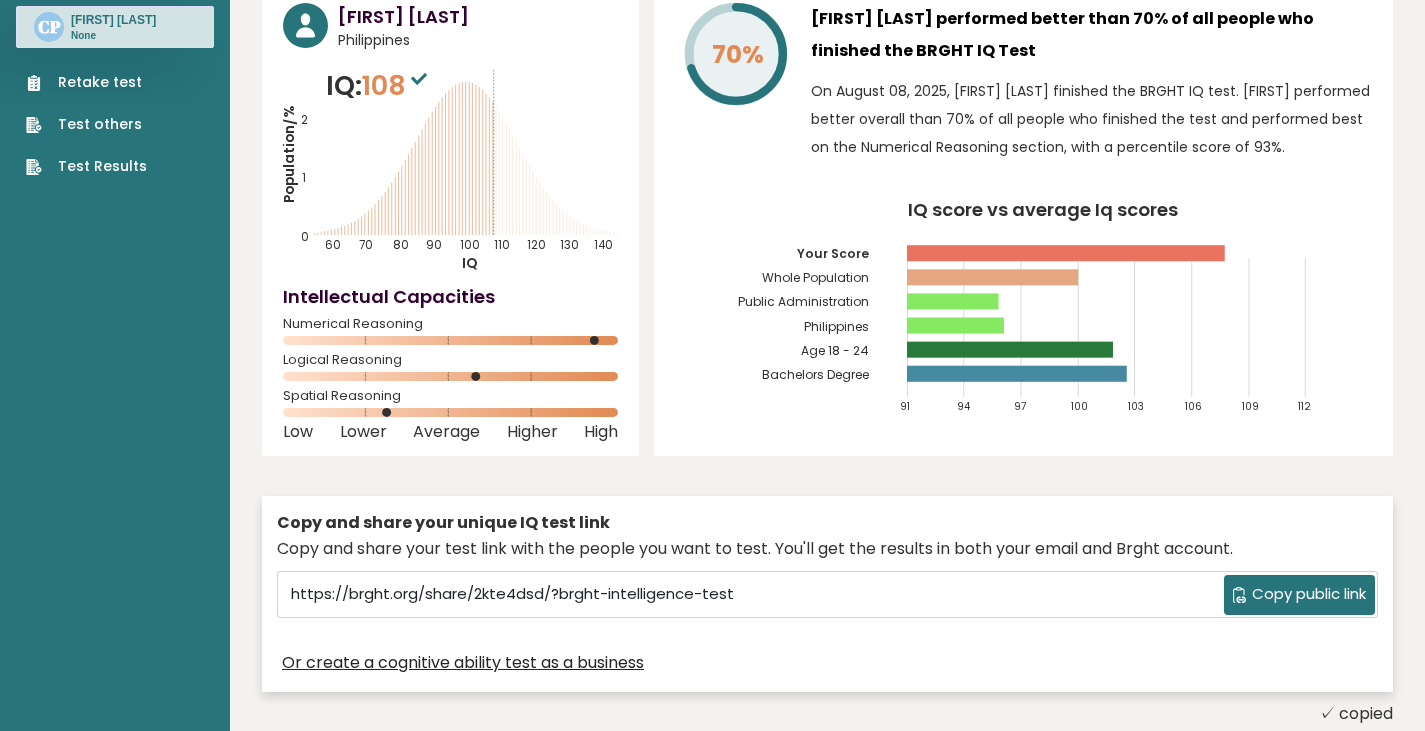 click on "Copy public link" at bounding box center (1299, 595) 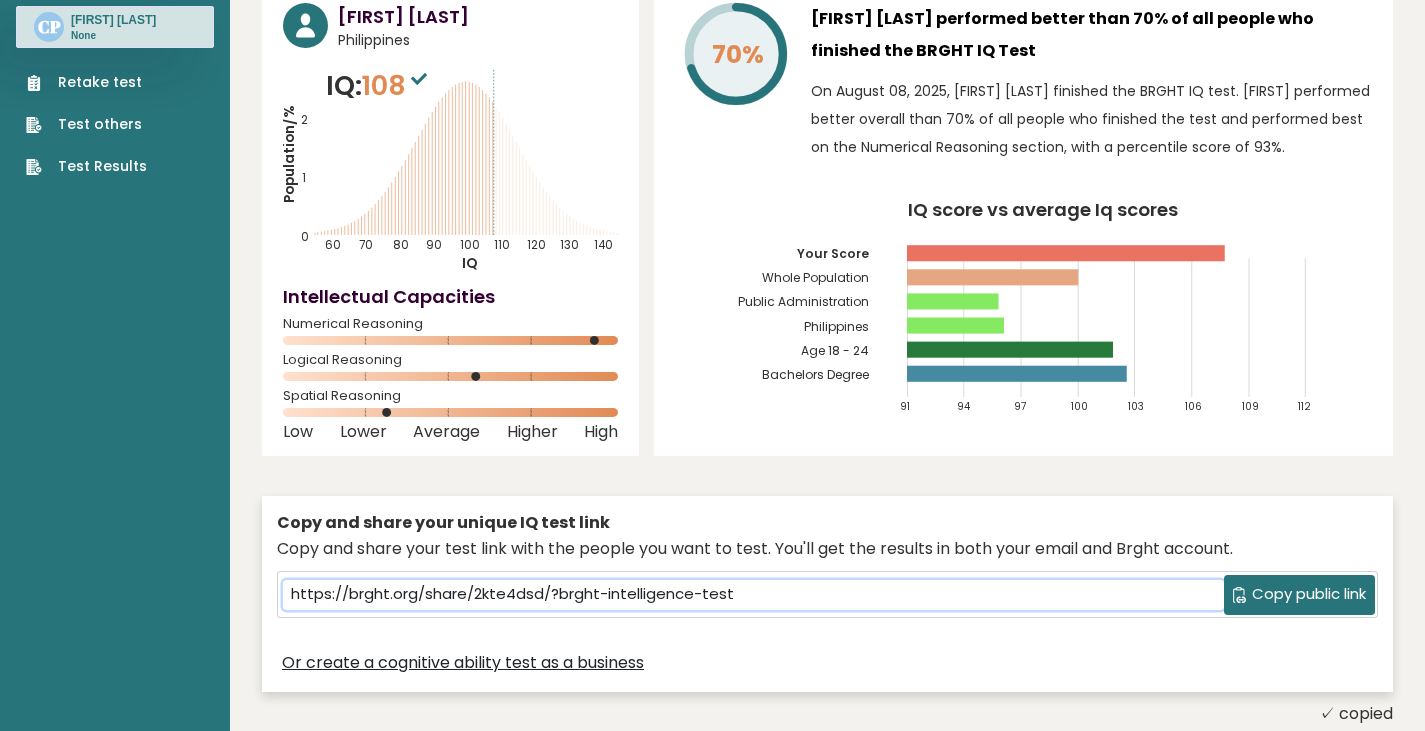 scroll, scrollTop: 0, scrollLeft: 0, axis: both 